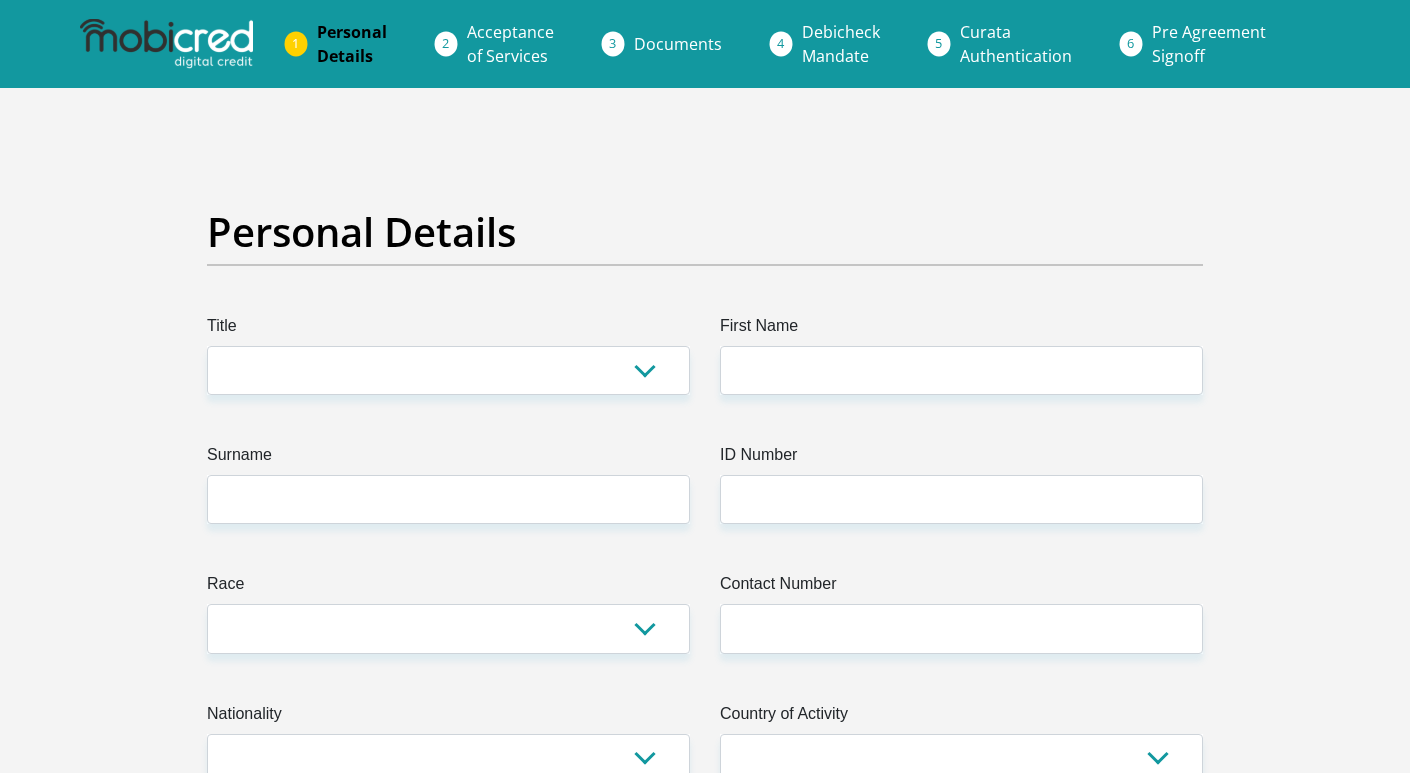 scroll, scrollTop: 0, scrollLeft: 0, axis: both 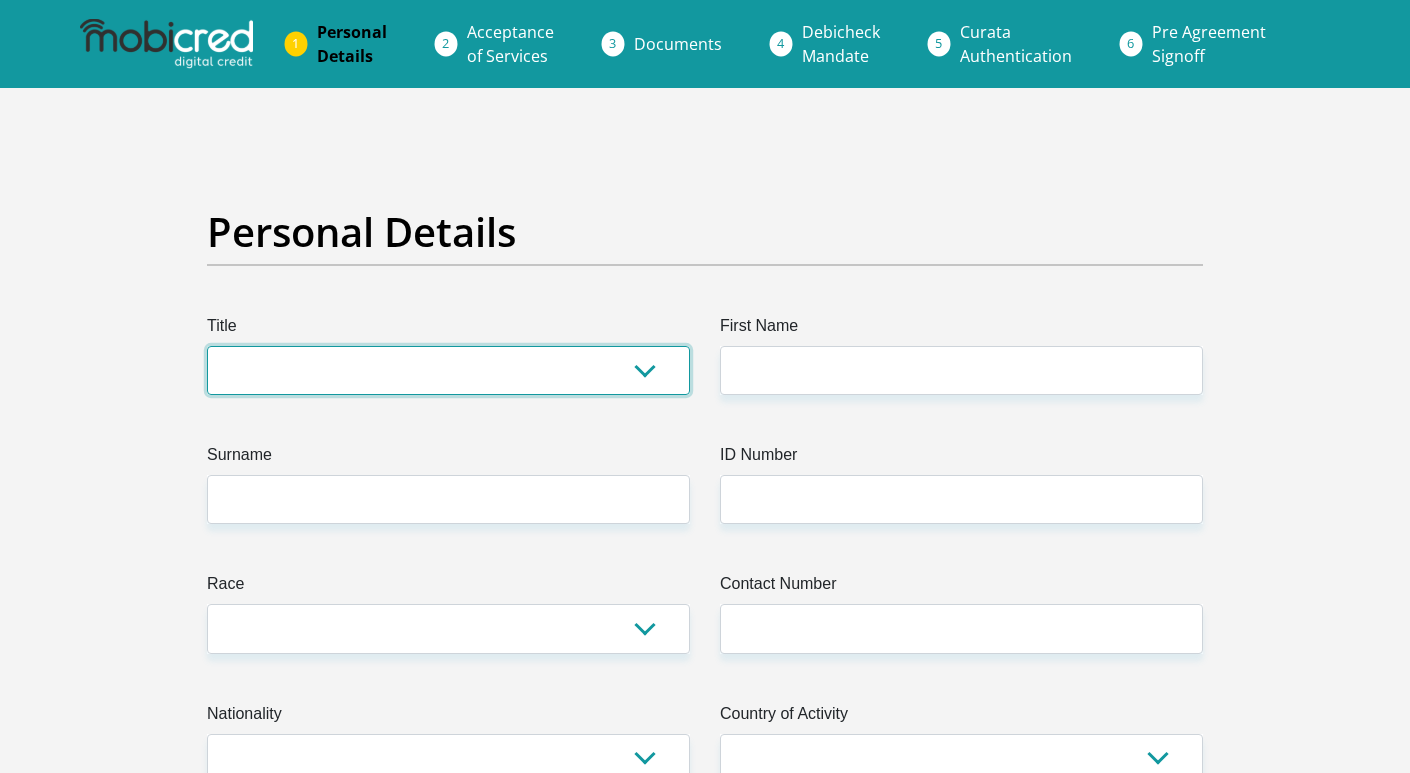 click on "Mr
Ms
Mrs
Dr
[PERSON_NAME]" at bounding box center (448, 370) 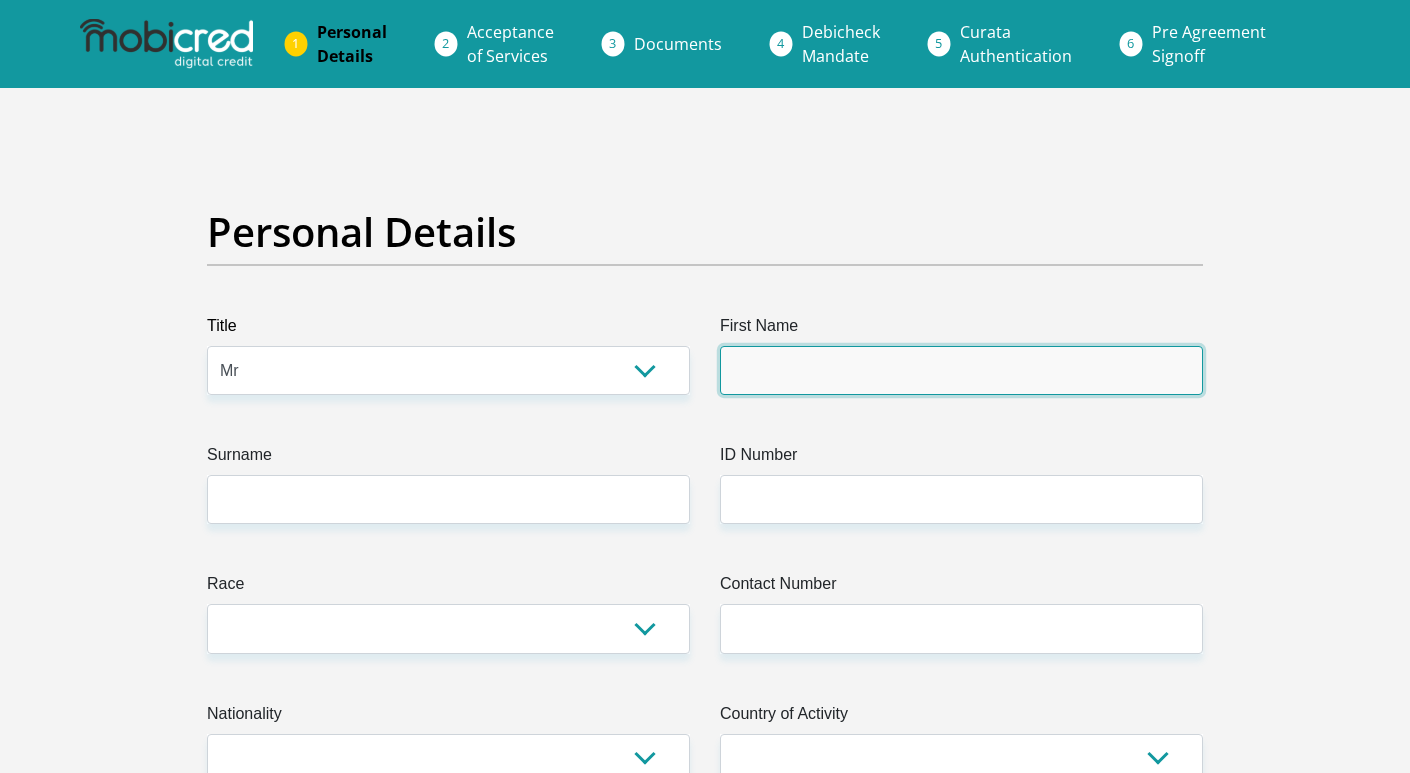 click on "First Name" at bounding box center (961, 370) 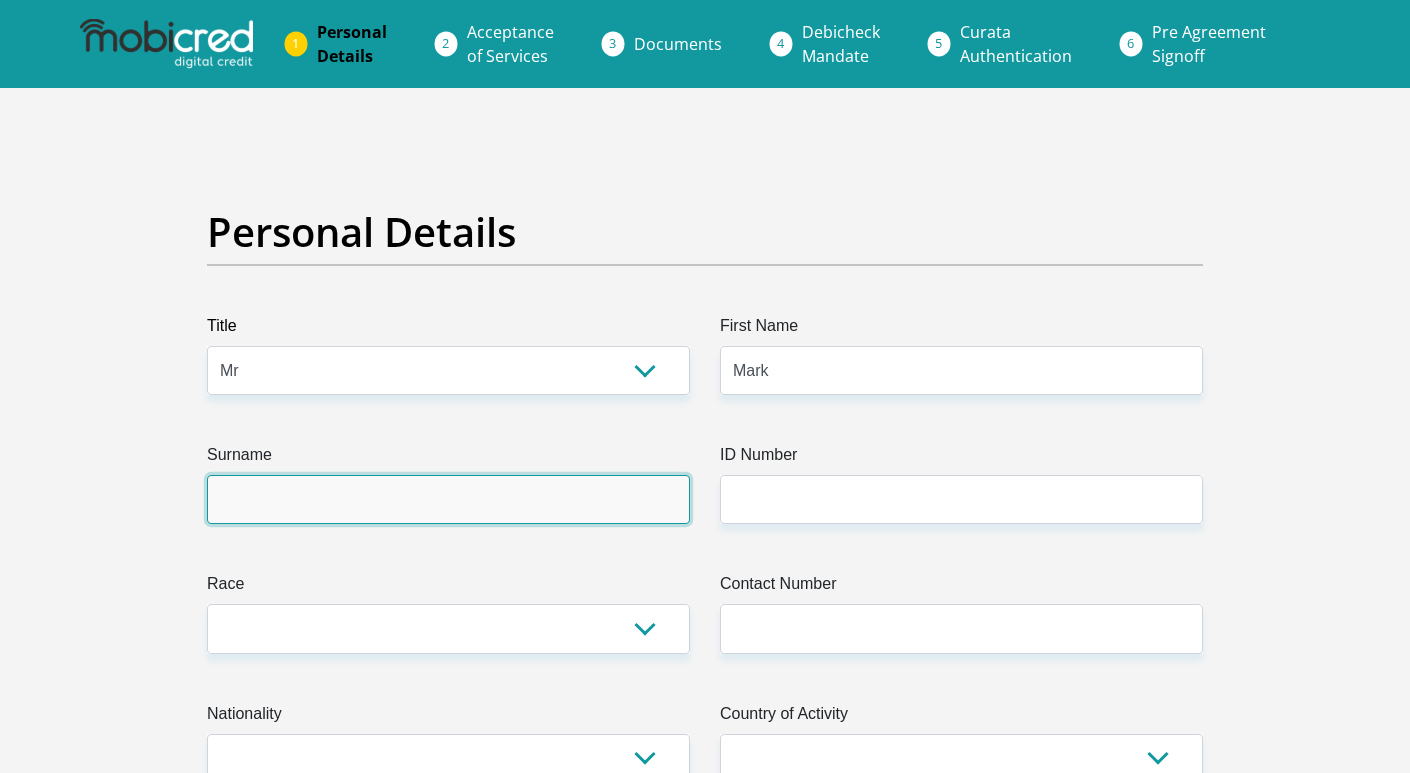 type on "Mueller" 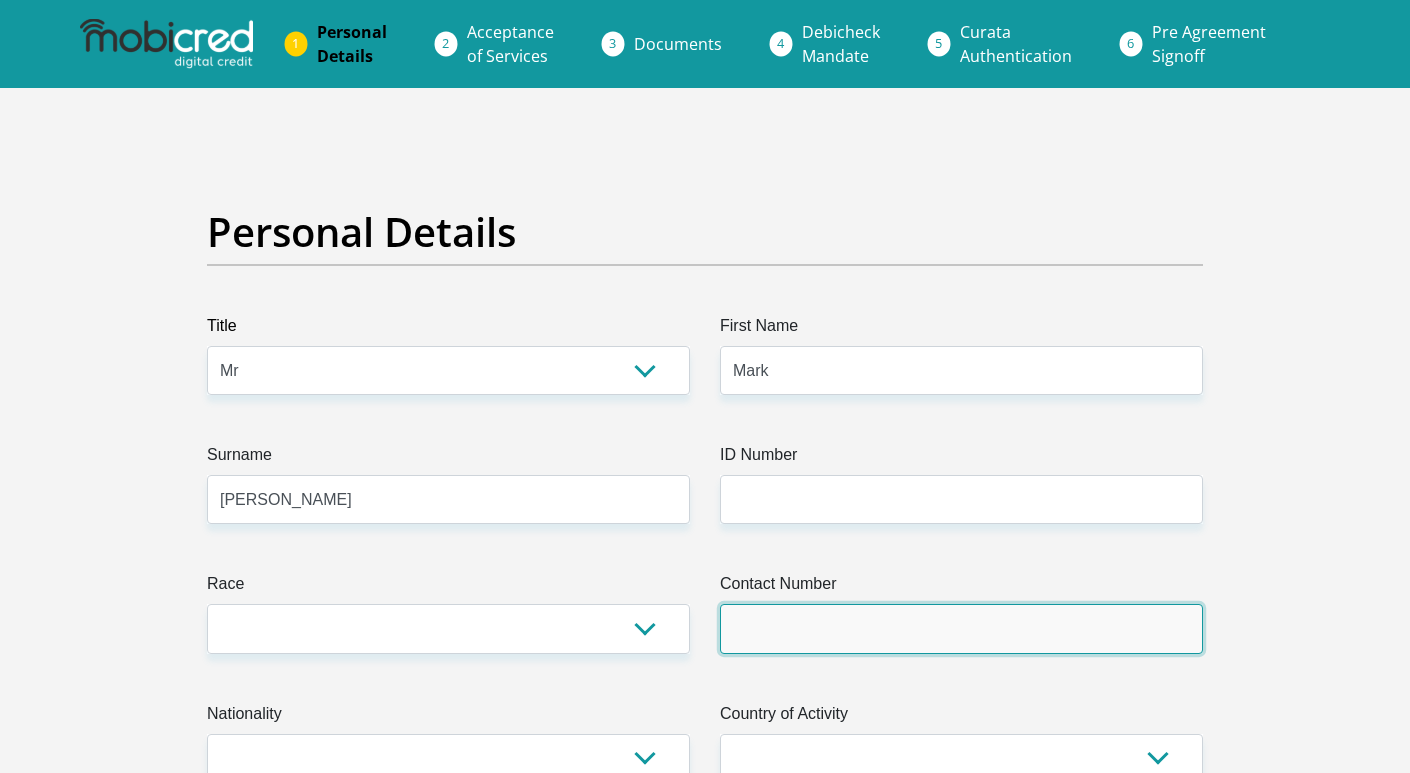 type on "0765752634" 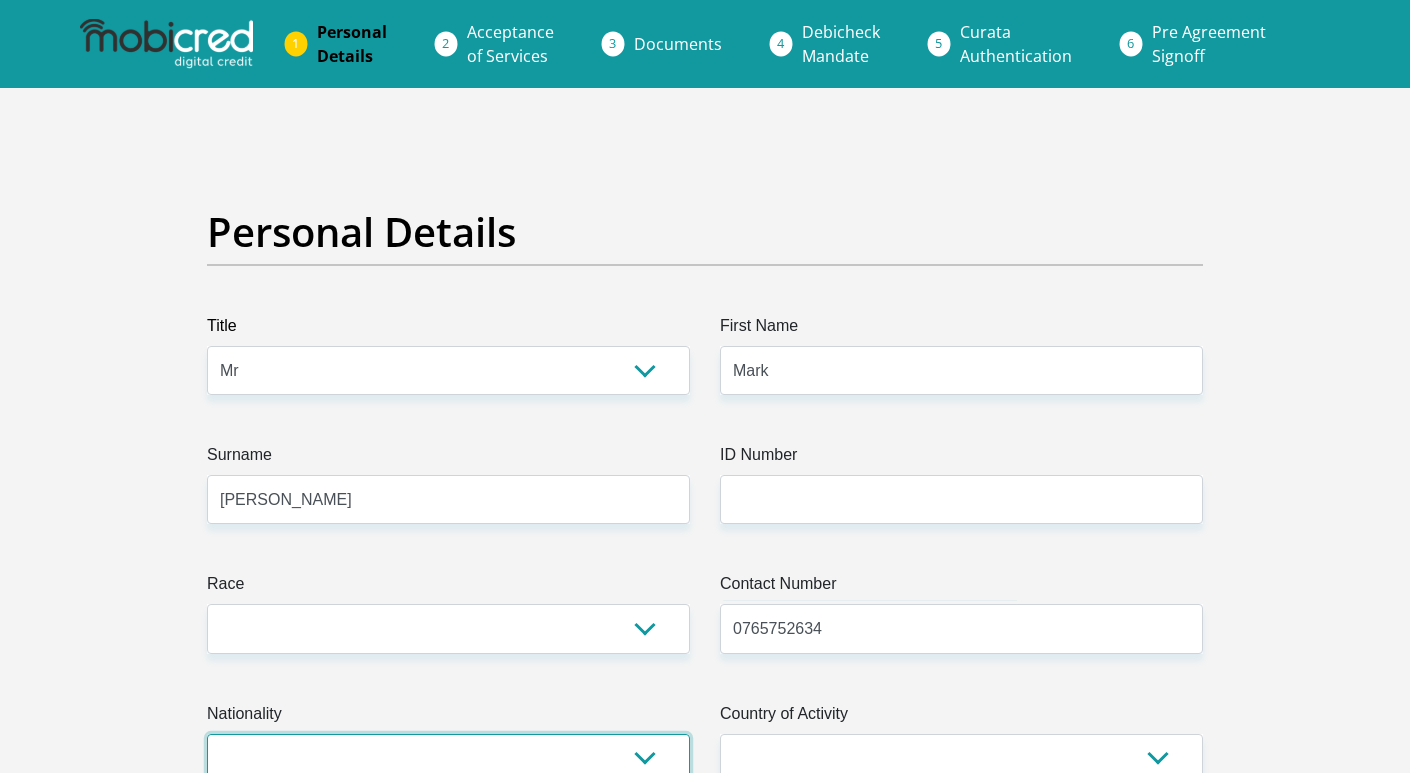 select on "ZAF" 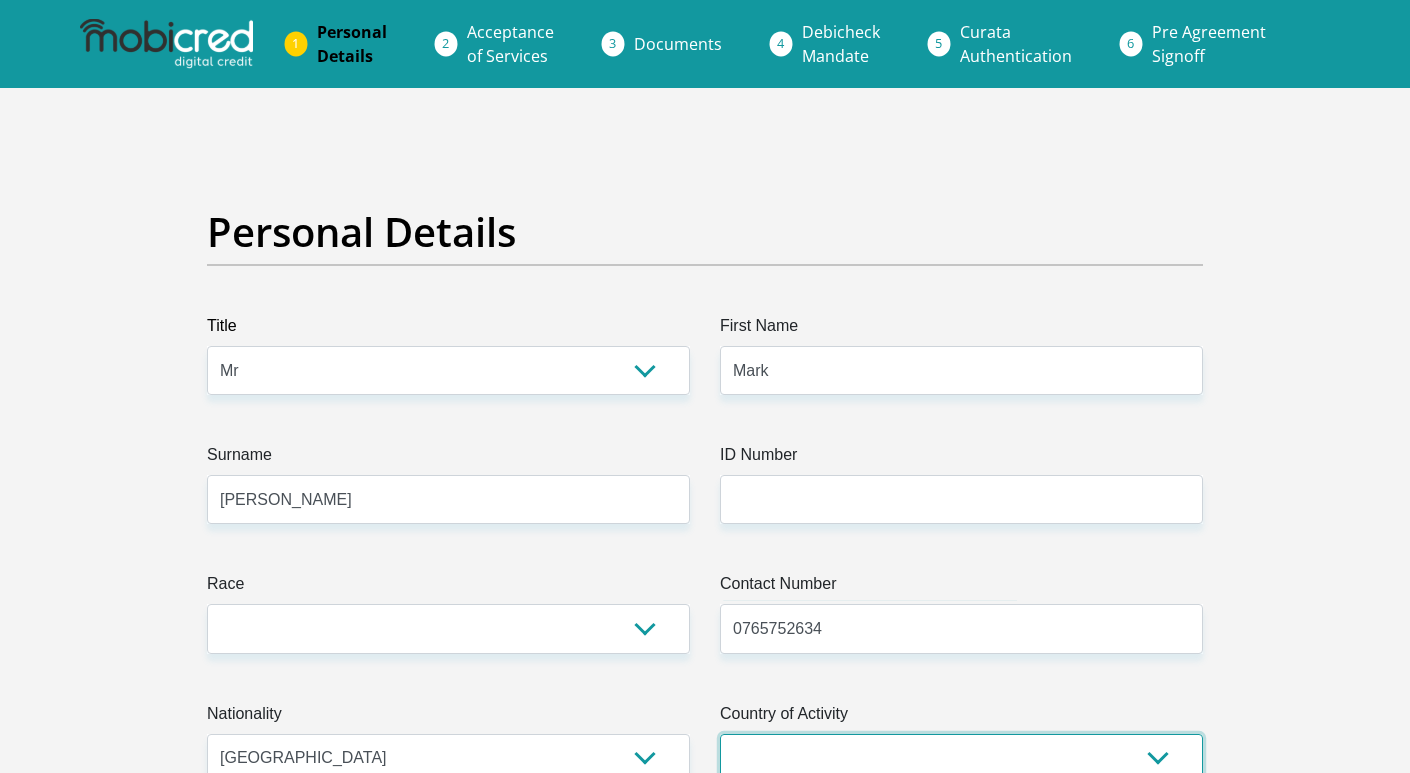 select on "ZAF" 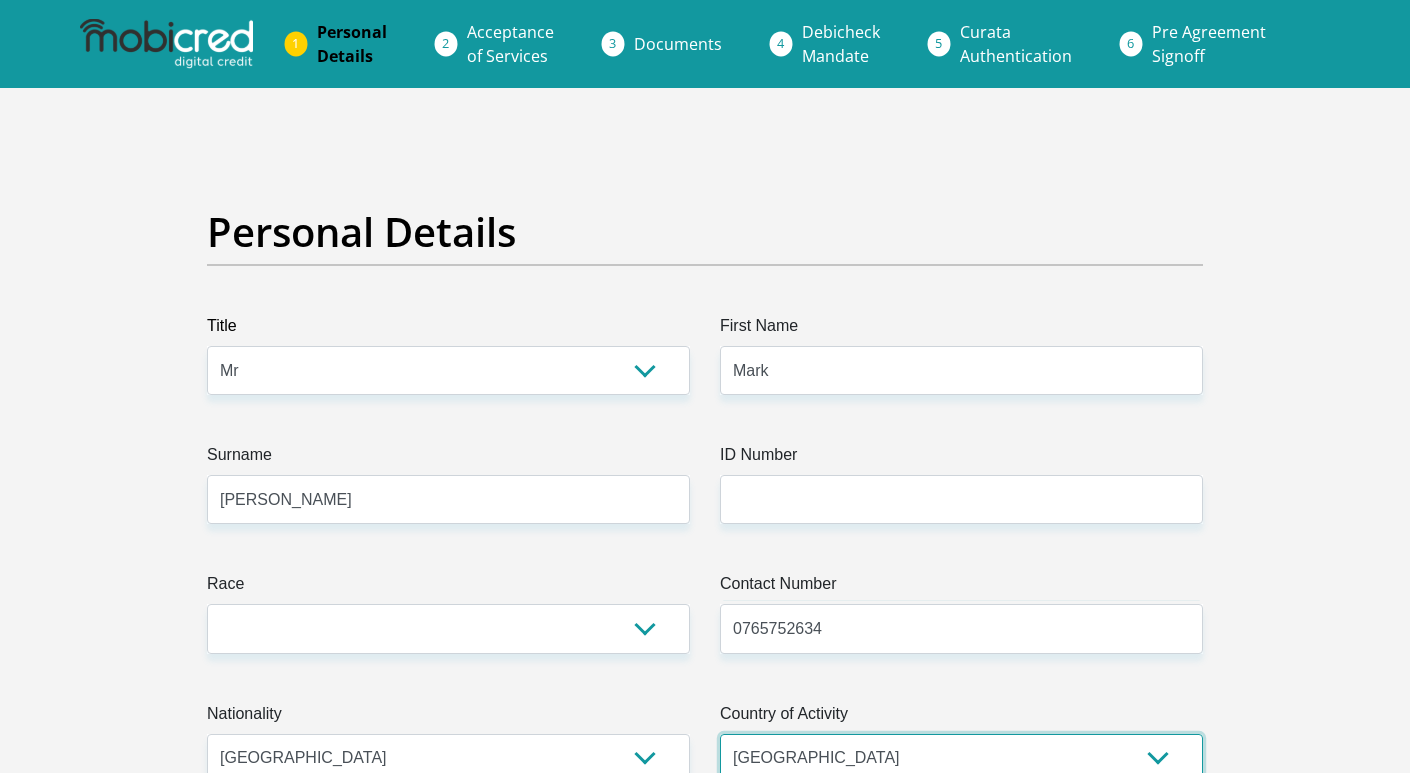 type on "1724, Scrooby Street, Roodepoort, Johannesburg, Gauteng" 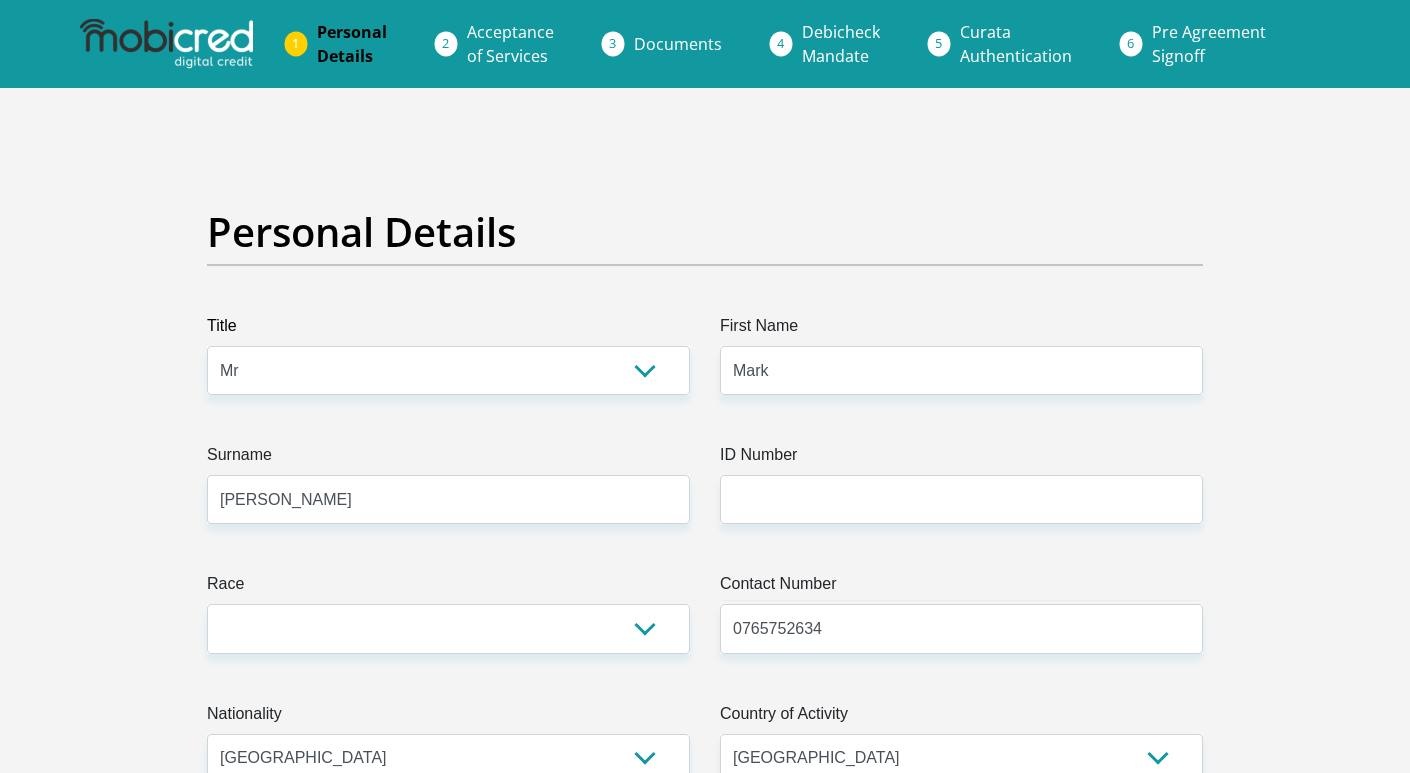 type on "Johannesburg" 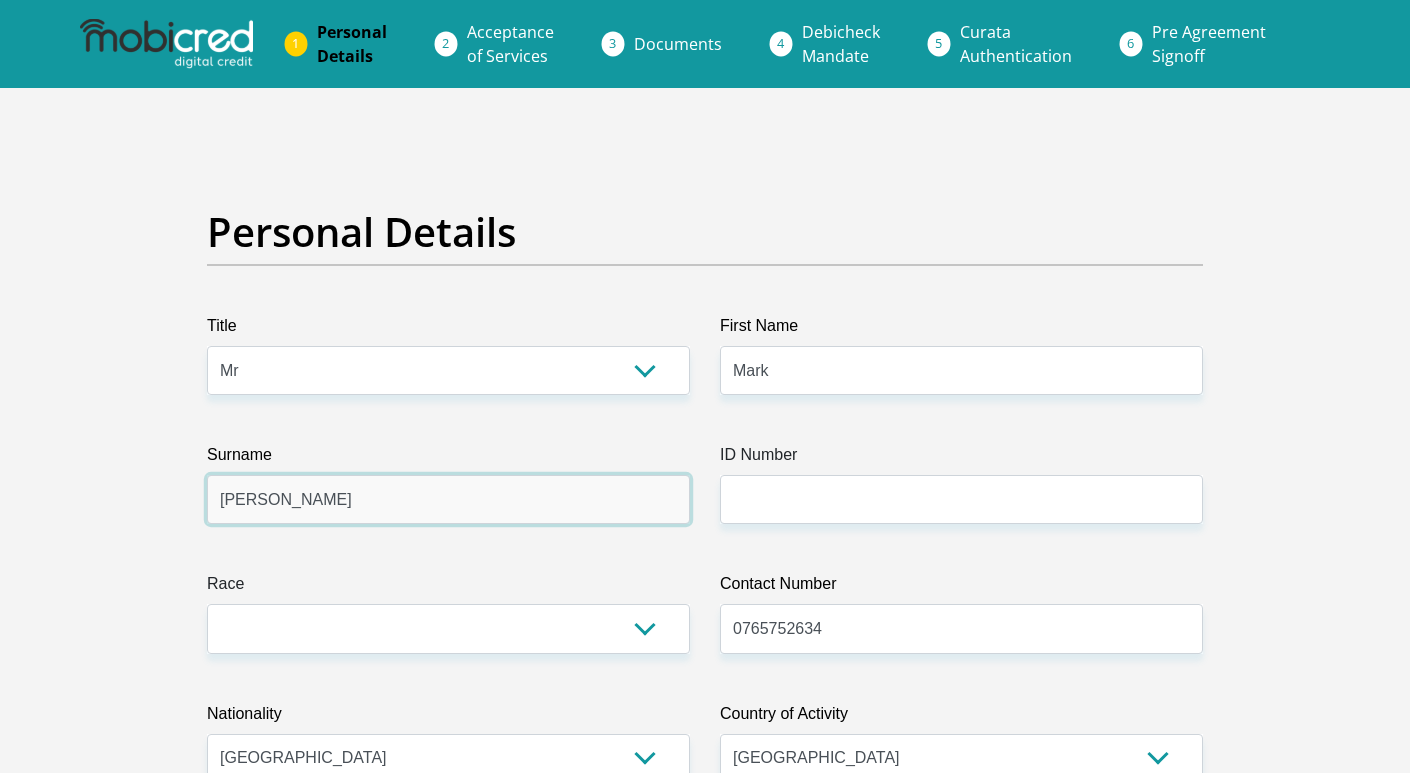 click on "[PERSON_NAME]" at bounding box center [448, 499] 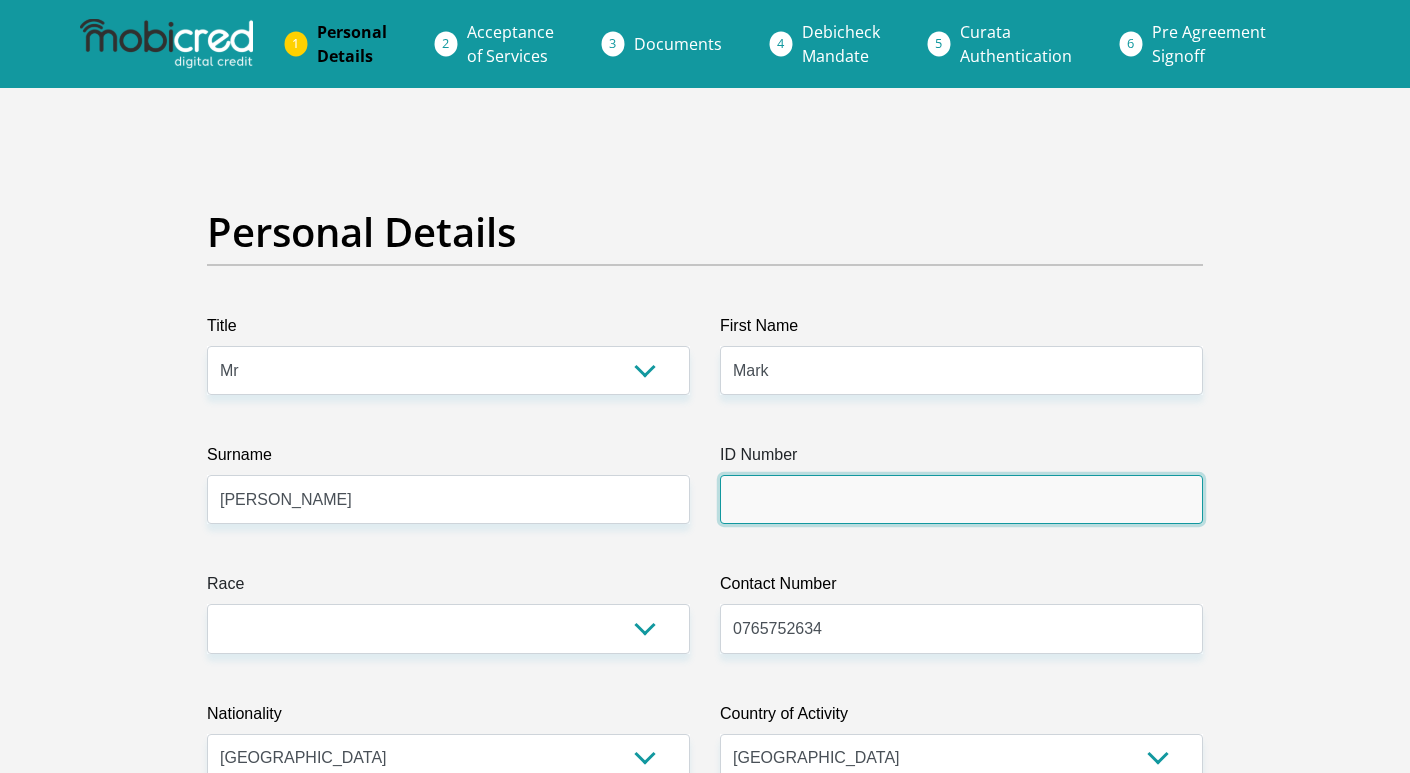 click on "ID Number" at bounding box center [961, 499] 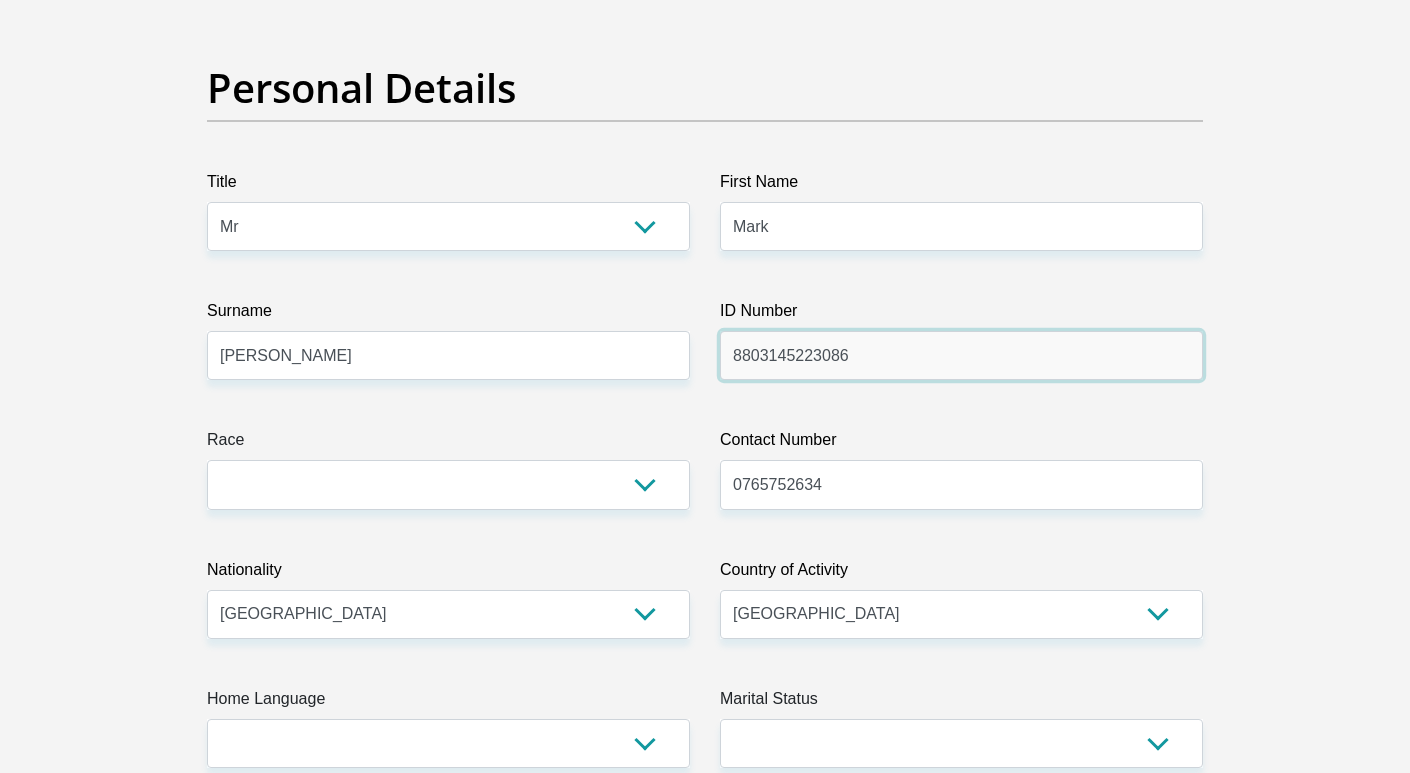 scroll, scrollTop: 148, scrollLeft: 0, axis: vertical 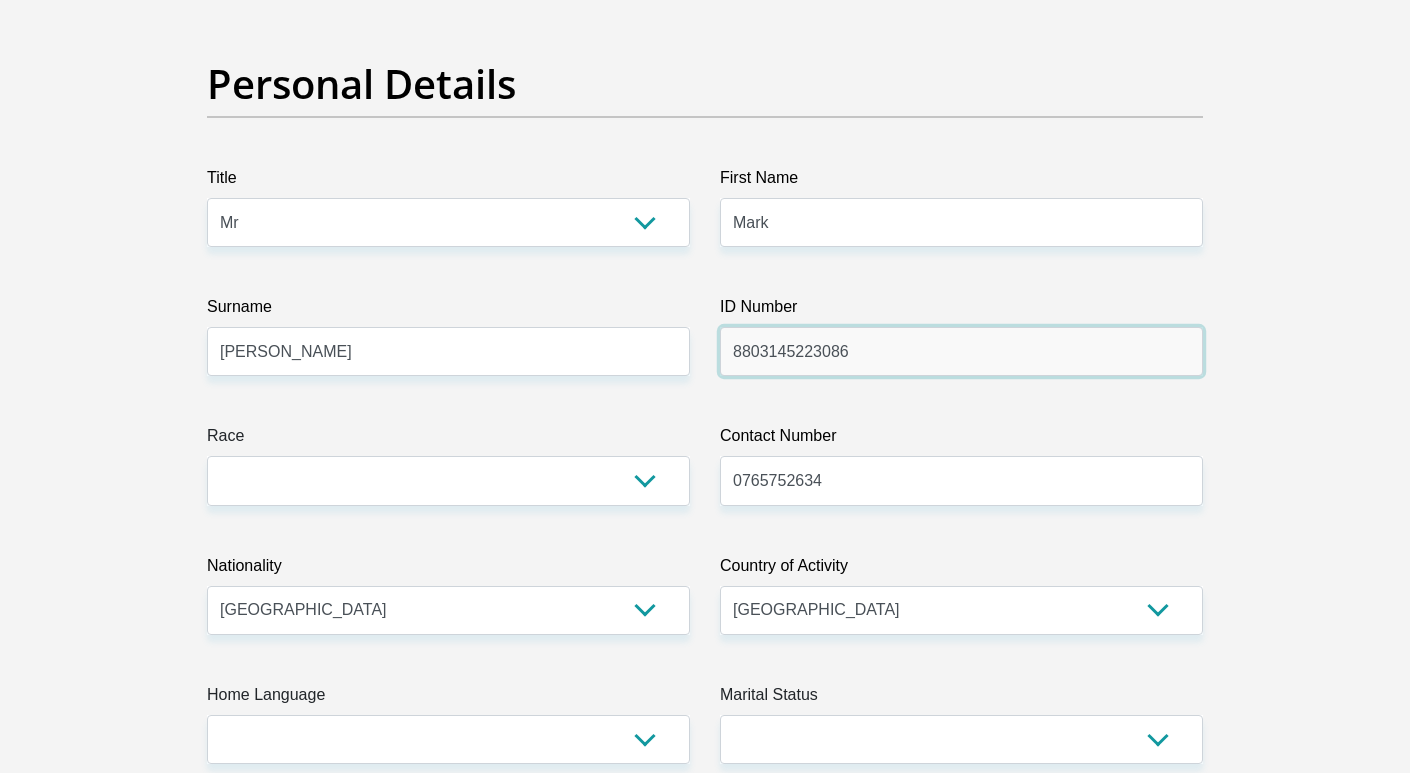 type on "8803145223086" 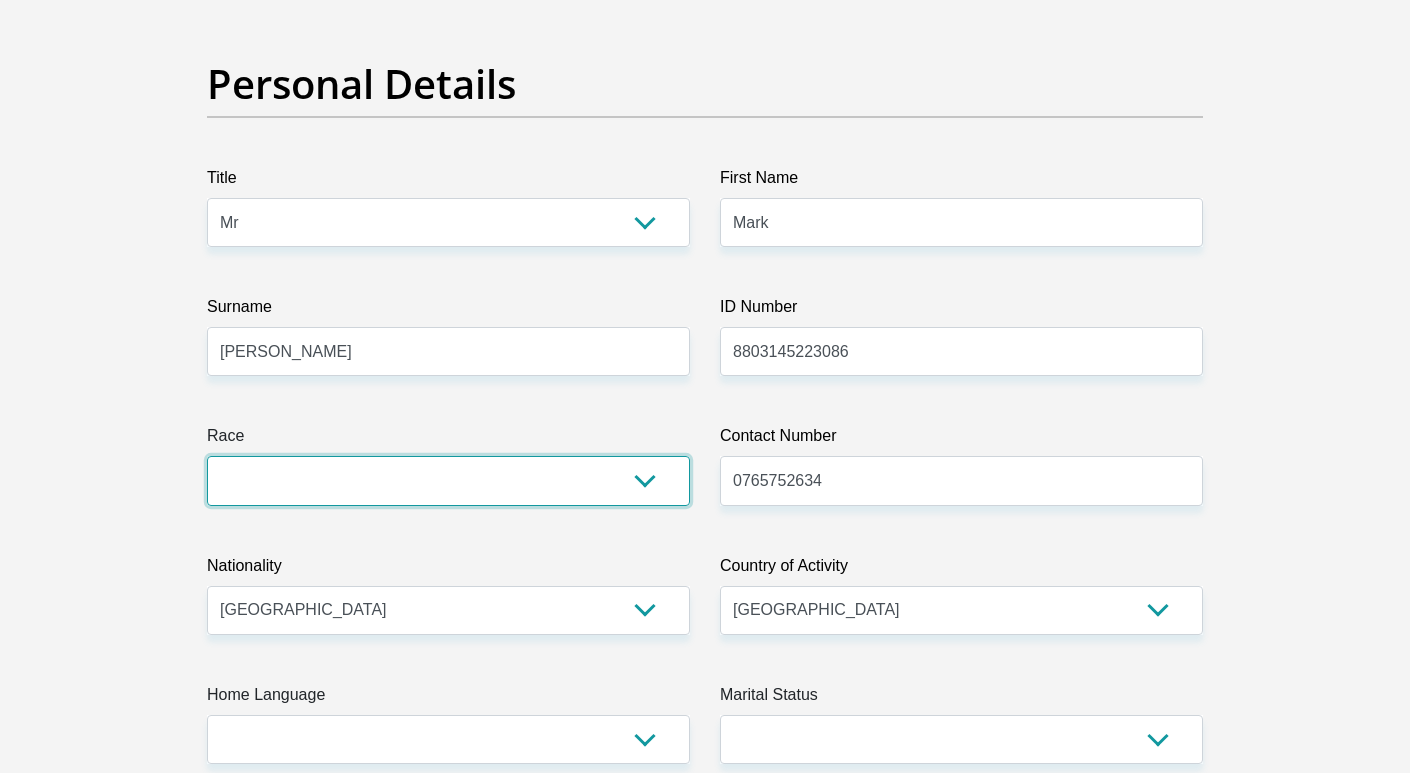 click on "Black
Coloured
Indian
White
Other" at bounding box center (448, 480) 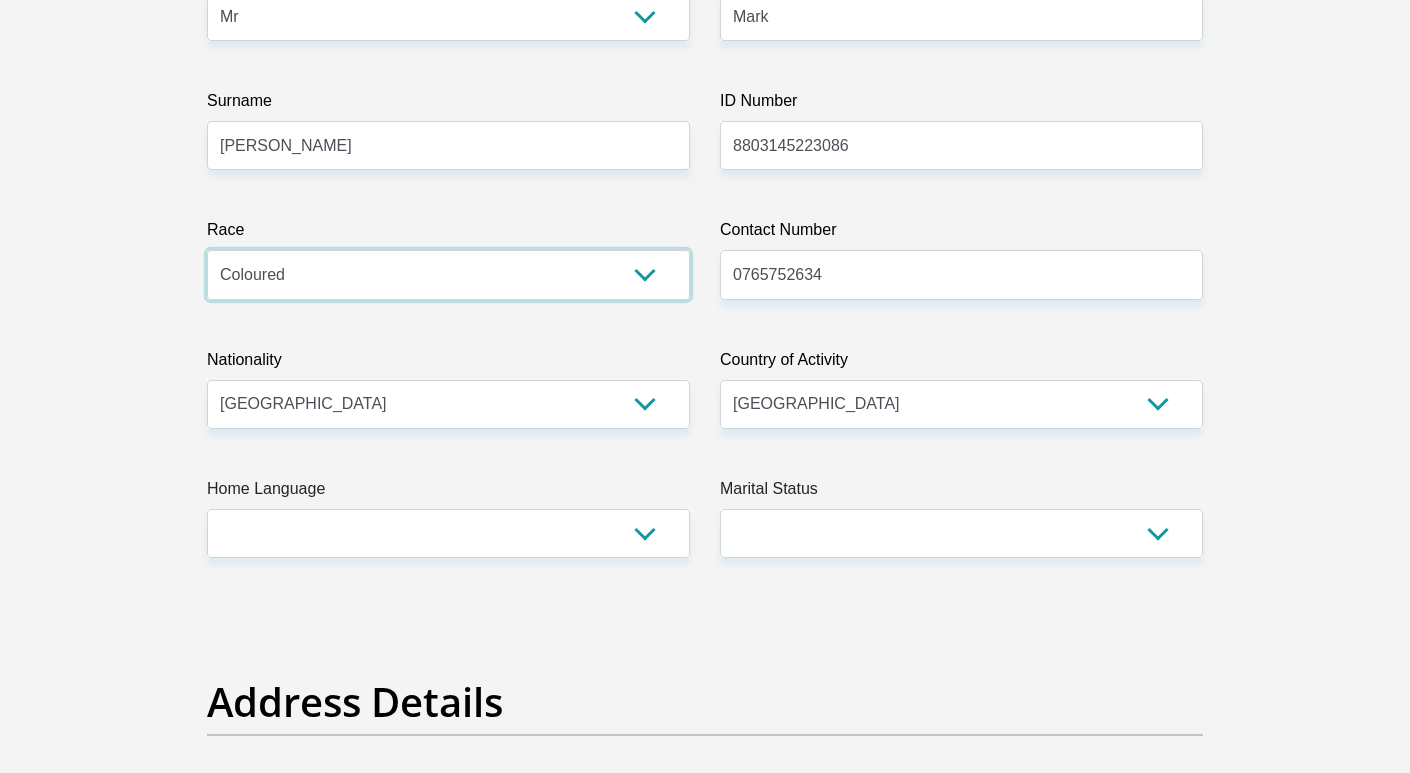 scroll, scrollTop: 355, scrollLeft: 0, axis: vertical 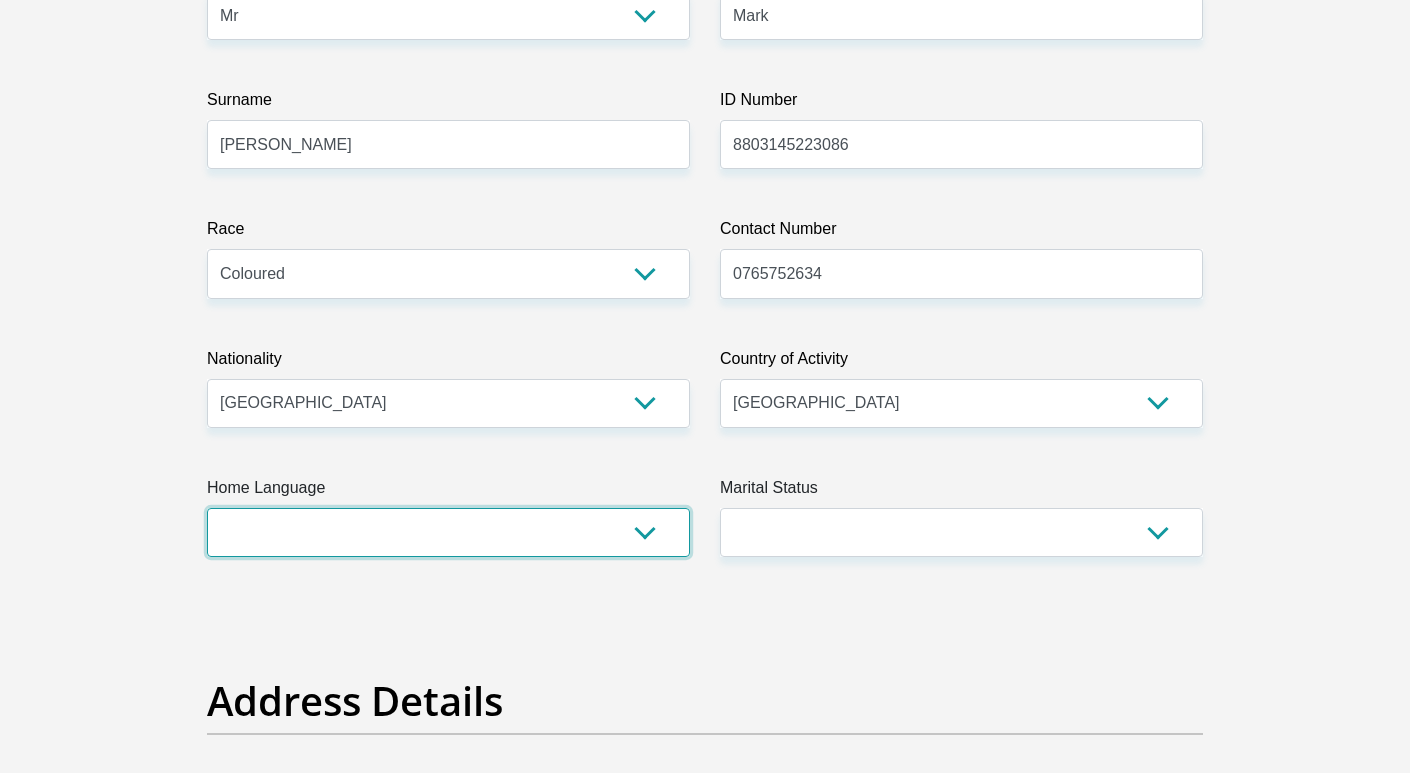click on "Afrikaans
English
Sepedi
South Ndebele
Southern Sotho
Swati
Tsonga
Tswana
Venda
Xhosa
Zulu
Other" at bounding box center (448, 532) 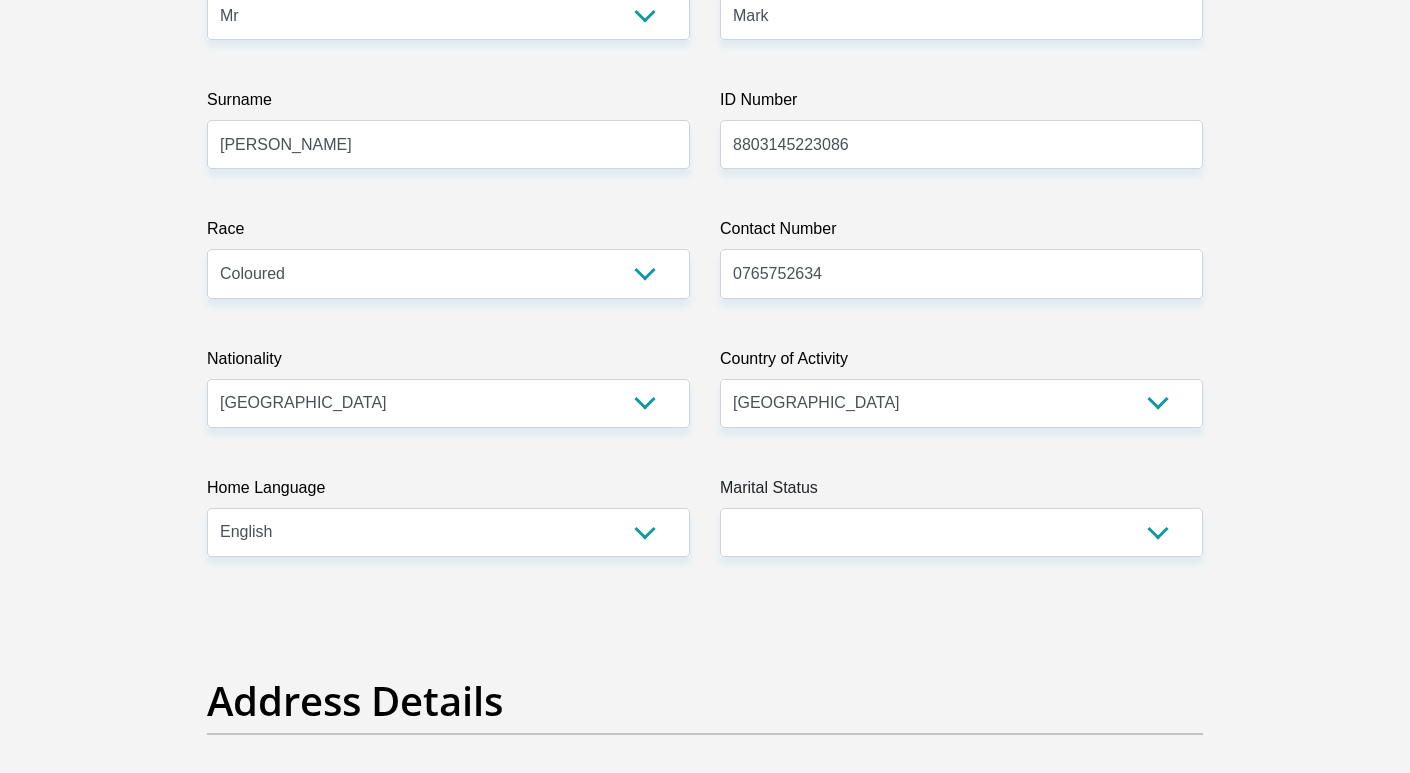 click on "Title
Mr
Ms
Mrs
Dr
Other
First Name
Mark
Surname
Muller
ID Number
8803145223086
Please input valid ID number
Race
Black
Coloured
Indian
White
Other
Contact Number
0765752634
Please input valid contact number
Nationality
South Africa
Afghanistan
Aland Islands  Albania  Algeria" at bounding box center (705, 3212) 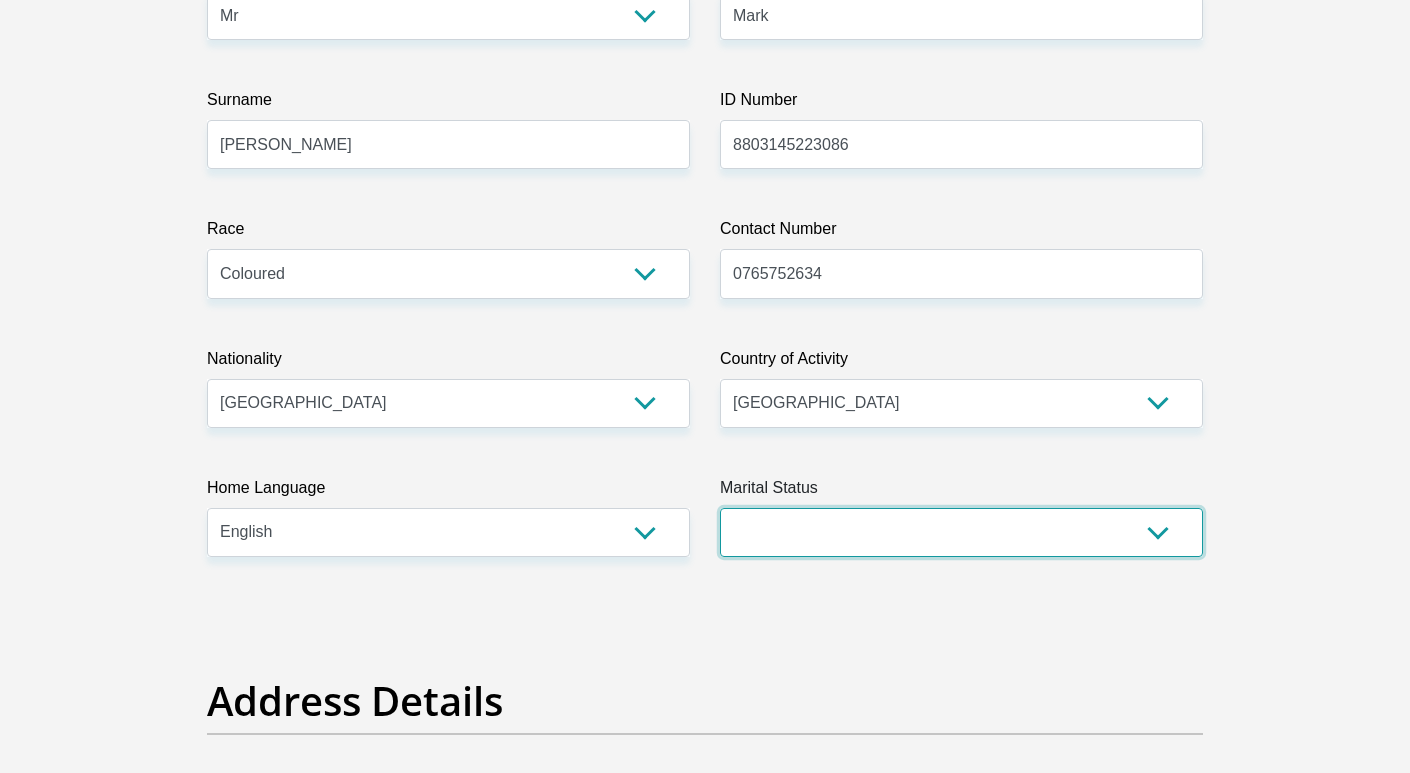 click on "Married ANC
Single
Divorced
Widowed
Married COP or Customary Law" at bounding box center (961, 532) 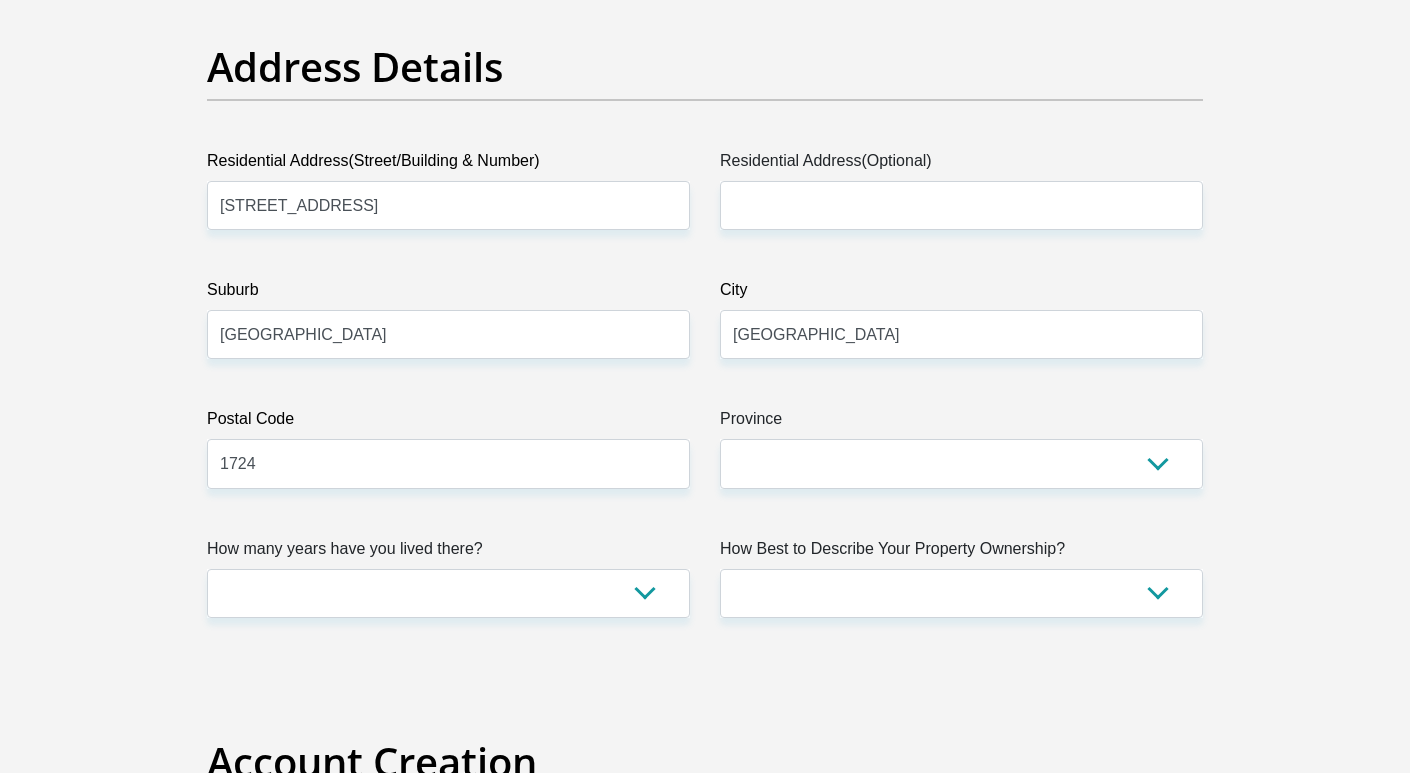 scroll, scrollTop: 991, scrollLeft: 0, axis: vertical 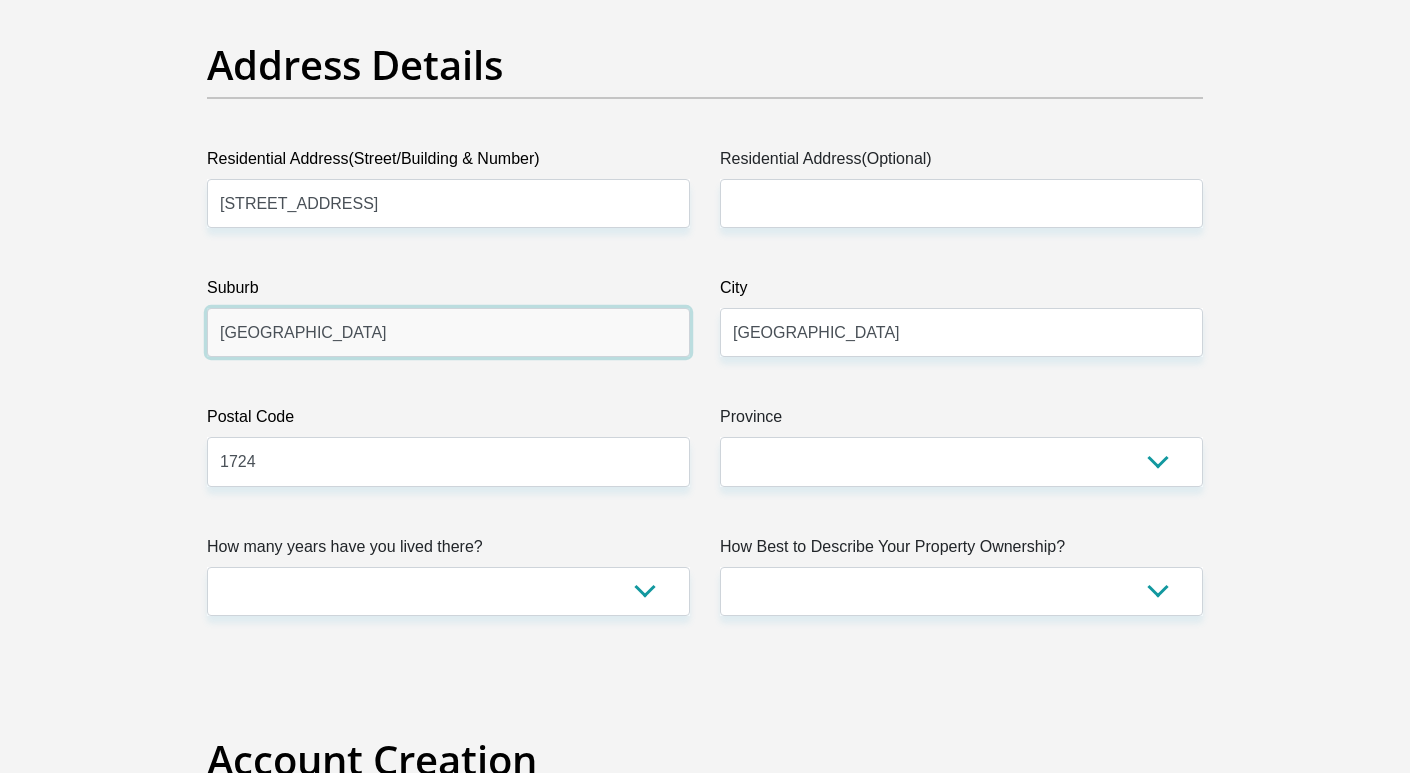 click on "Johannesburg" at bounding box center [448, 332] 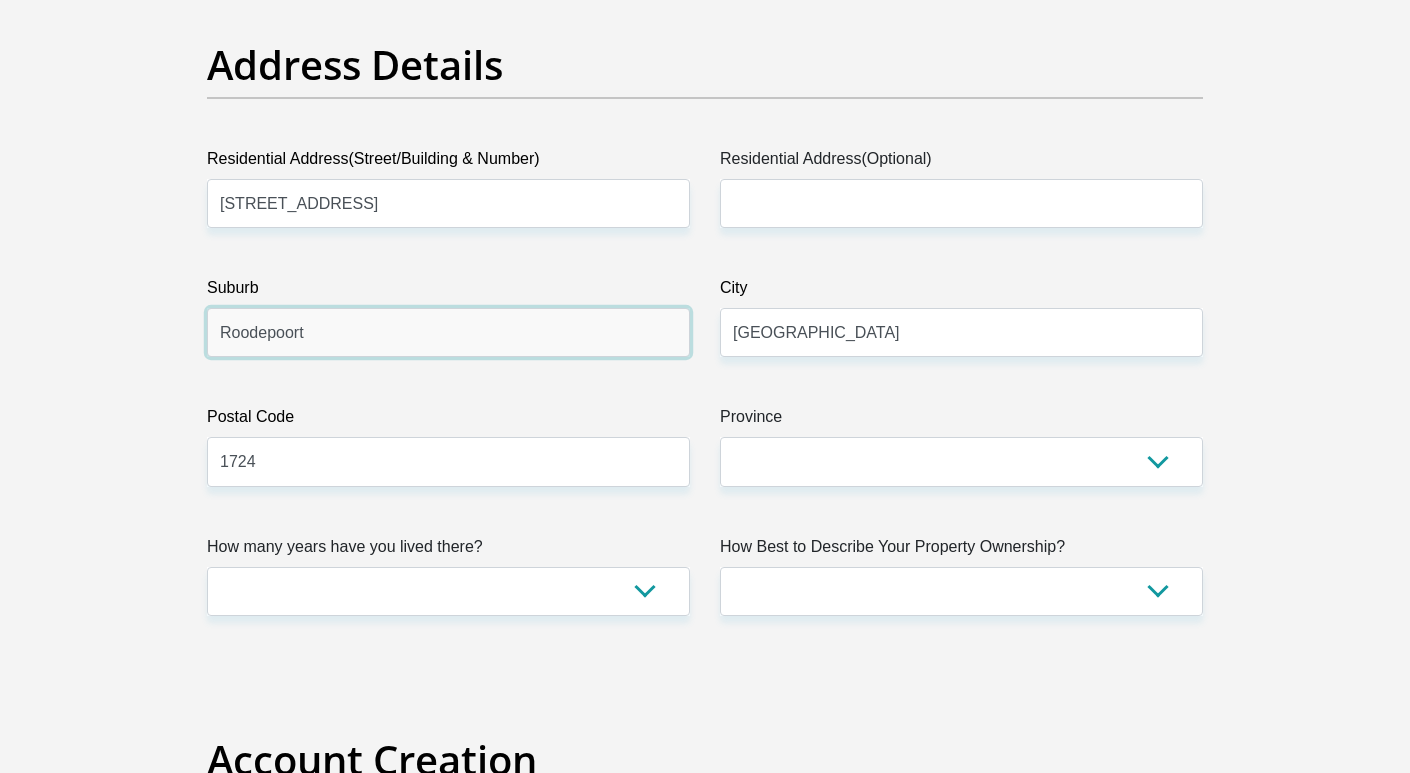 type on "Roodepoort" 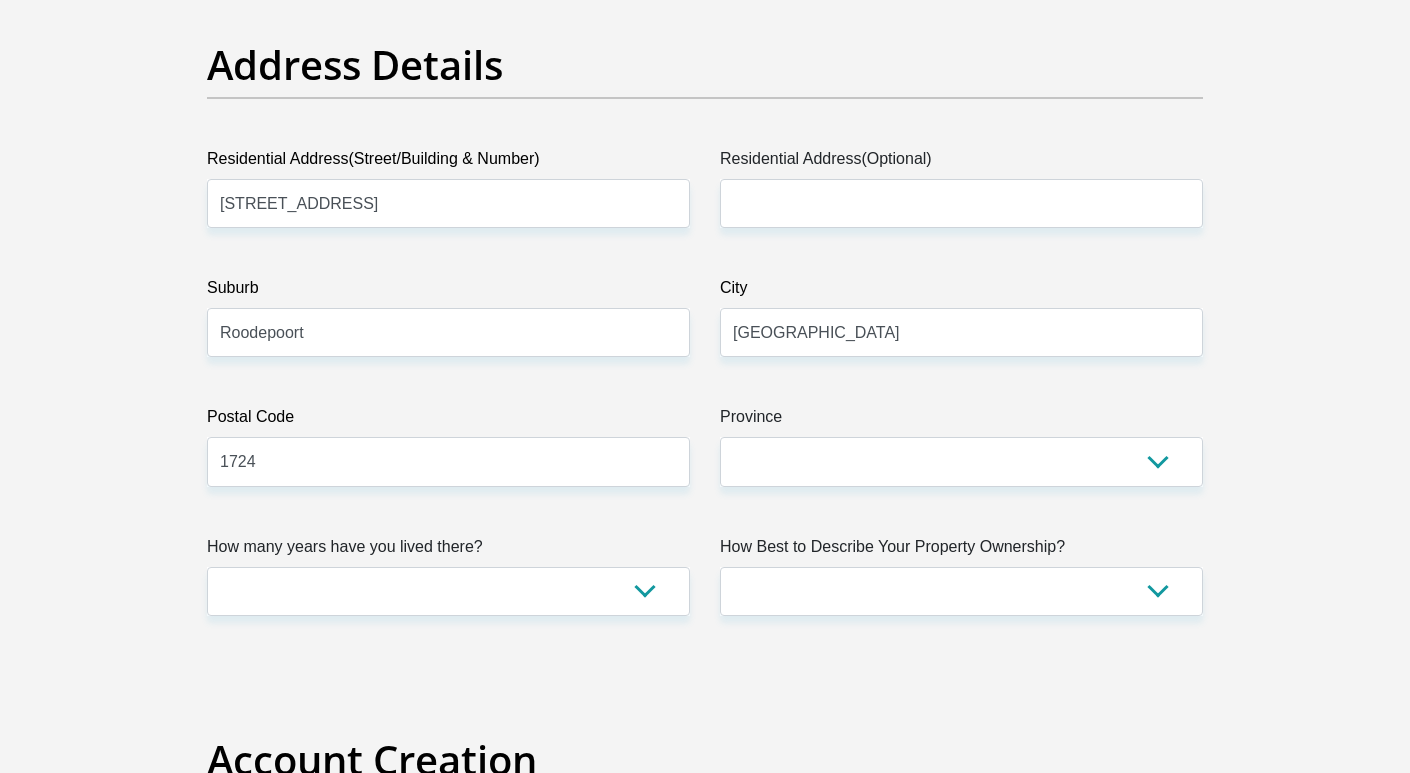 click on "Title
Mr
Ms
Mrs
Dr
Other
First Name
Mark
Surname
Muller
ID Number
8803145223086
Please input valid ID number
Race
Black
Coloured
Indian
White
Other
Contact Number
0765752634
Please input valid contact number
Nationality
South Africa
Afghanistan
Aland Islands  Albania  Algeria" at bounding box center [705, 2576] 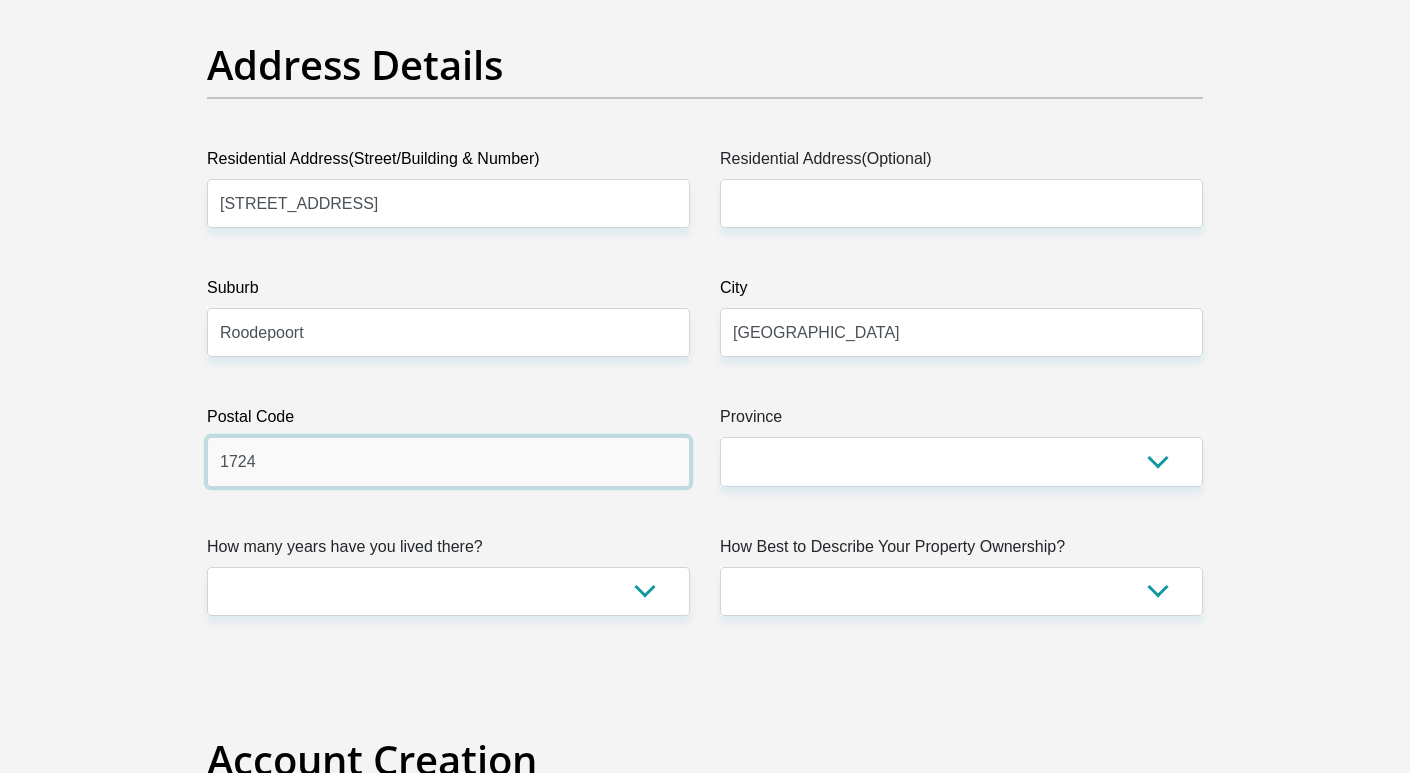 click on "1724" at bounding box center [448, 461] 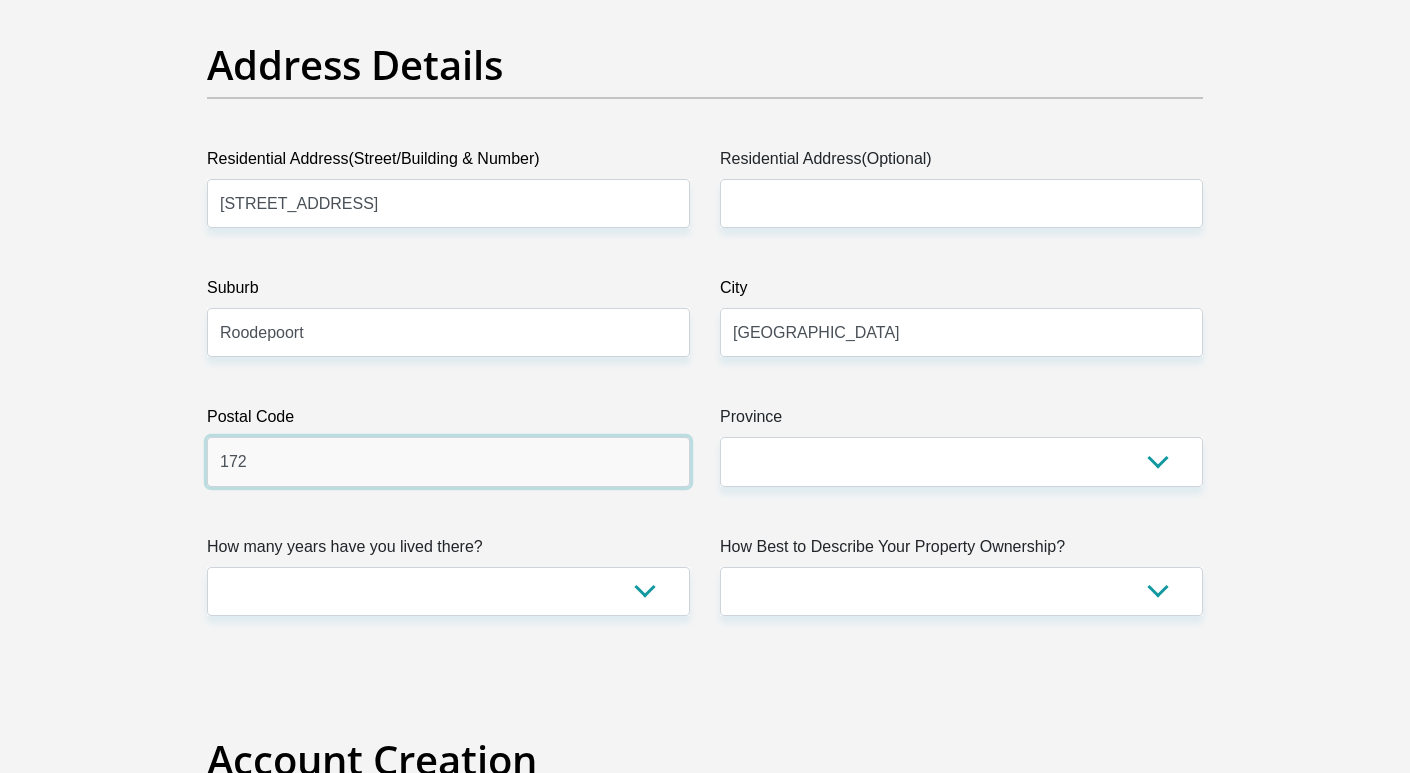 type on "1724" 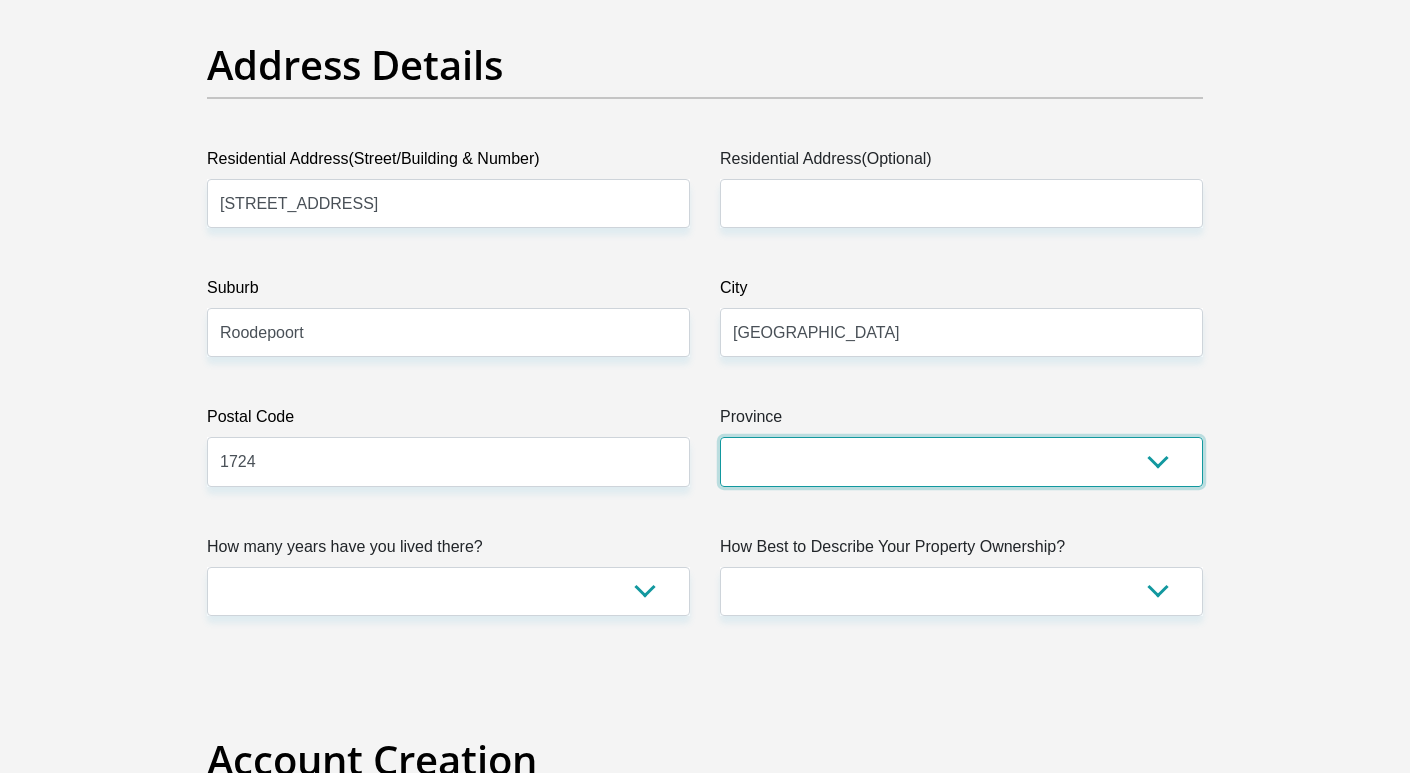 click on "Eastern Cape
Free State
Gauteng
KwaZulu-Natal
Limpopo
Mpumalanga
Northern Cape
North West
Western Cape" at bounding box center [961, 461] 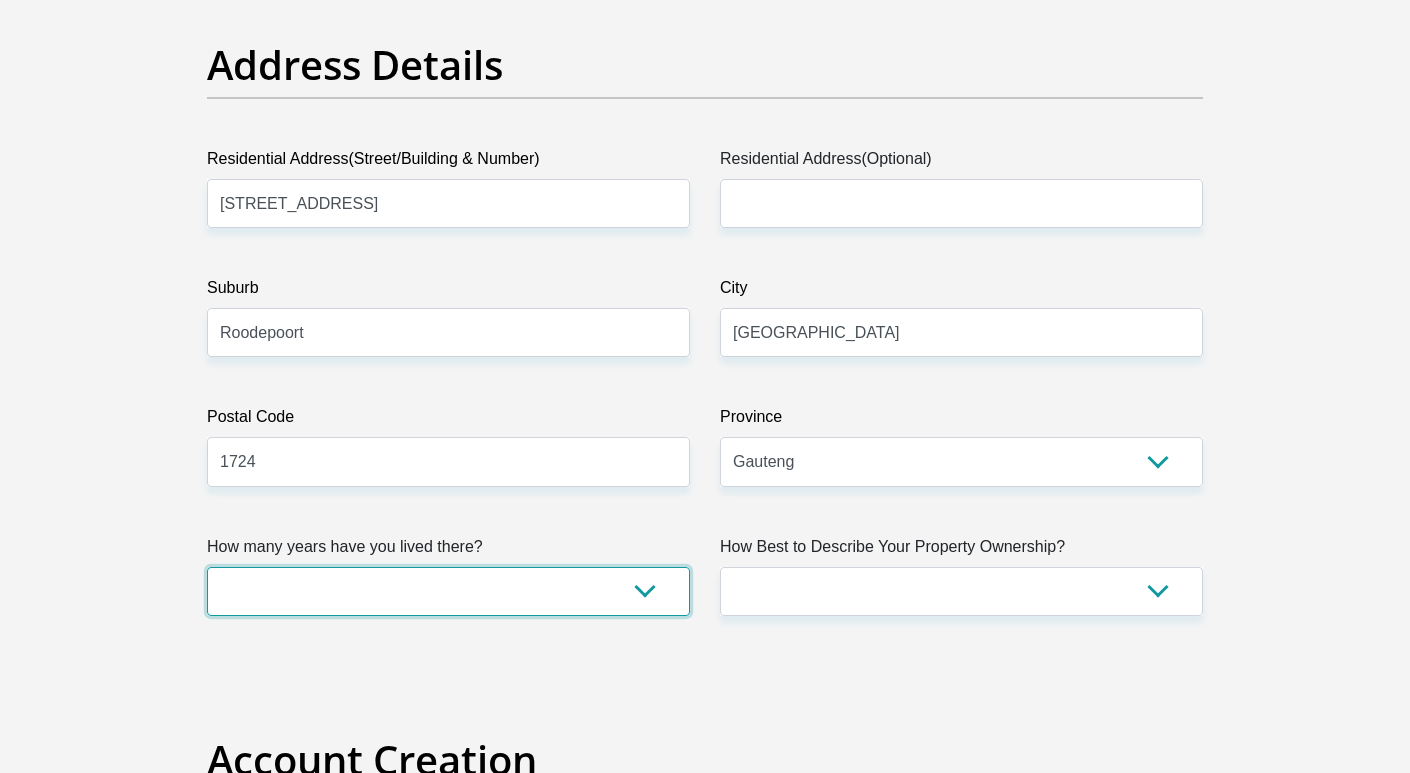 click on "less than 1 year
1-3 years
3-5 years
5+ years" at bounding box center [448, 591] 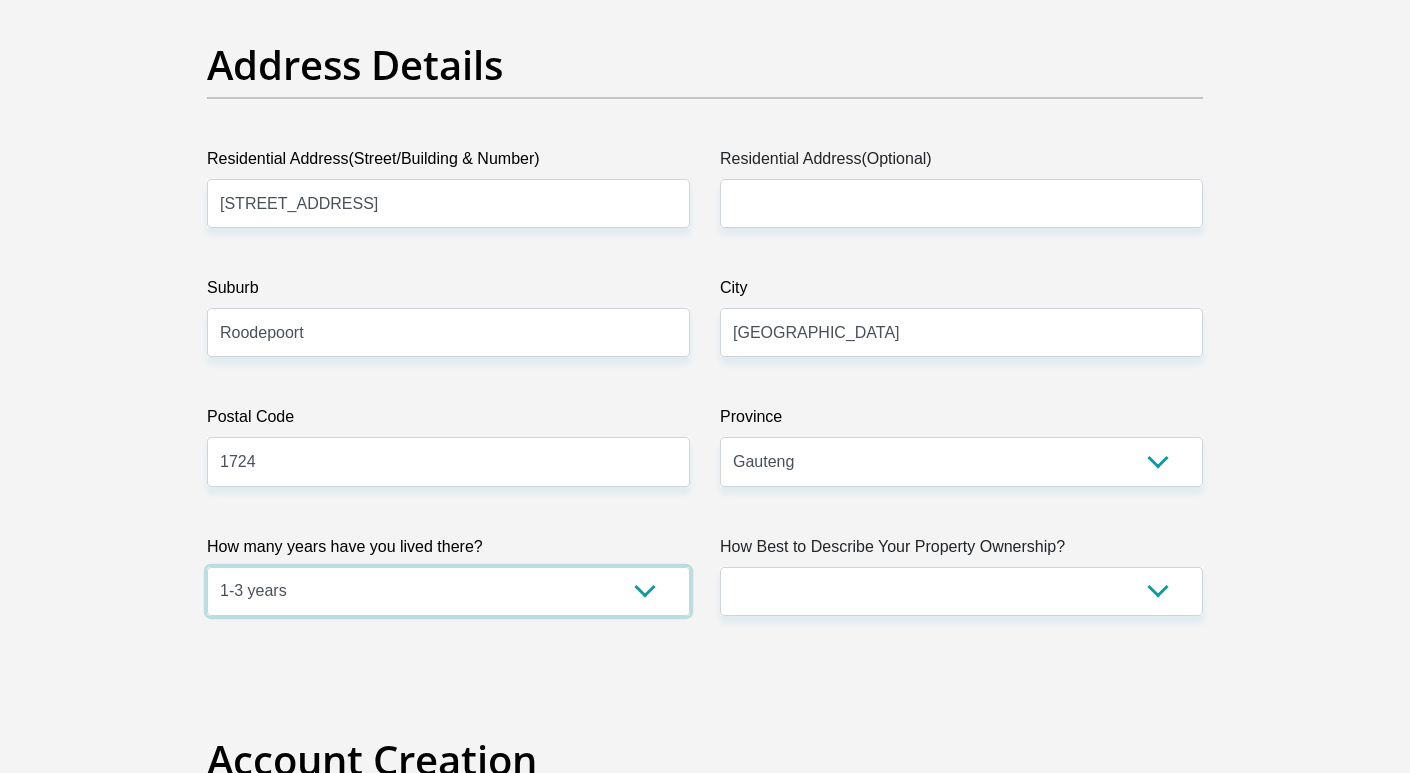 click on "less than 1 year
1-3 years
3-5 years
5+ years" at bounding box center [448, 591] 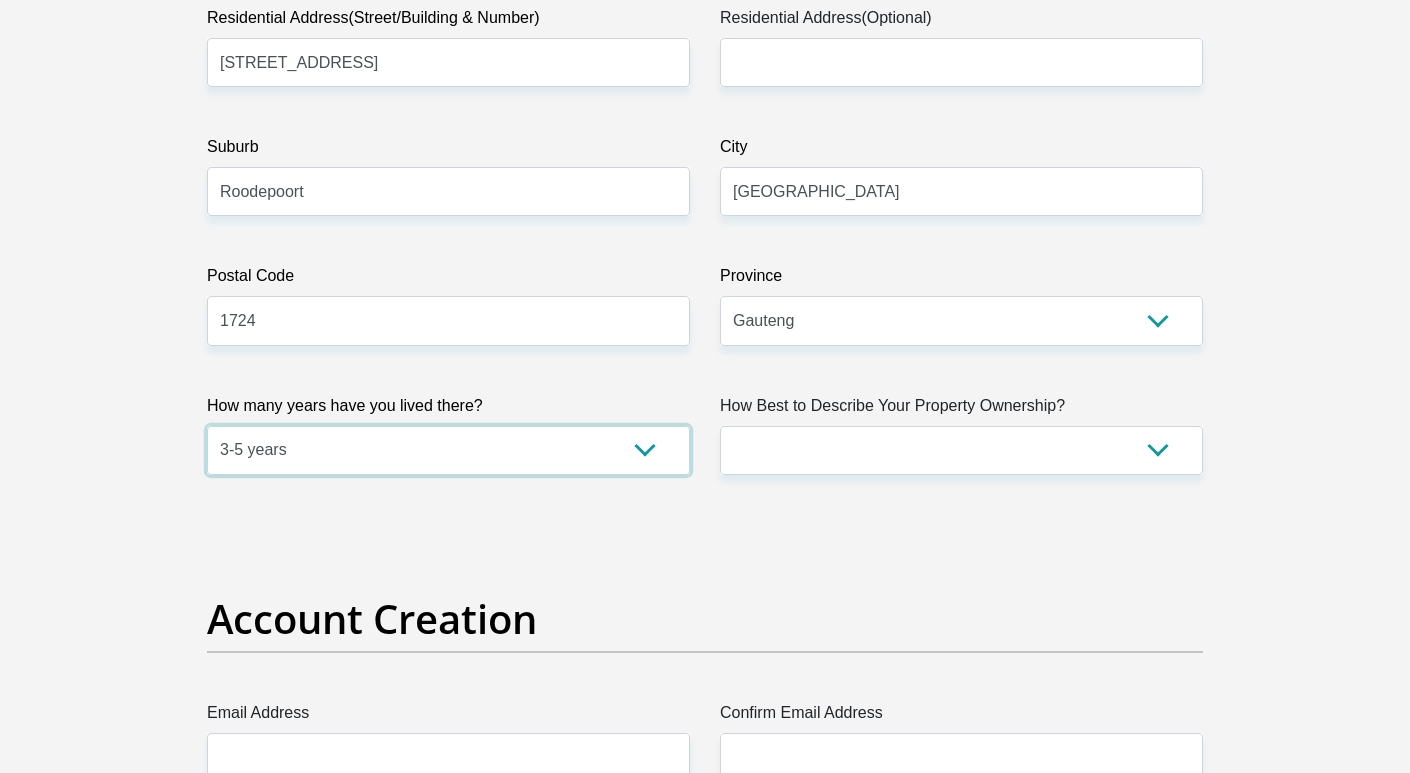scroll, scrollTop: 1134, scrollLeft: 0, axis: vertical 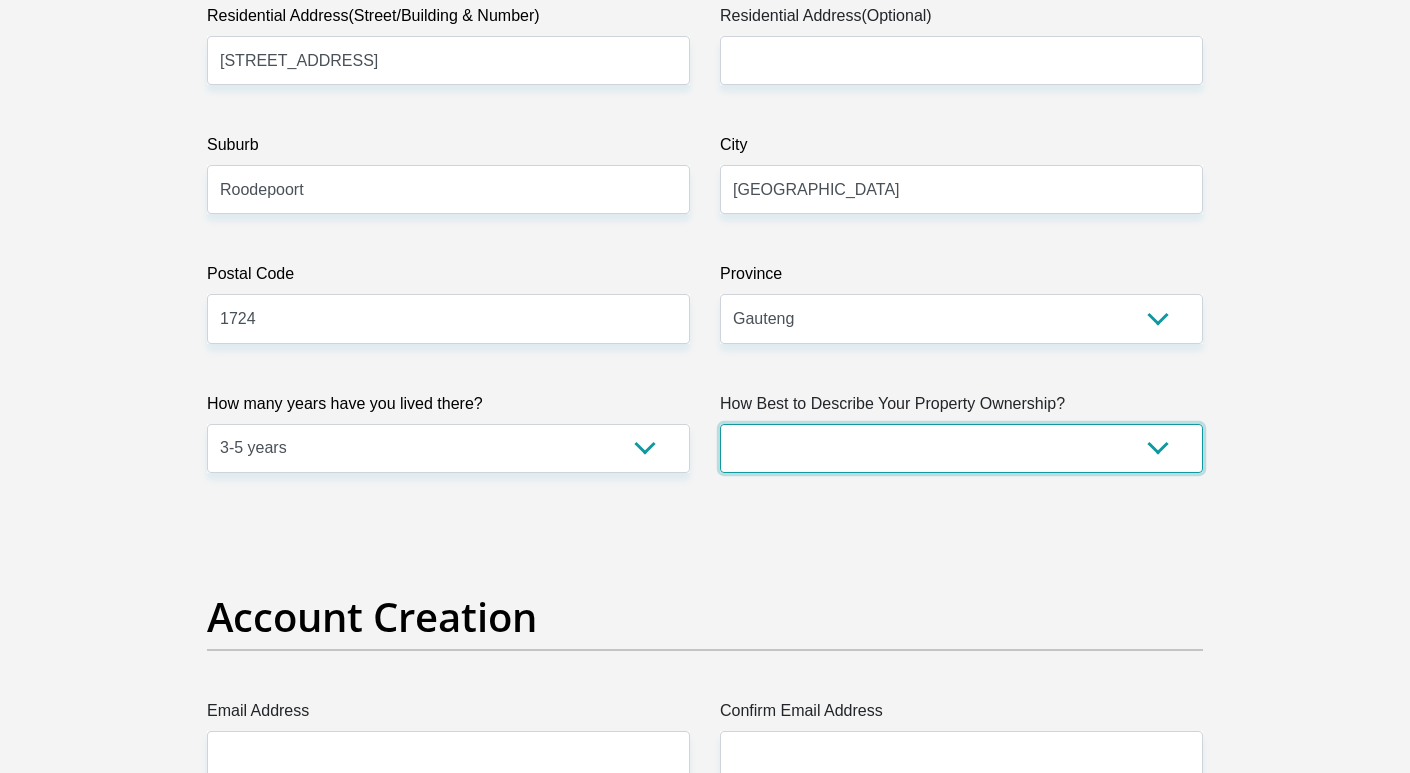 click on "Owned
Rented
Family Owned
Company Dwelling" at bounding box center [961, 448] 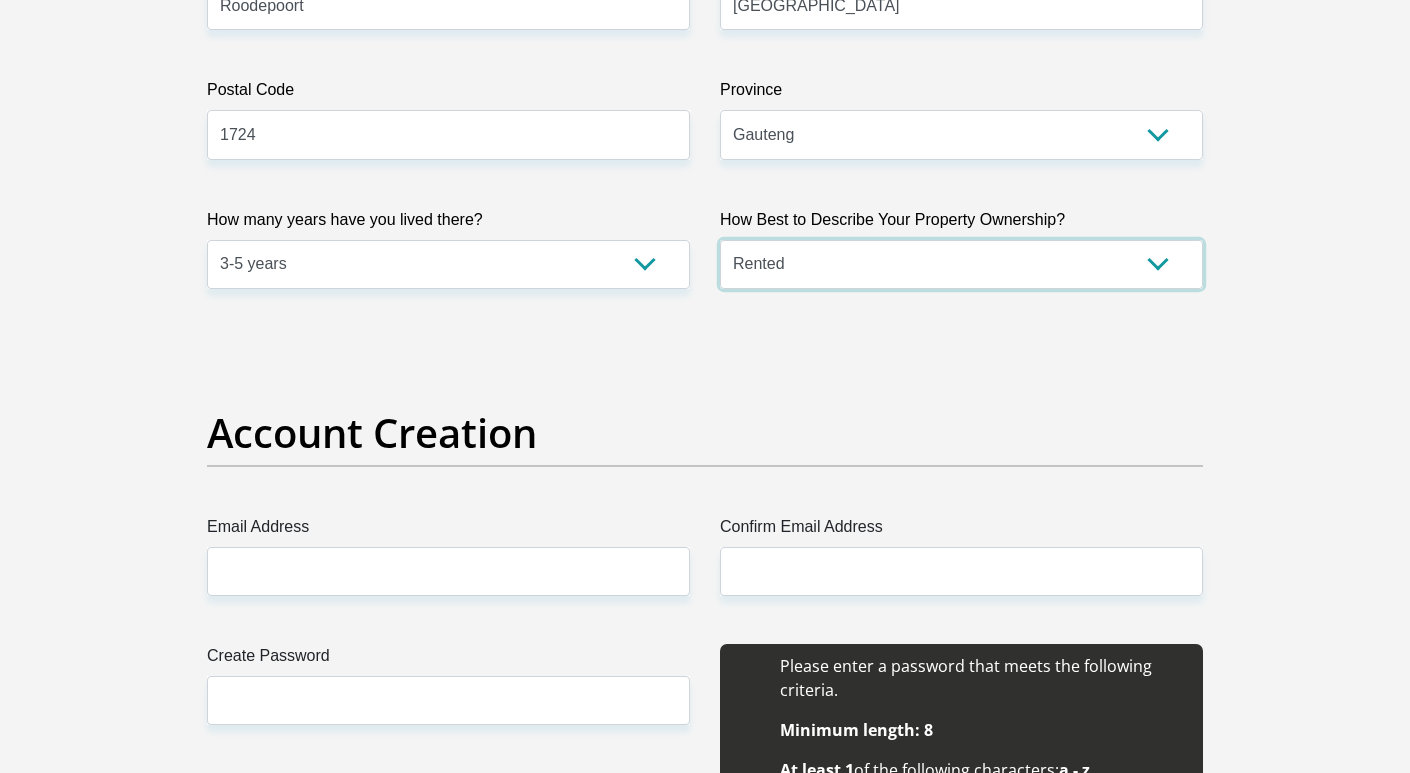 scroll, scrollTop: 1437, scrollLeft: 0, axis: vertical 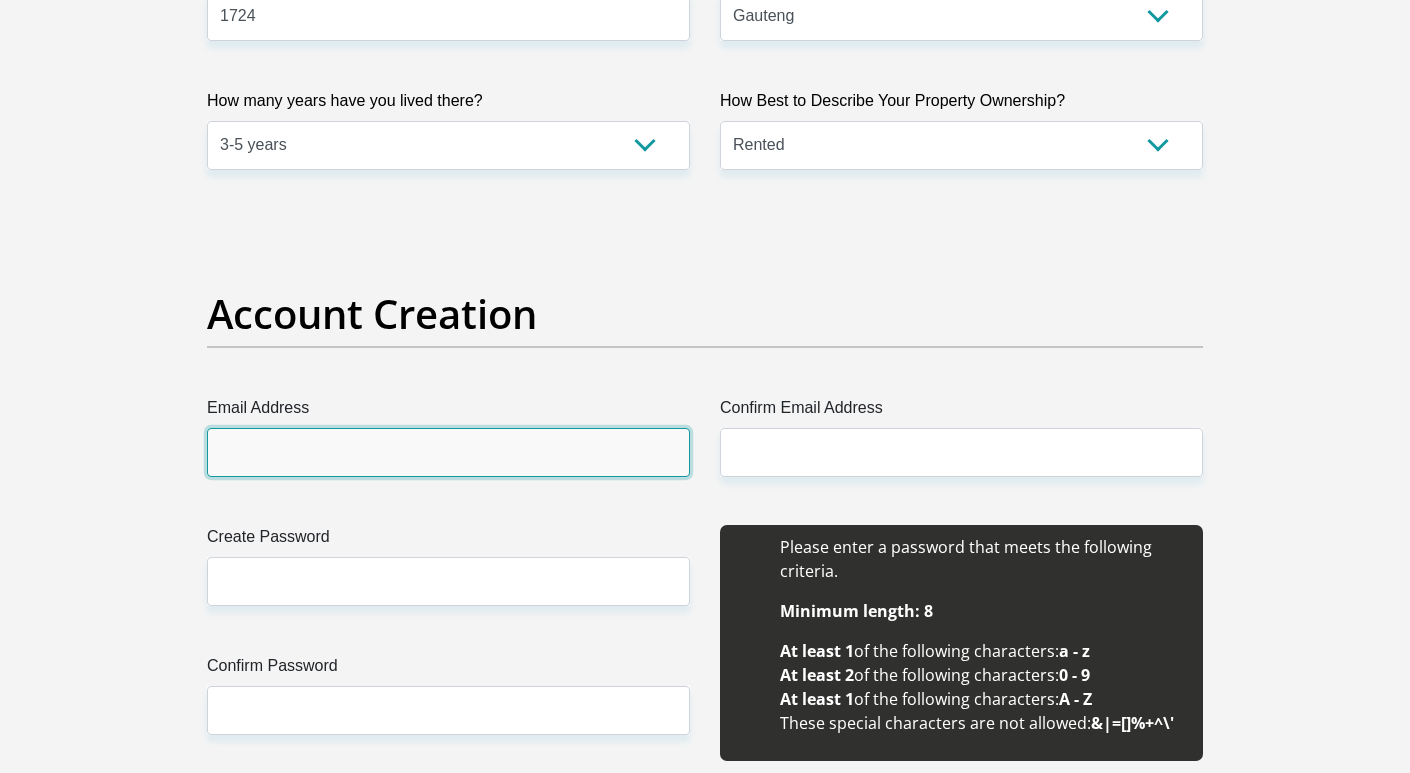 click on "Email Address" at bounding box center [448, 452] 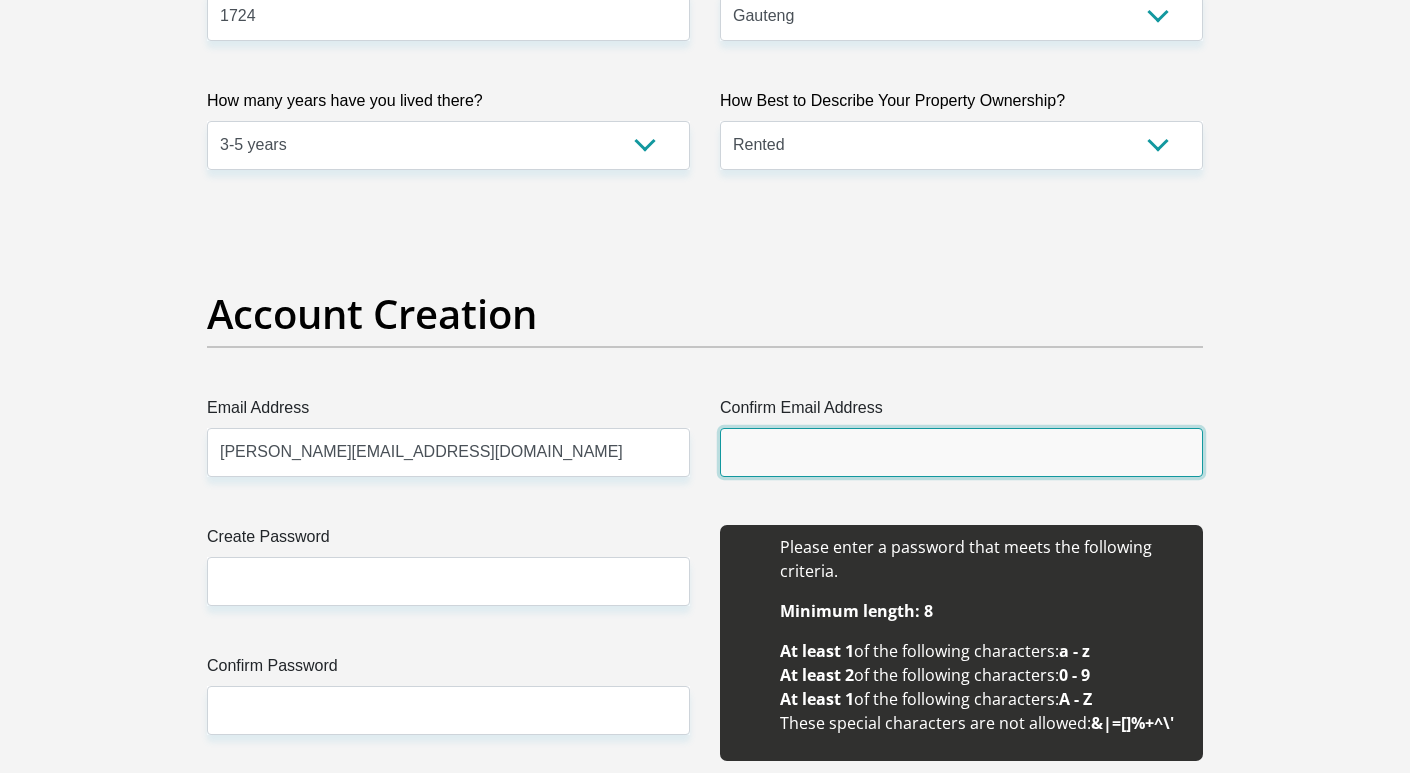 type on "muller.markanthony@gmail.com" 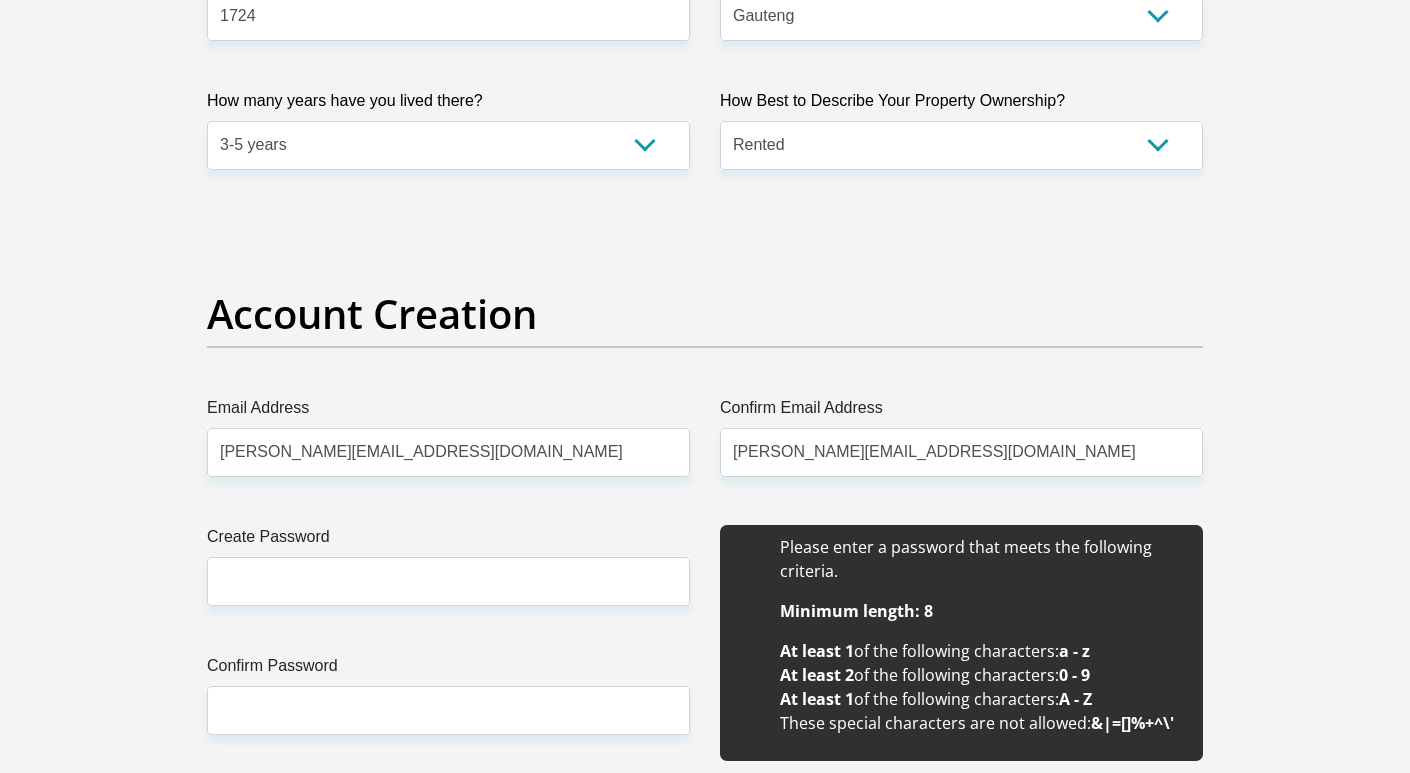 type 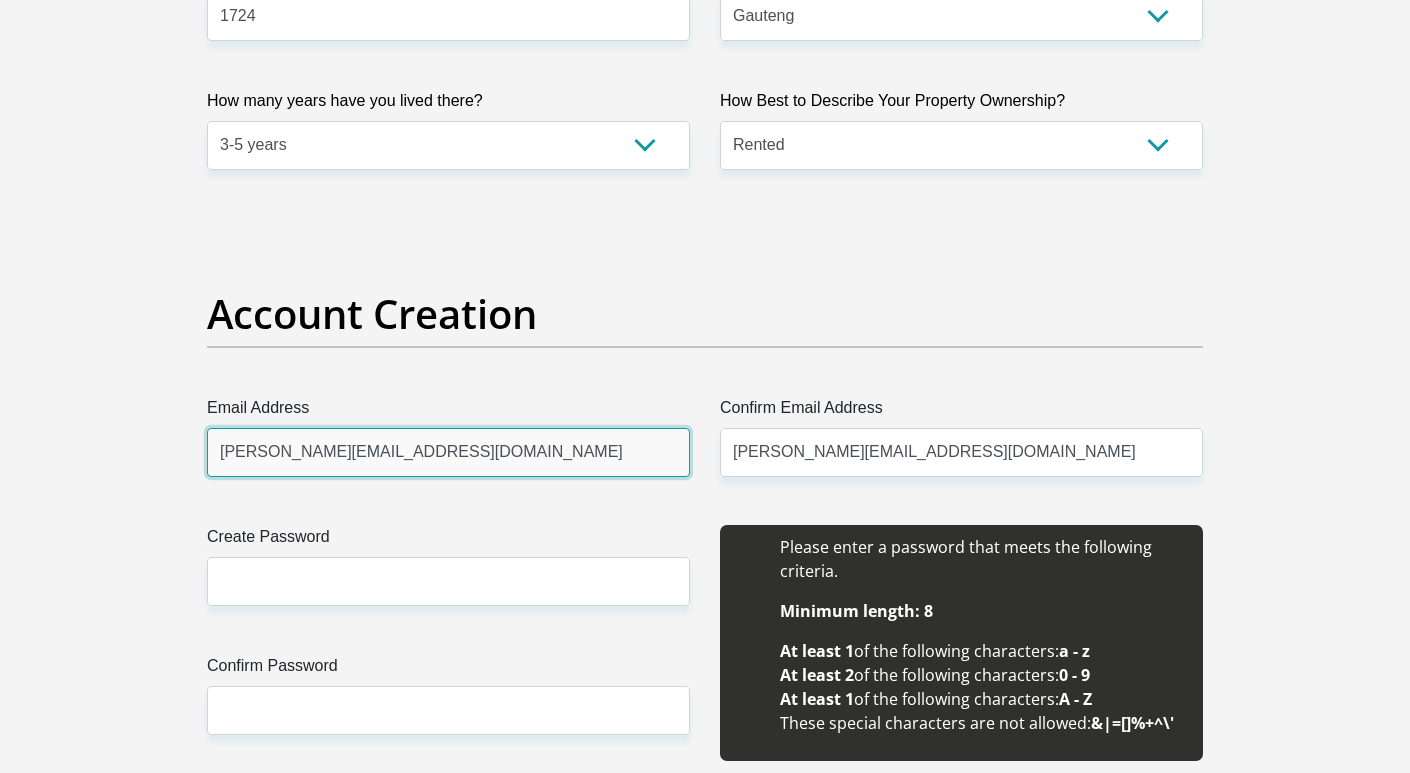 type 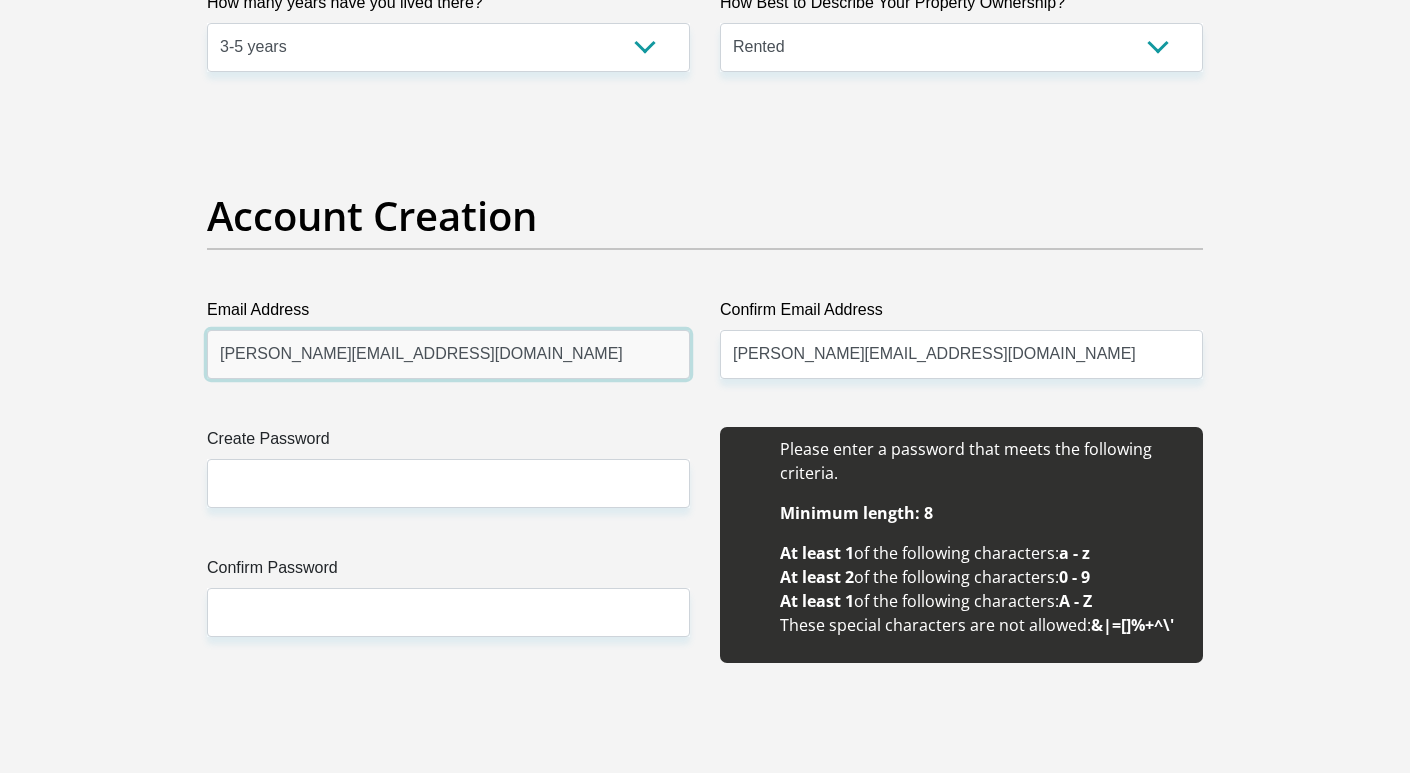 scroll, scrollTop: 1561, scrollLeft: 0, axis: vertical 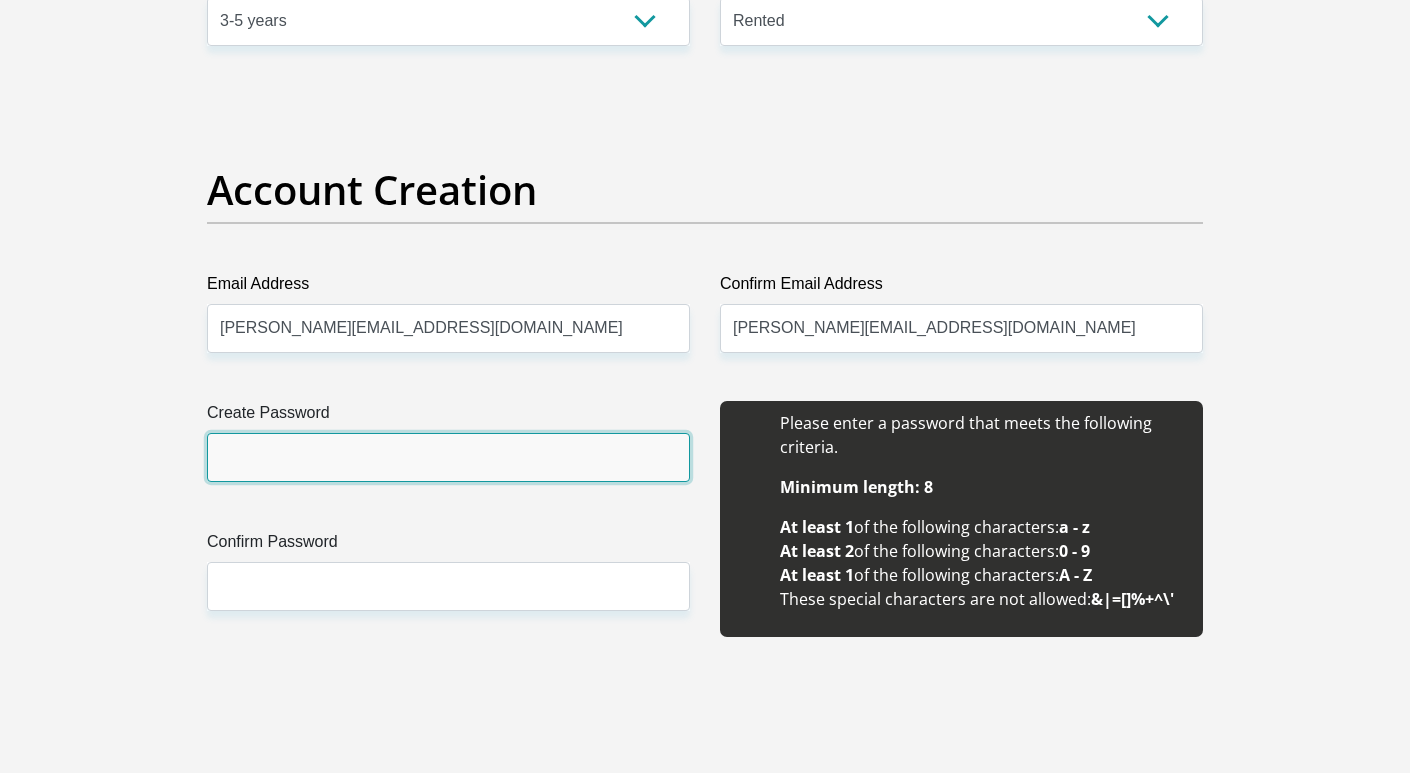 click on "Create Password" at bounding box center [448, 457] 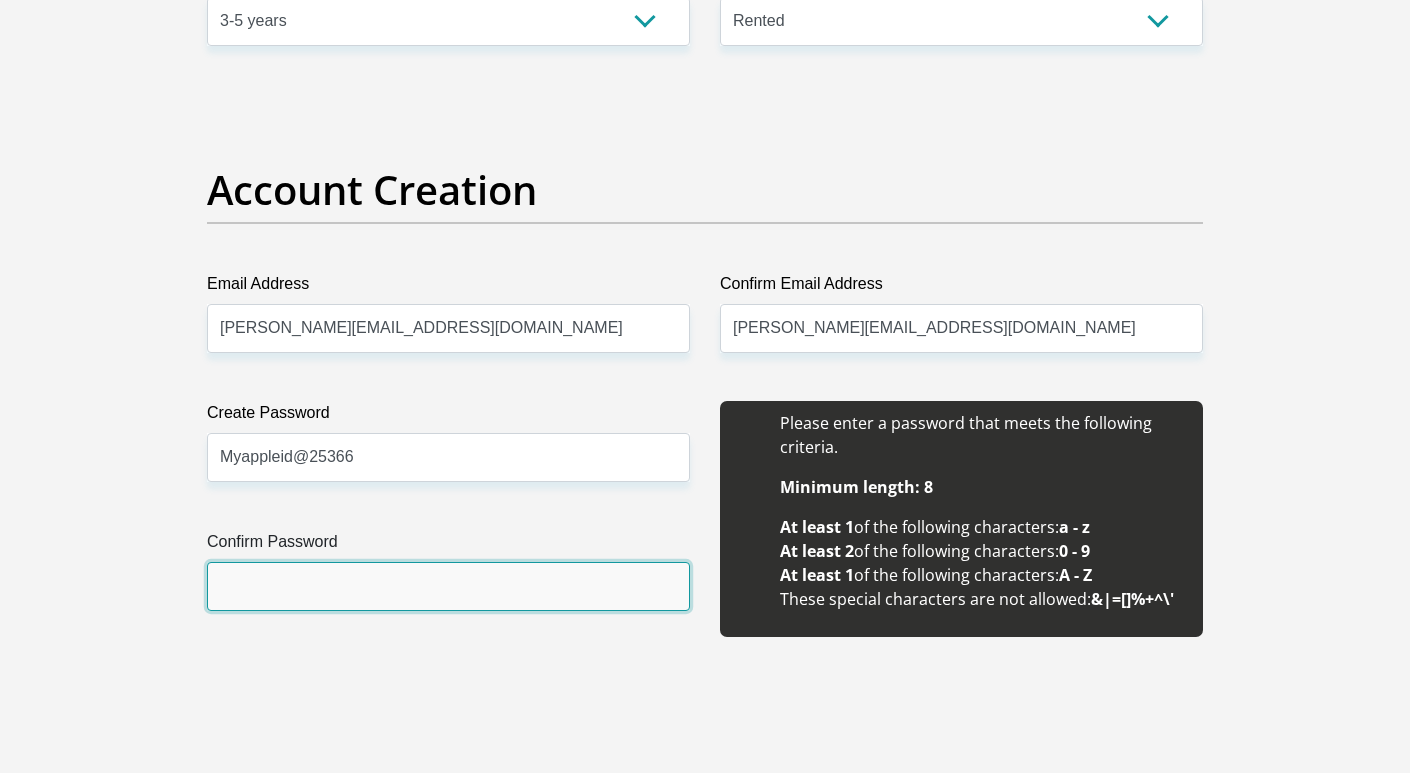 click on "Confirm Password" at bounding box center (448, 586) 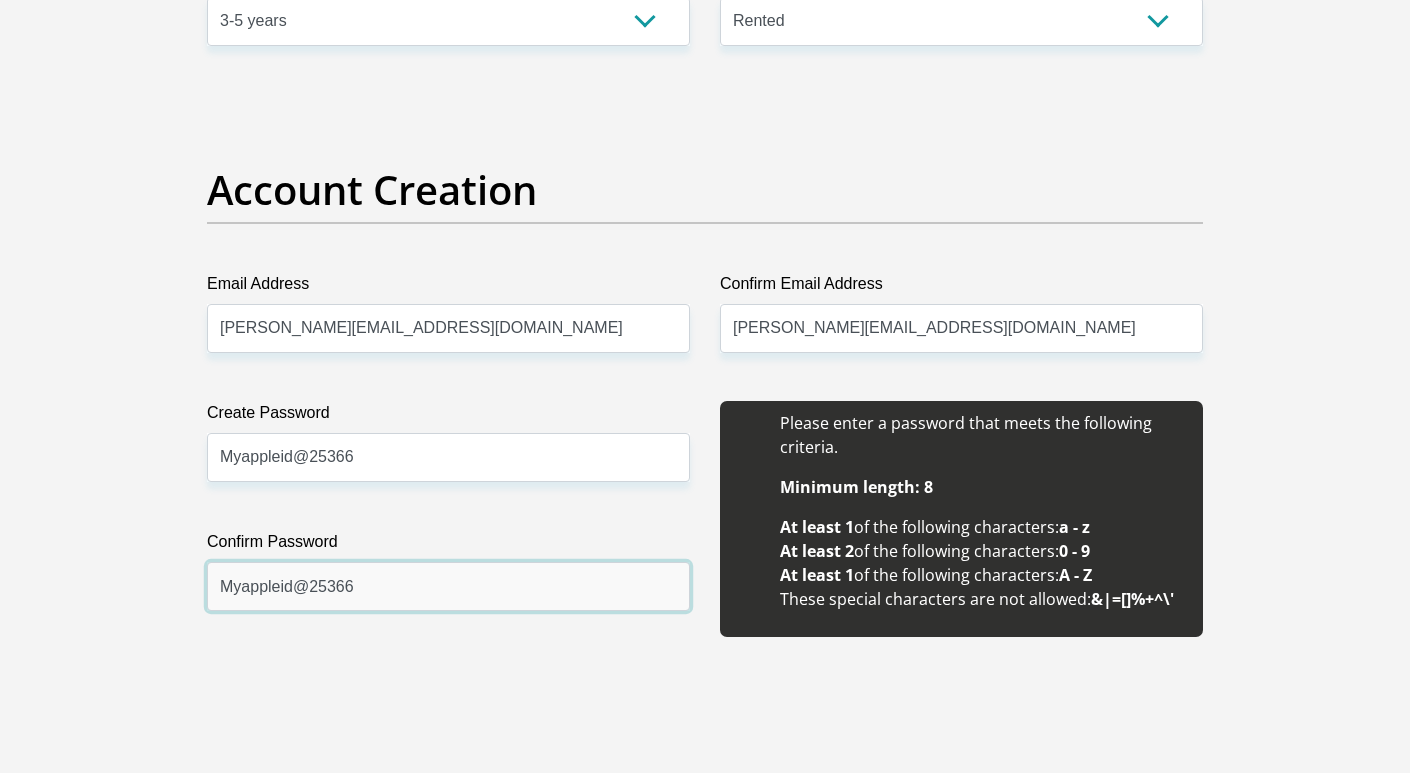 scroll, scrollTop: 2024, scrollLeft: 0, axis: vertical 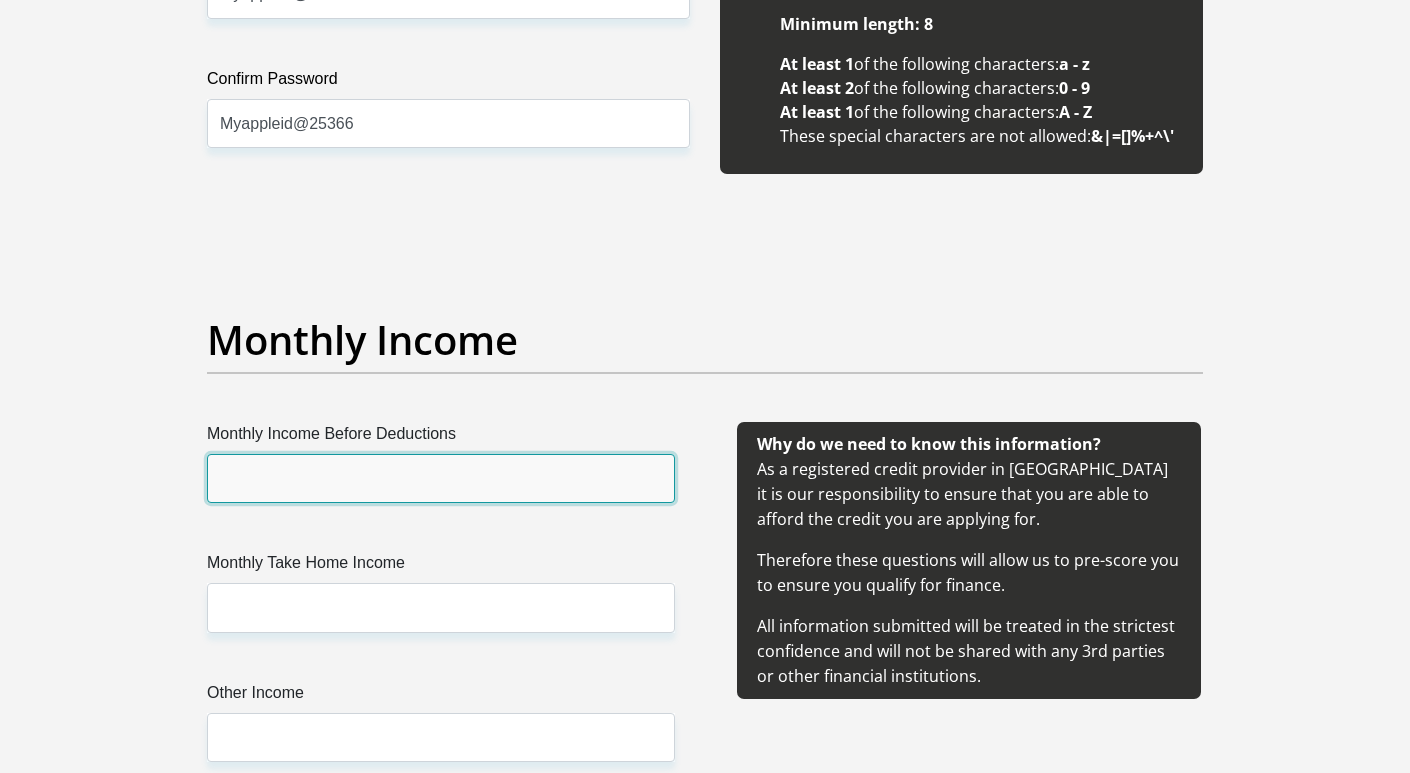 click on "Monthly Income Before Deductions" at bounding box center [441, 478] 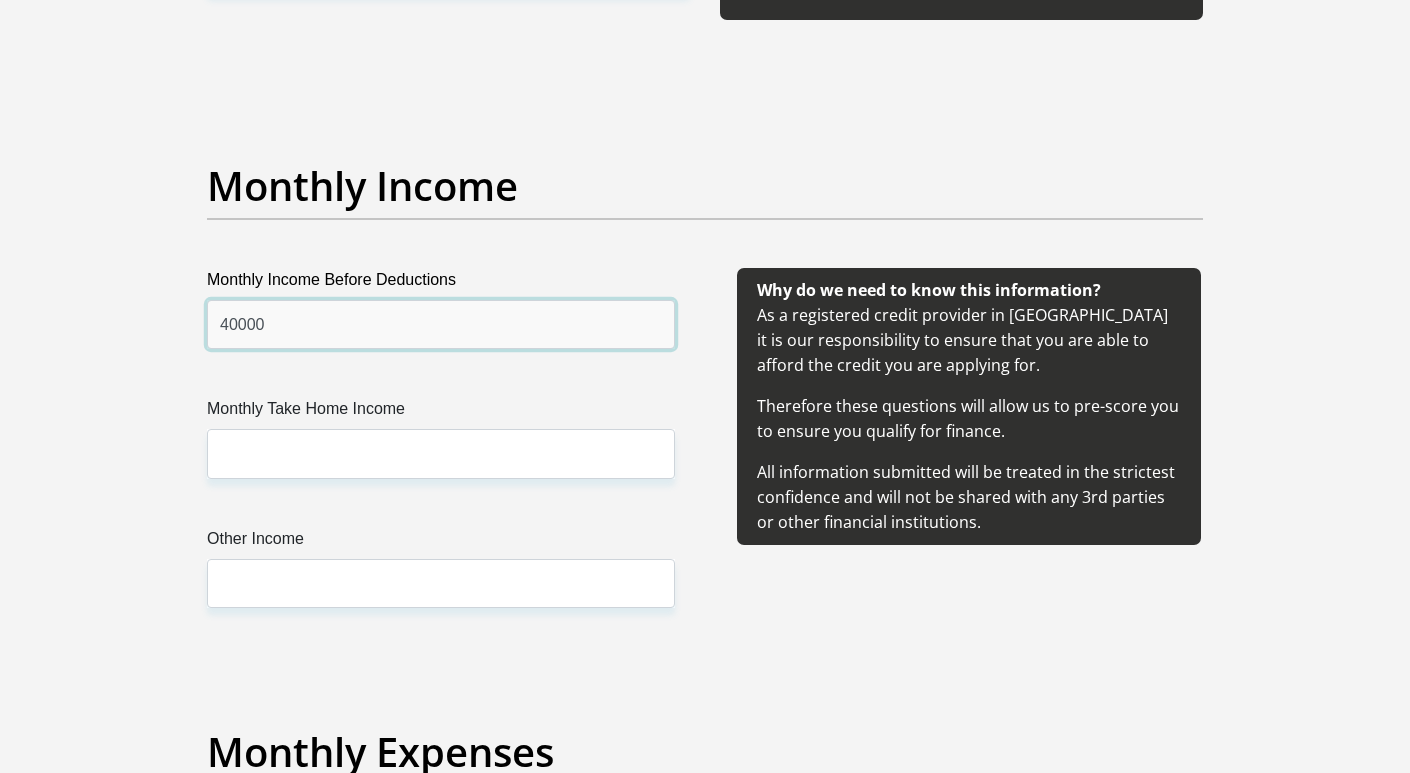 scroll, scrollTop: 2179, scrollLeft: 0, axis: vertical 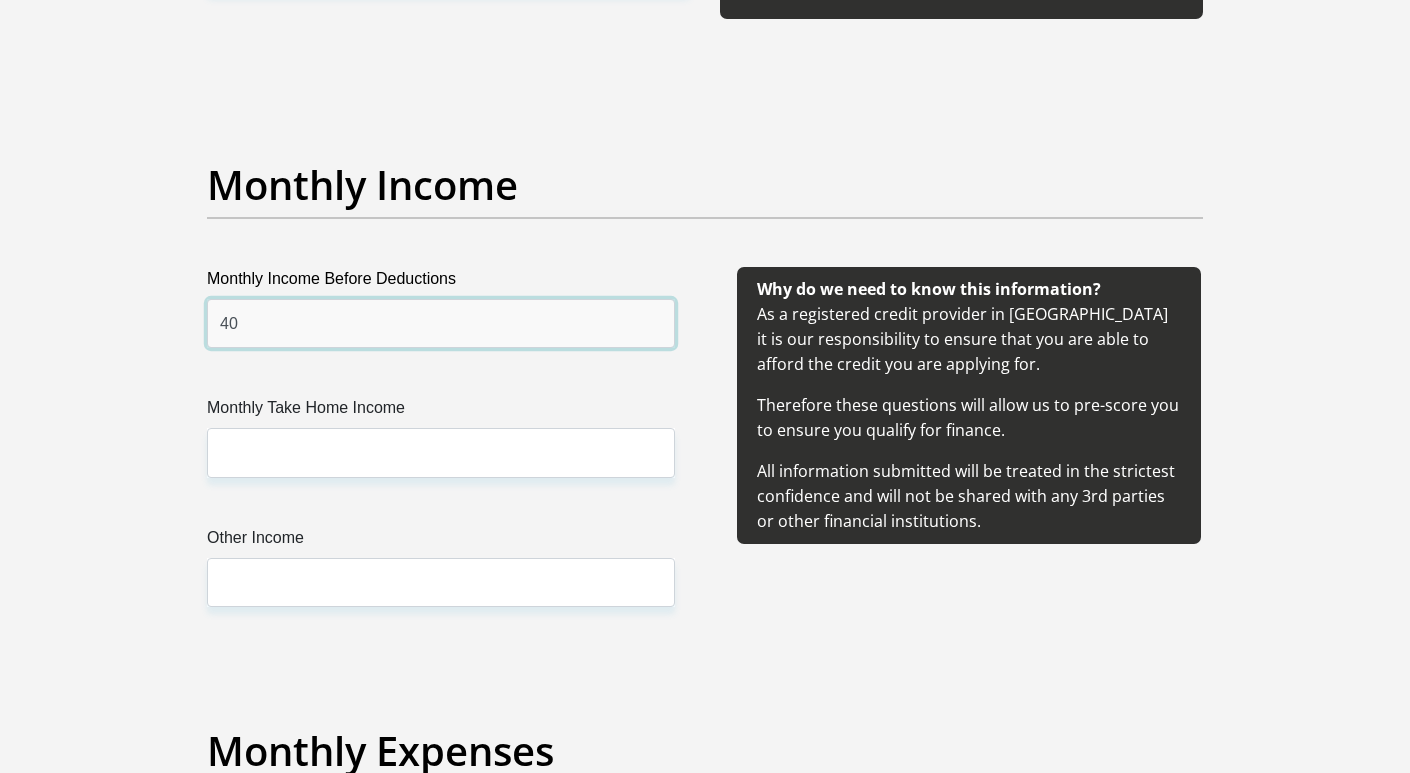 type on "4" 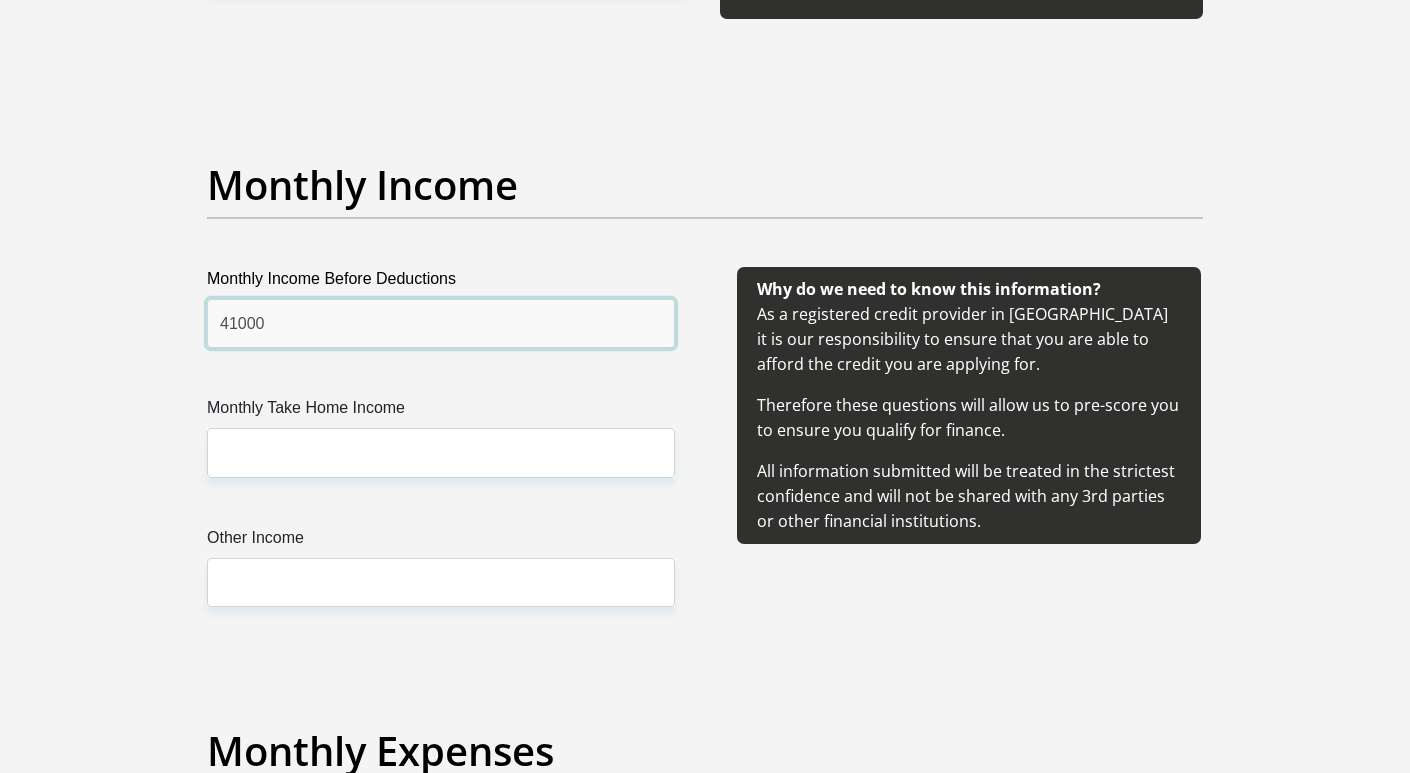 type on "41000" 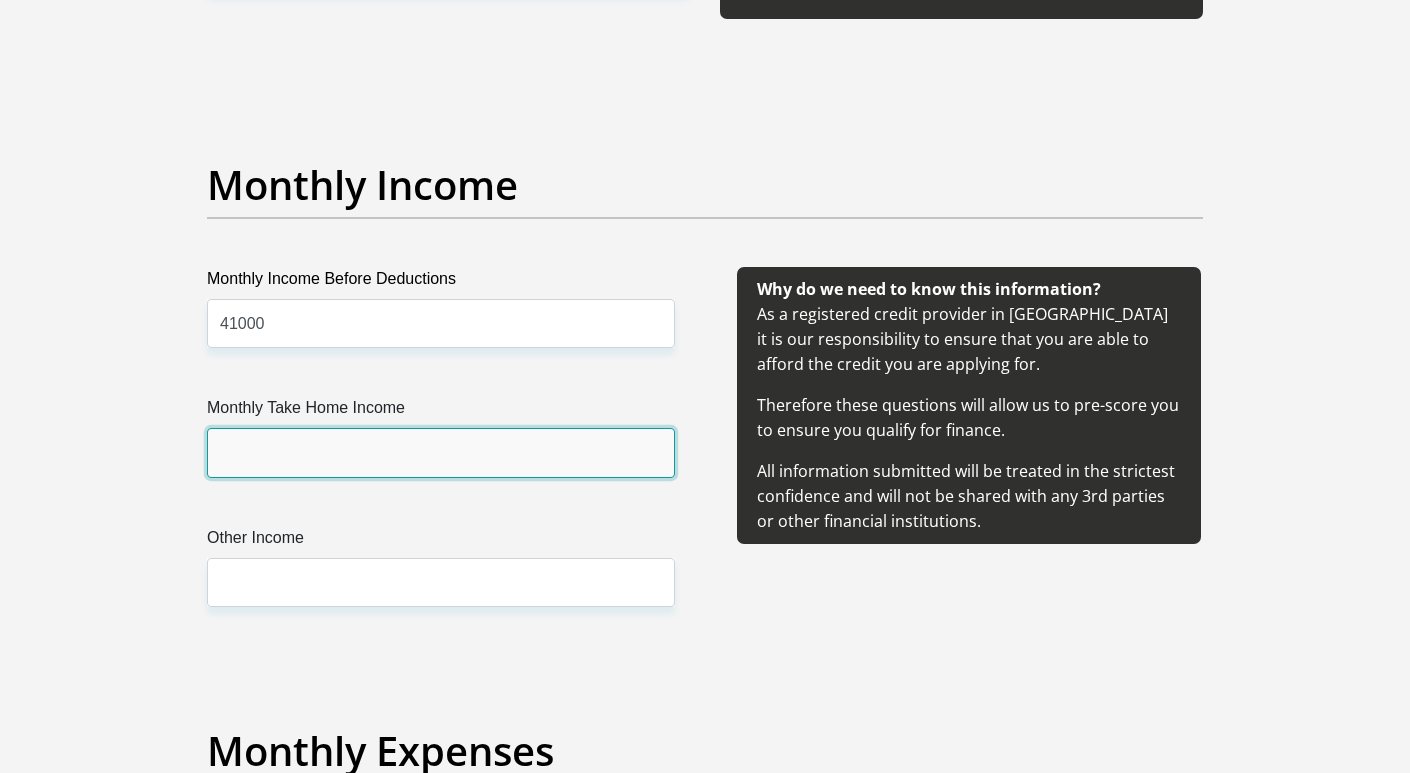 click on "Monthly Take Home Income" at bounding box center [441, 452] 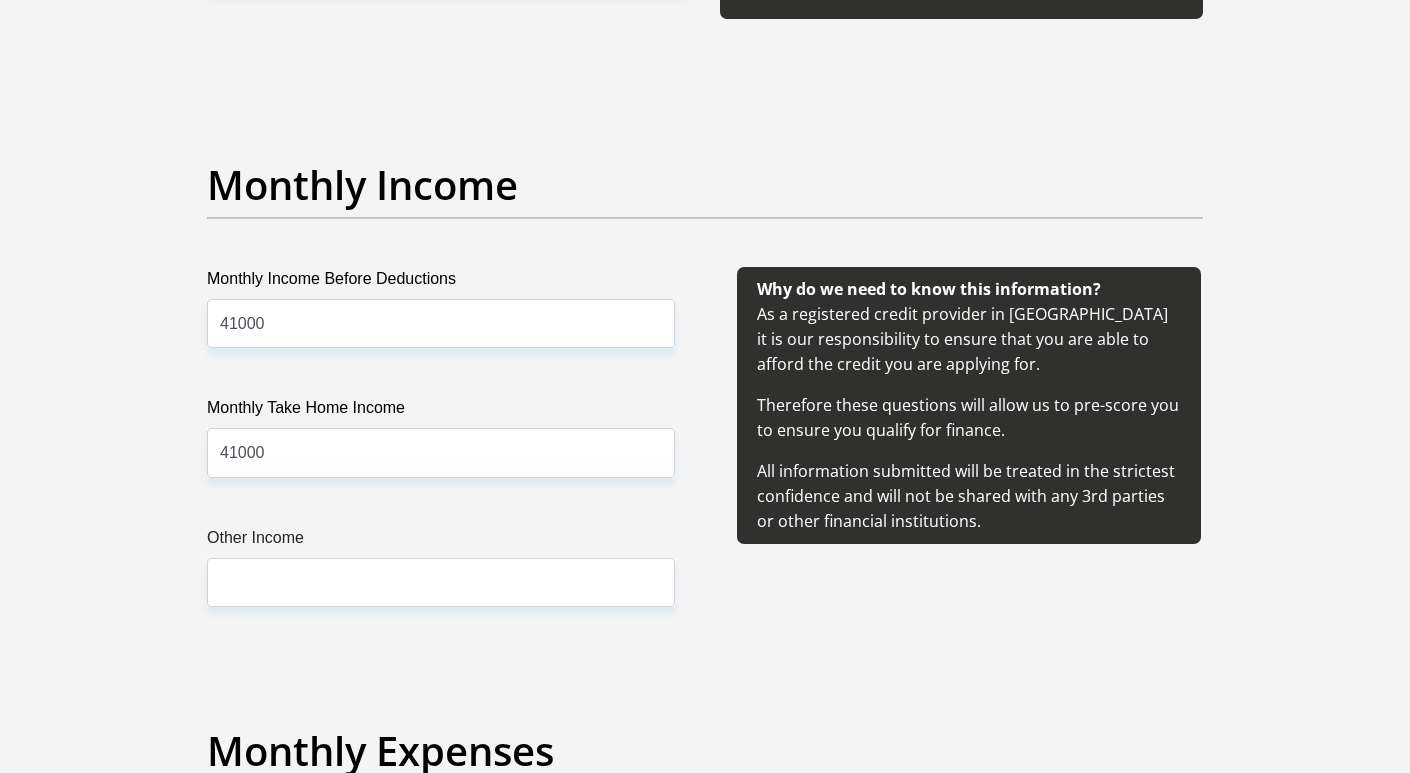 click on "Other Income" at bounding box center (441, 542) 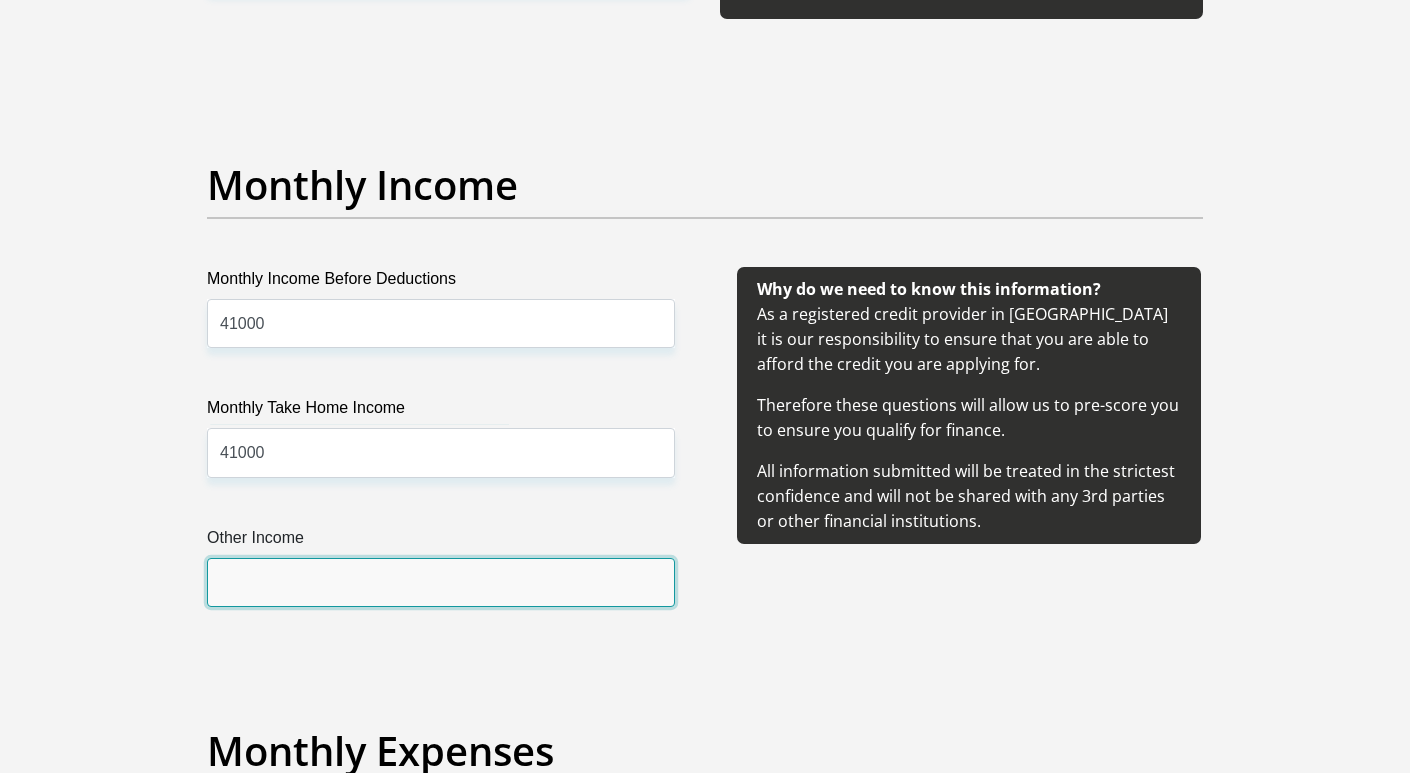 click on "Other Income" at bounding box center (441, 582) 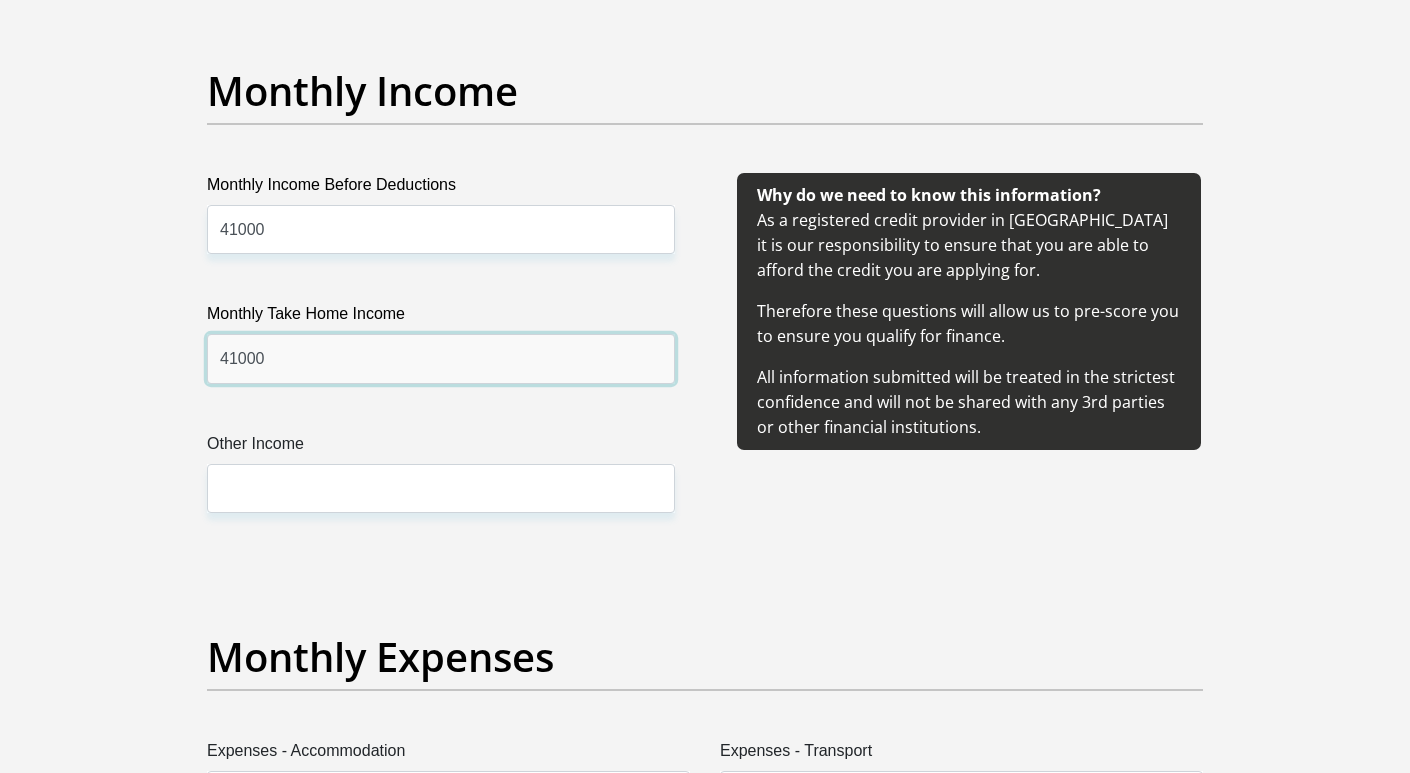 click on "41000" at bounding box center [441, 358] 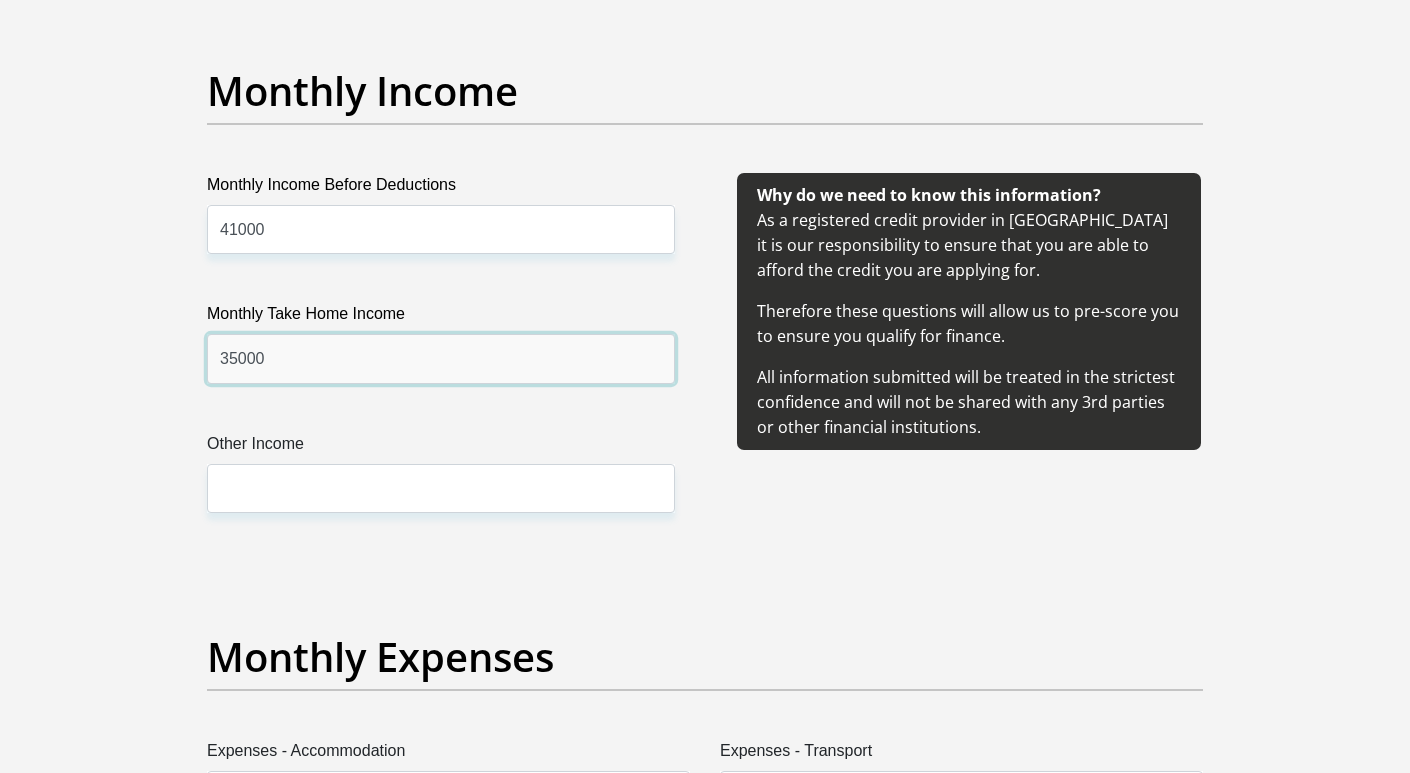 type on "35000" 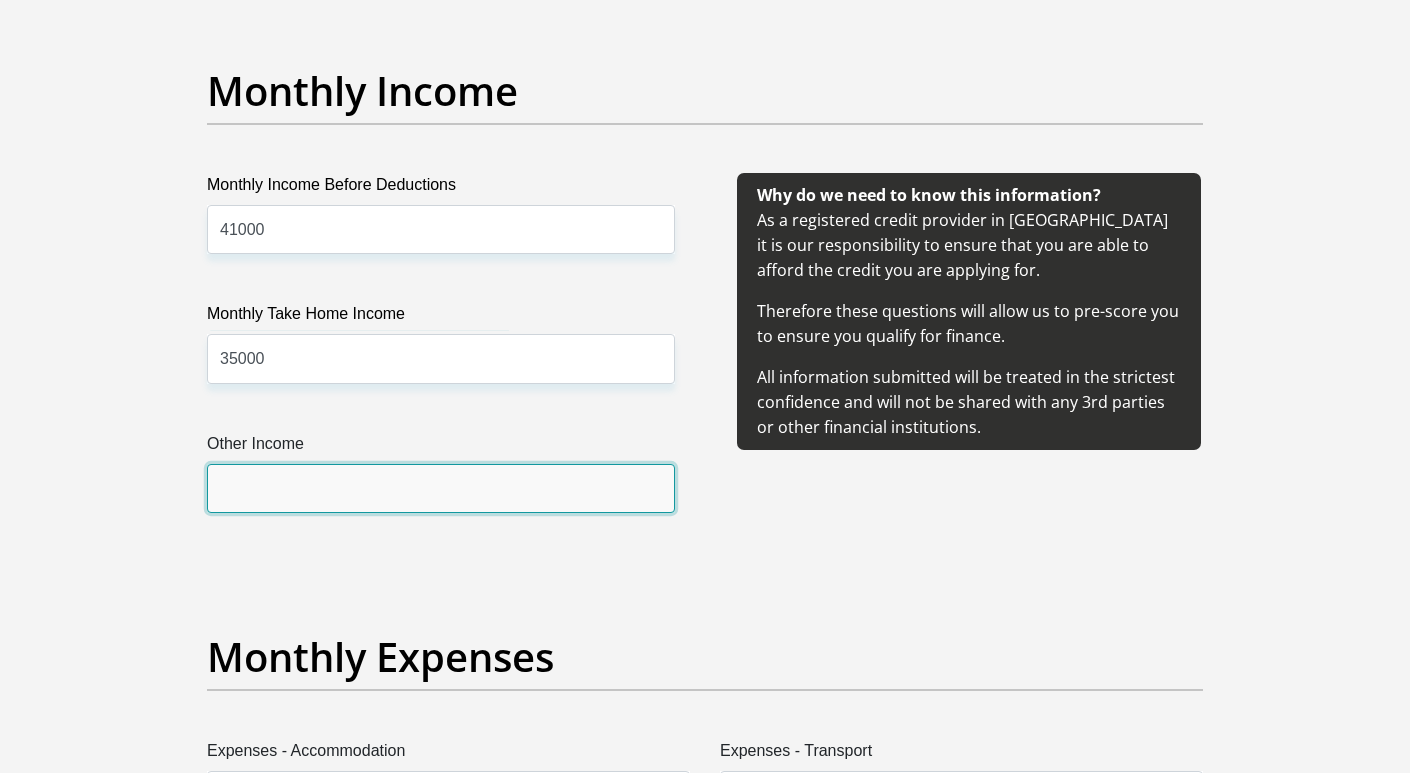 click on "Other Income" at bounding box center [441, 488] 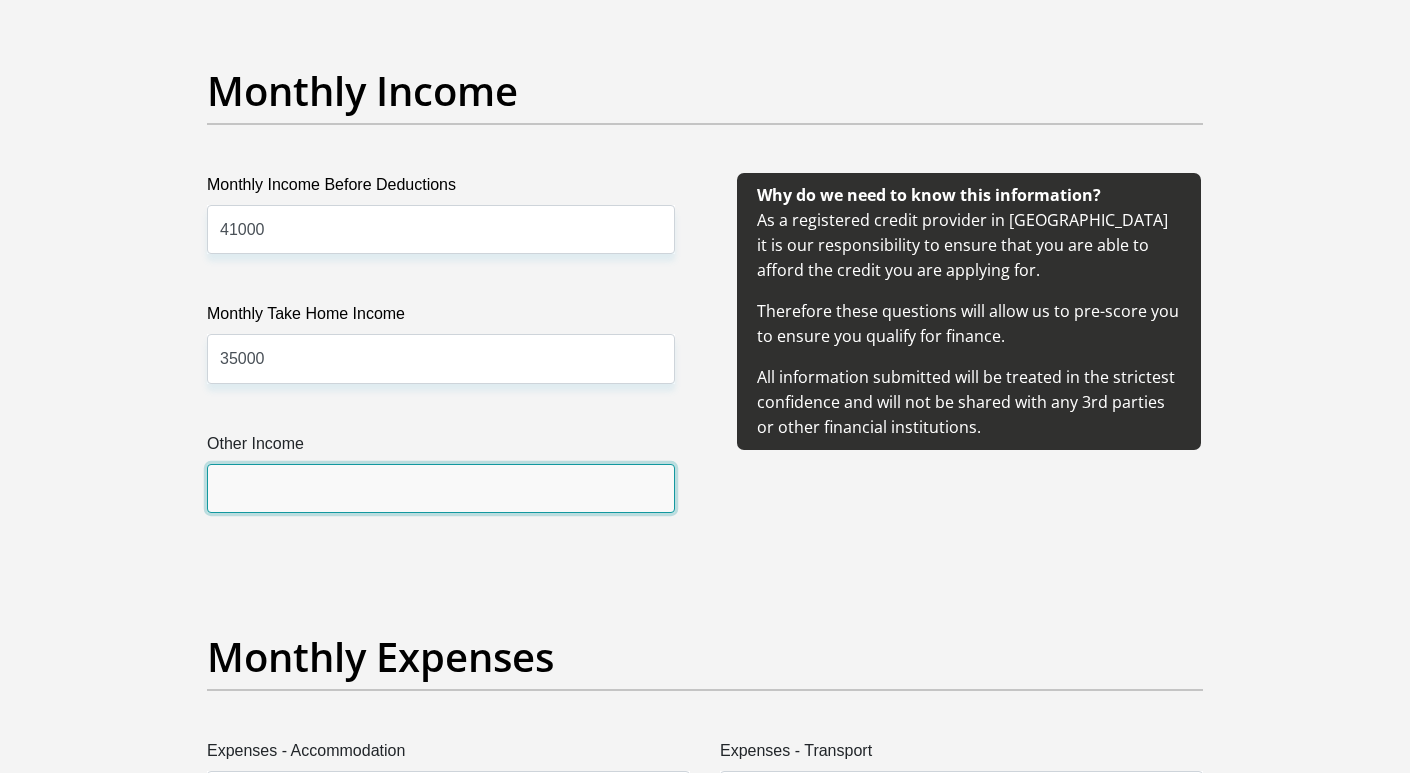 type on "0" 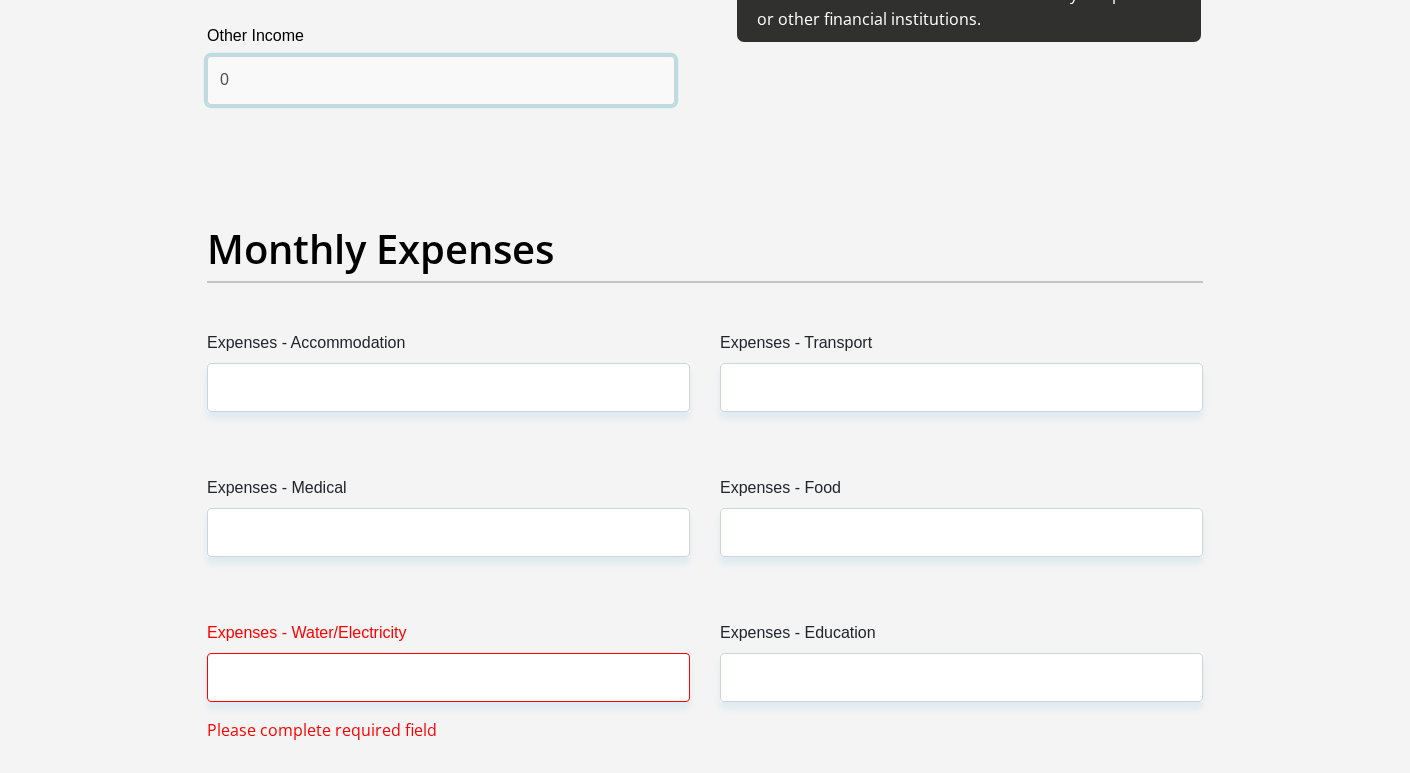 scroll, scrollTop: 2683, scrollLeft: 0, axis: vertical 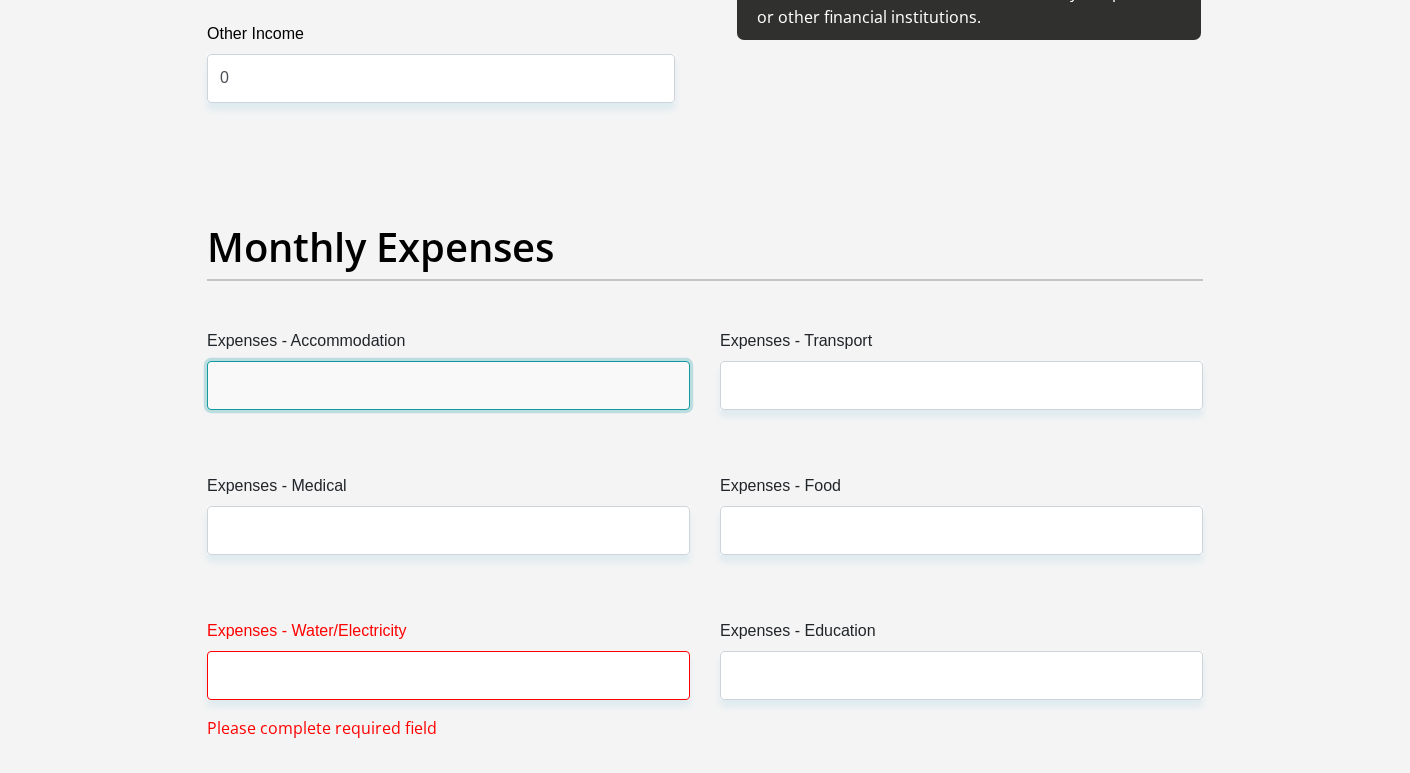 click on "Expenses - Accommodation" at bounding box center [448, 385] 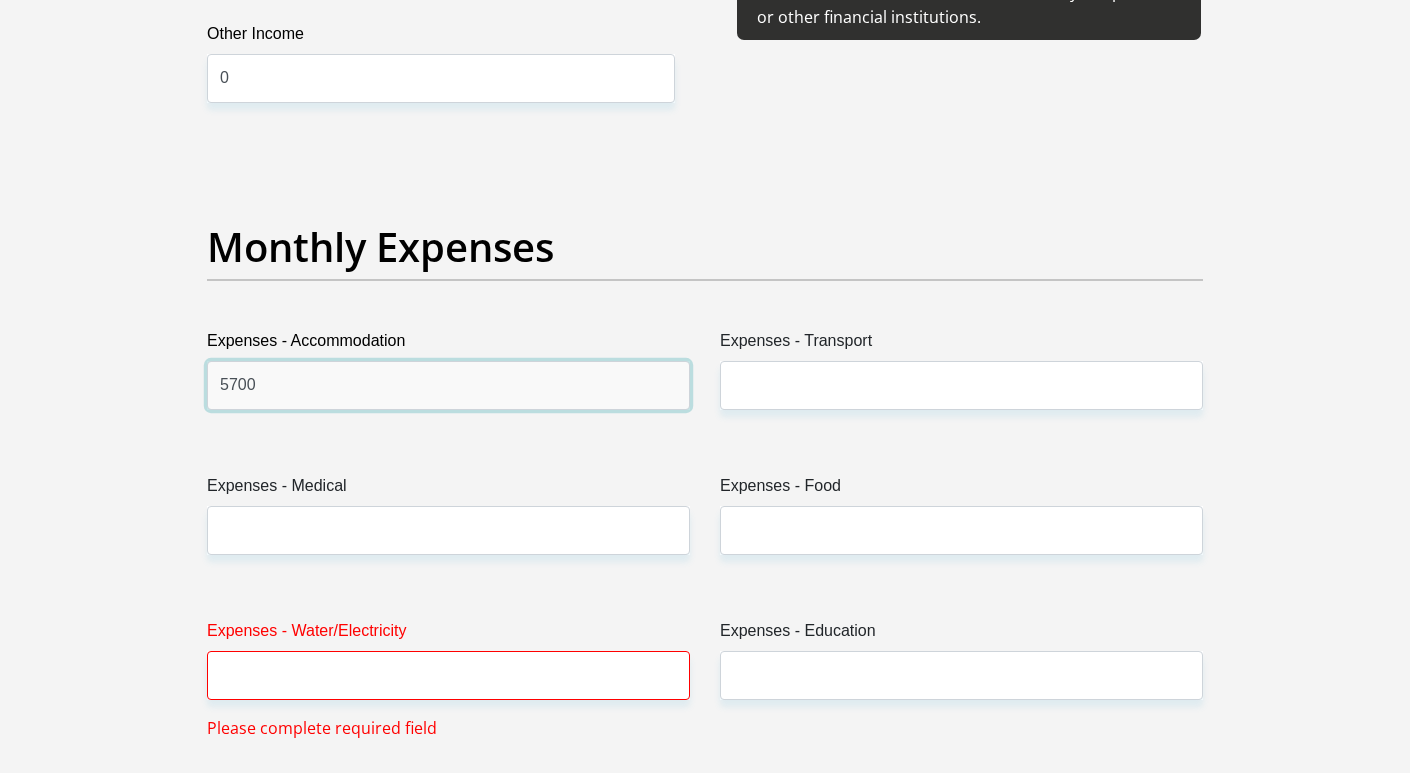 type on "5700" 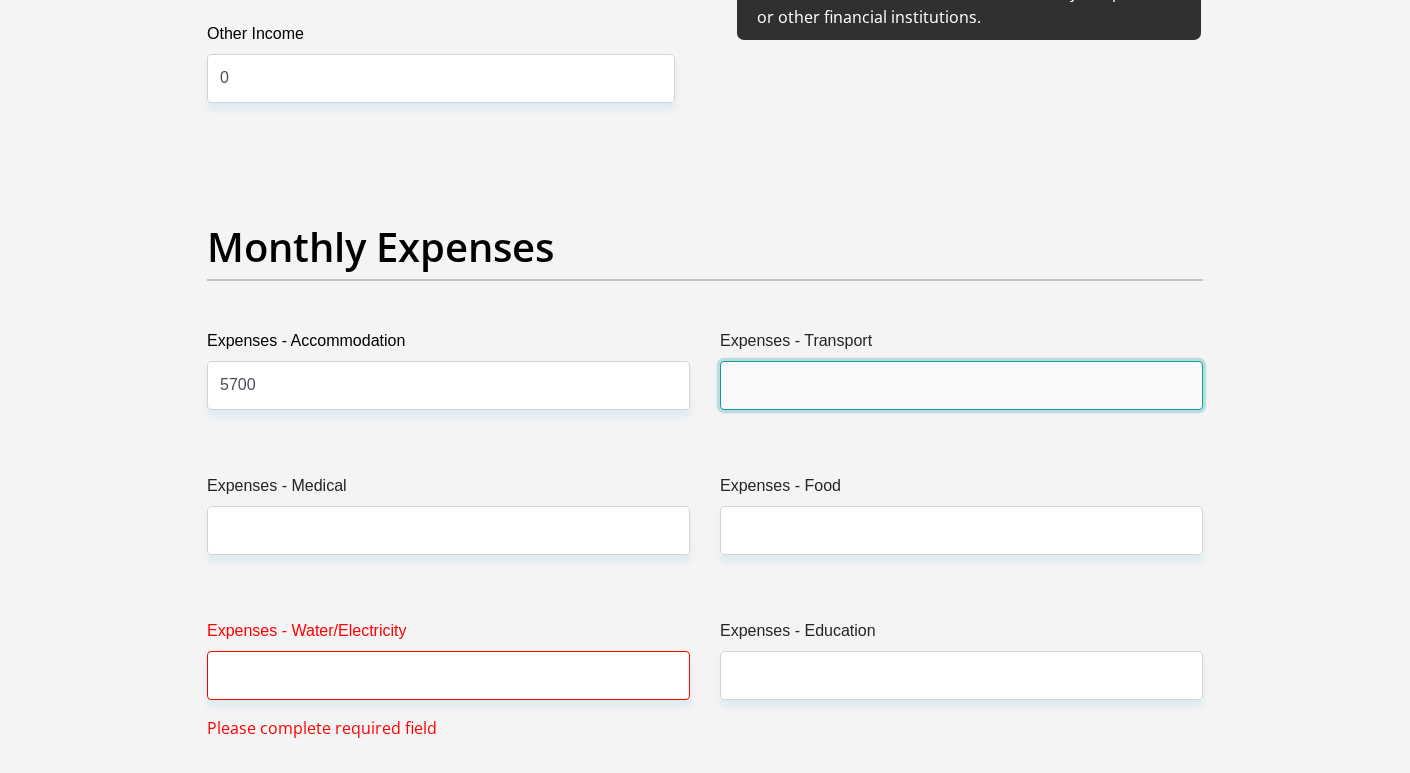 click on "Expenses - Transport" at bounding box center [961, 385] 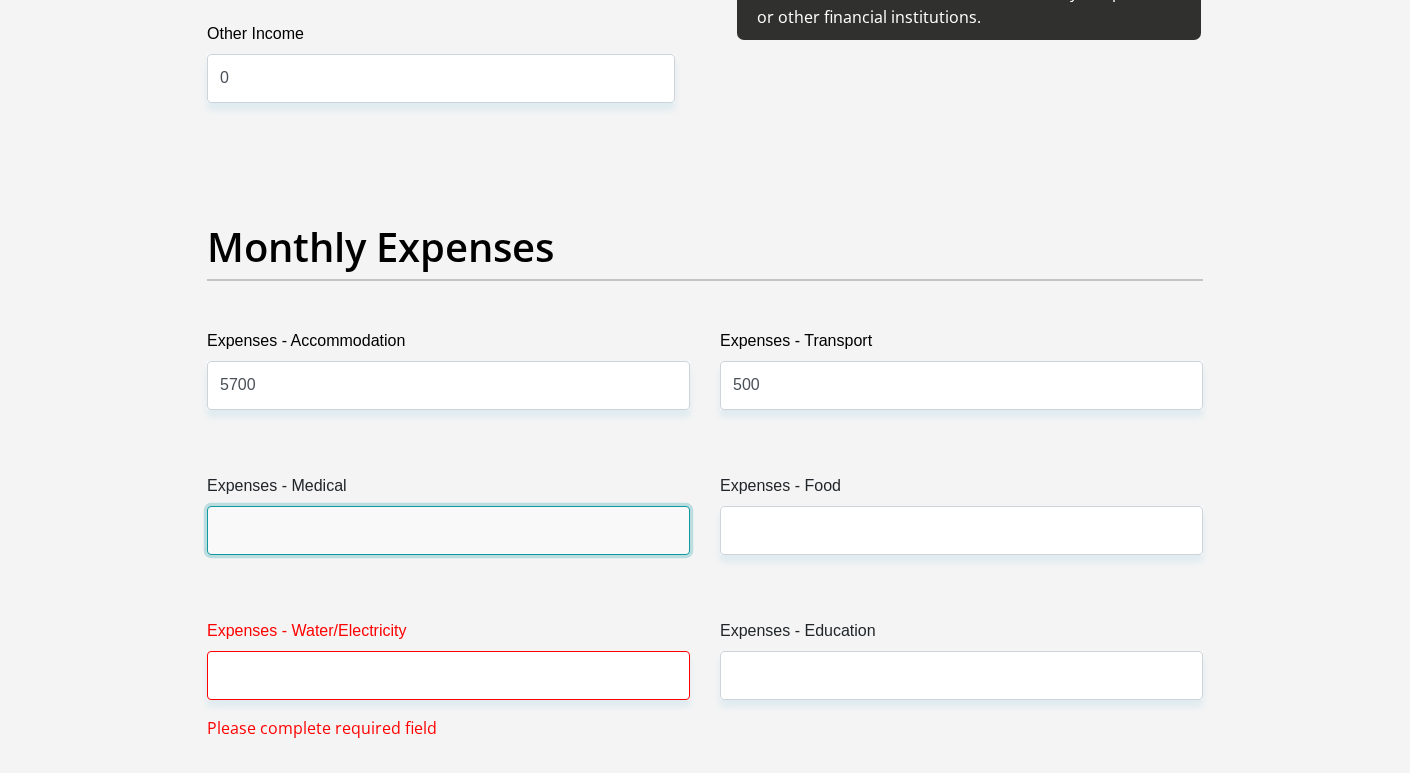 click on "Expenses - Medical" at bounding box center [448, 530] 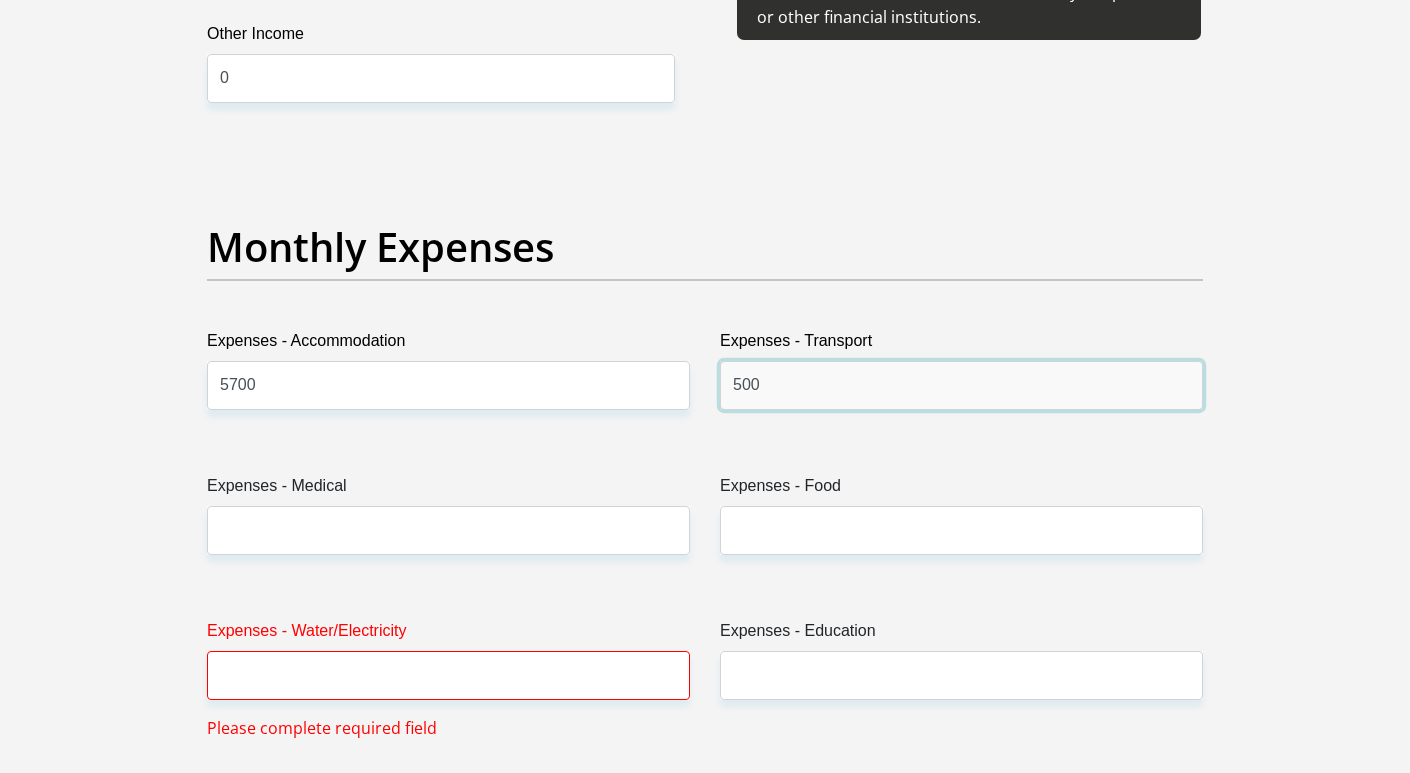 click on "500" at bounding box center (961, 385) 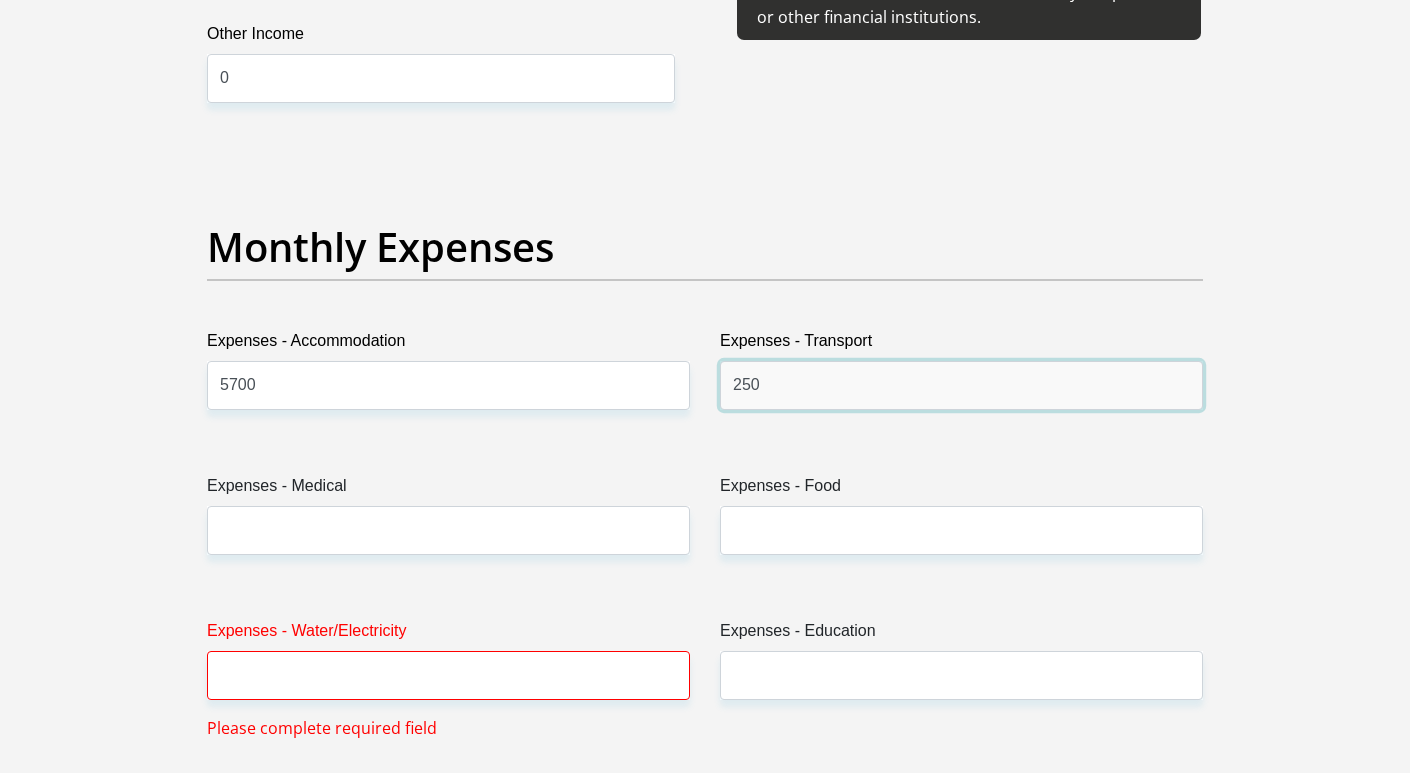 type on "250" 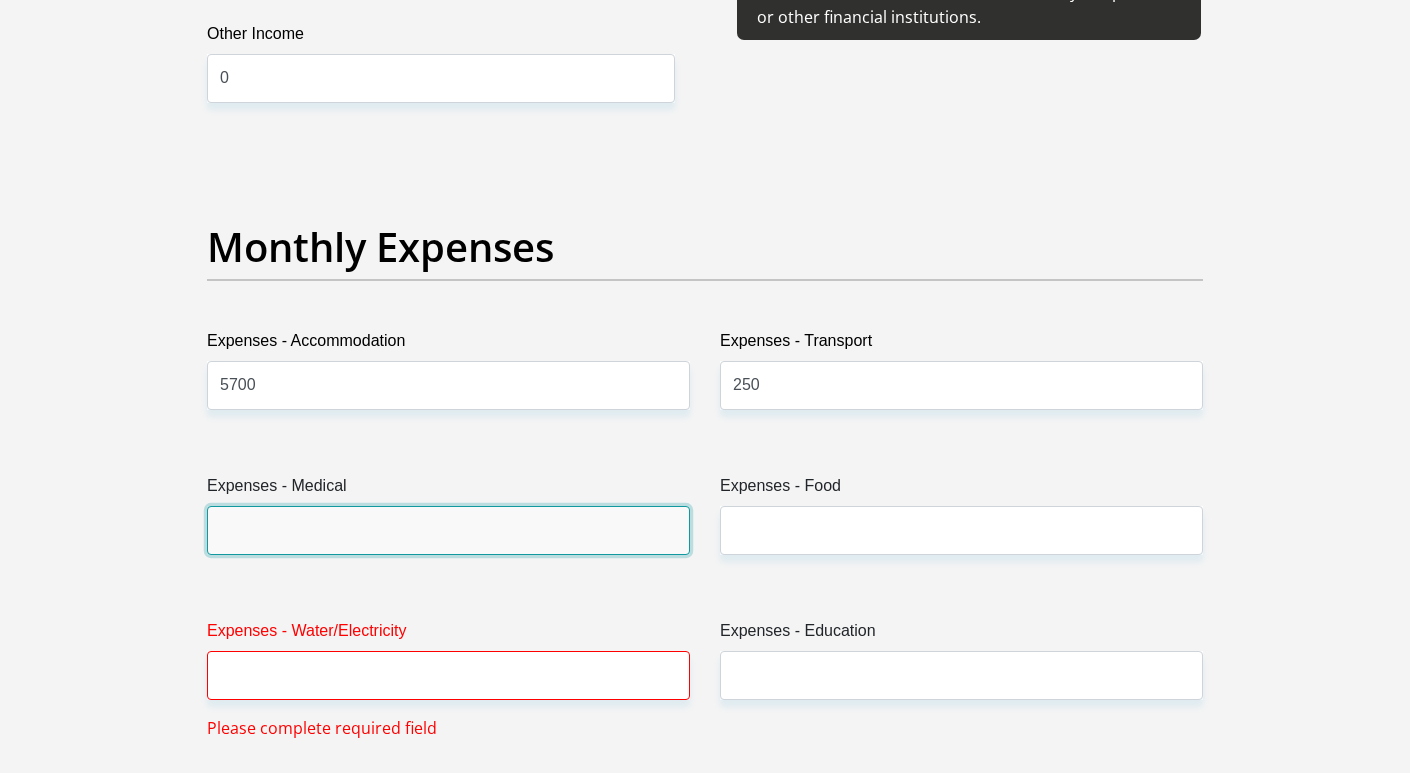click on "Expenses - Medical" at bounding box center (448, 530) 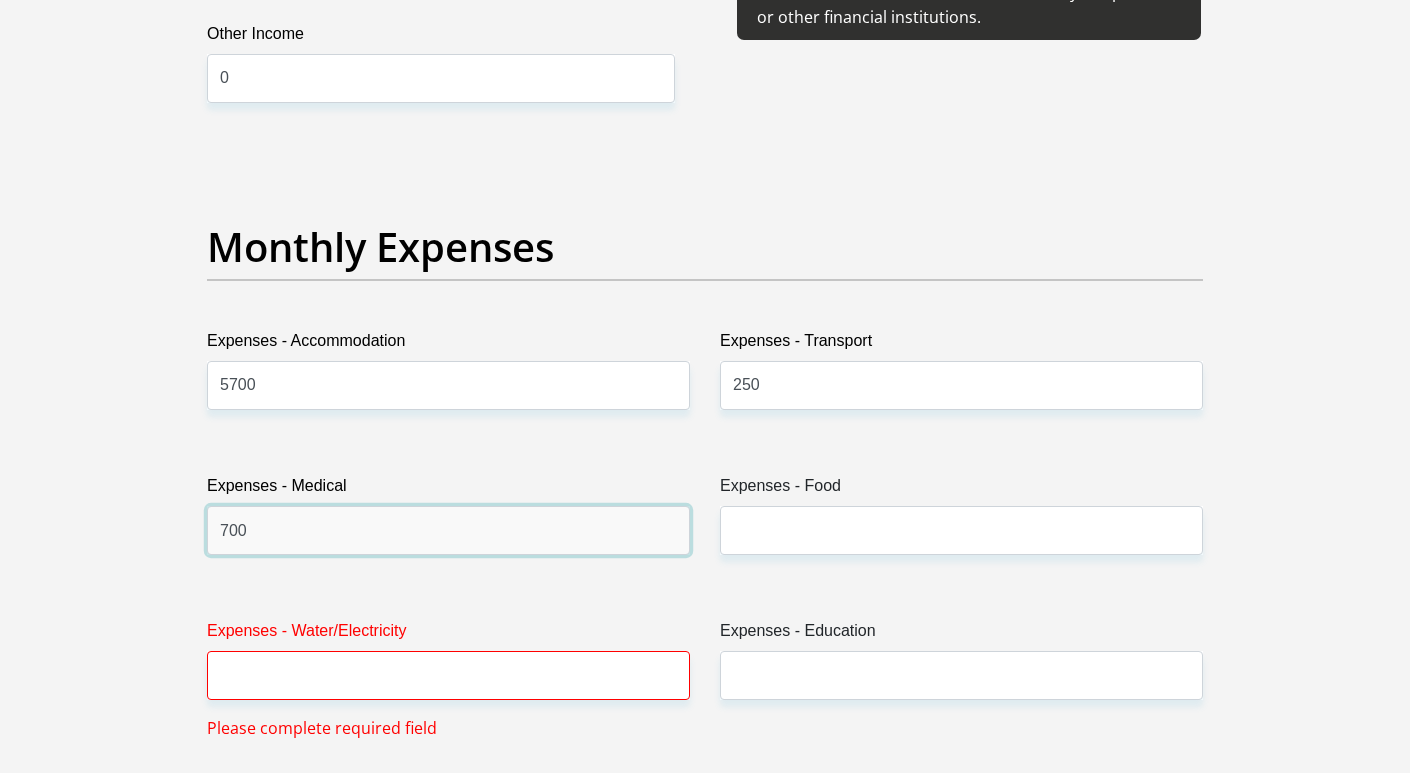type on "700" 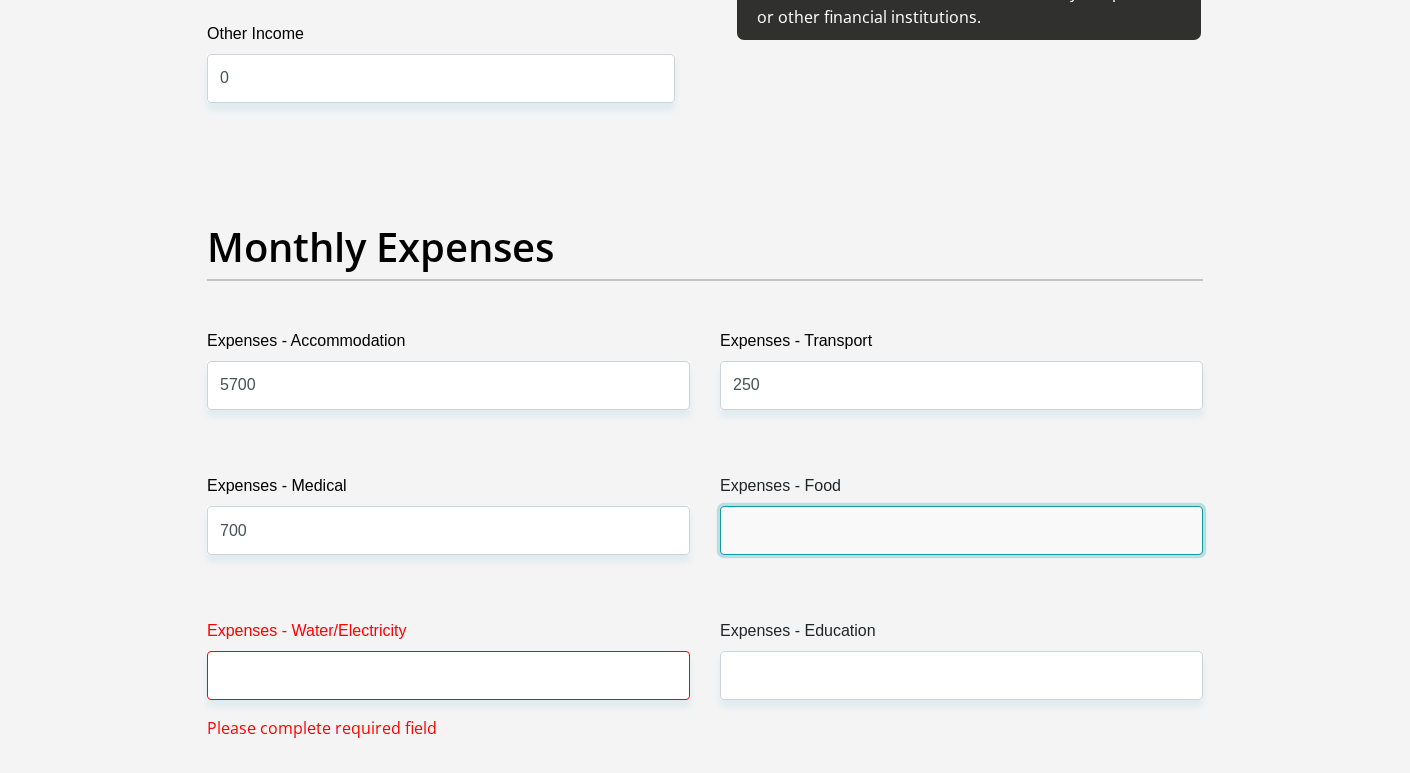 click on "Expenses - Food" at bounding box center [961, 530] 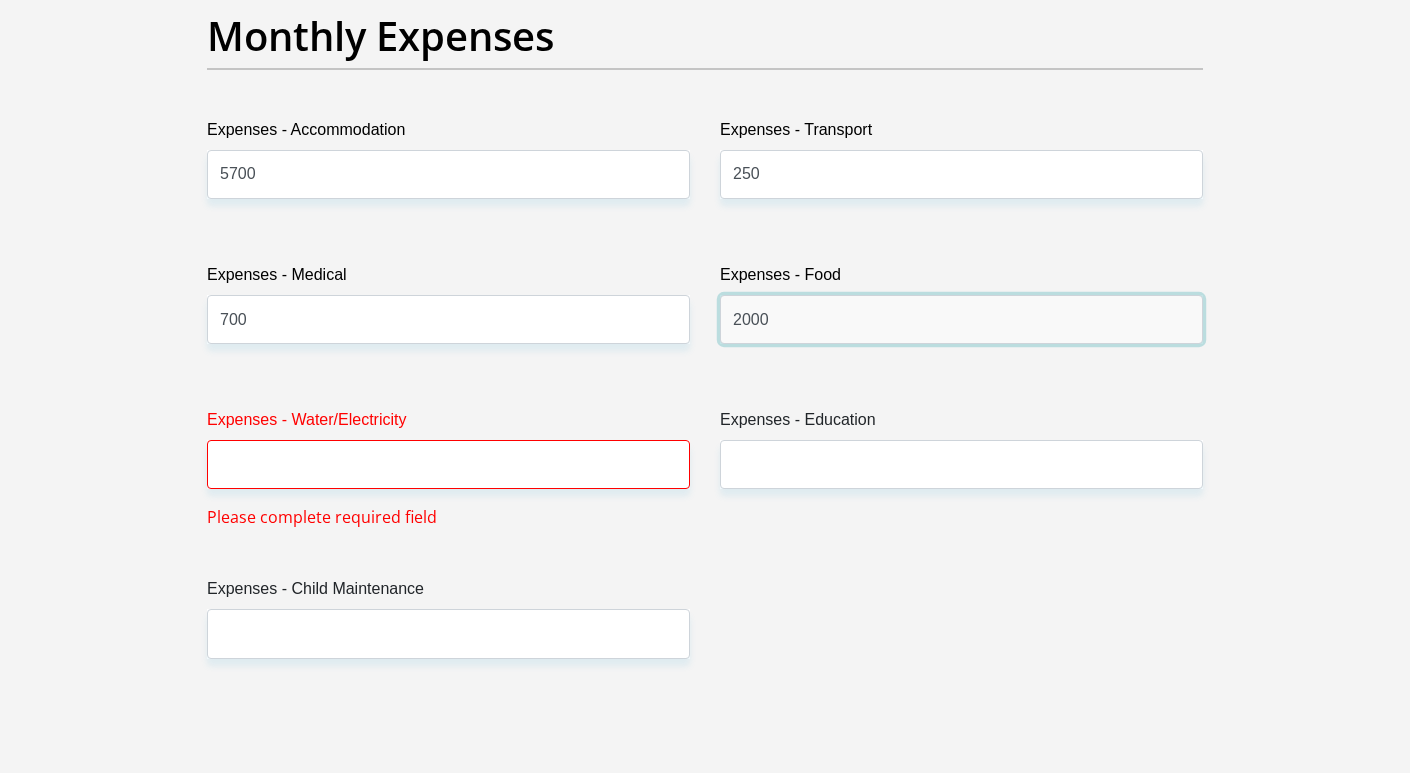 scroll, scrollTop: 2918, scrollLeft: 0, axis: vertical 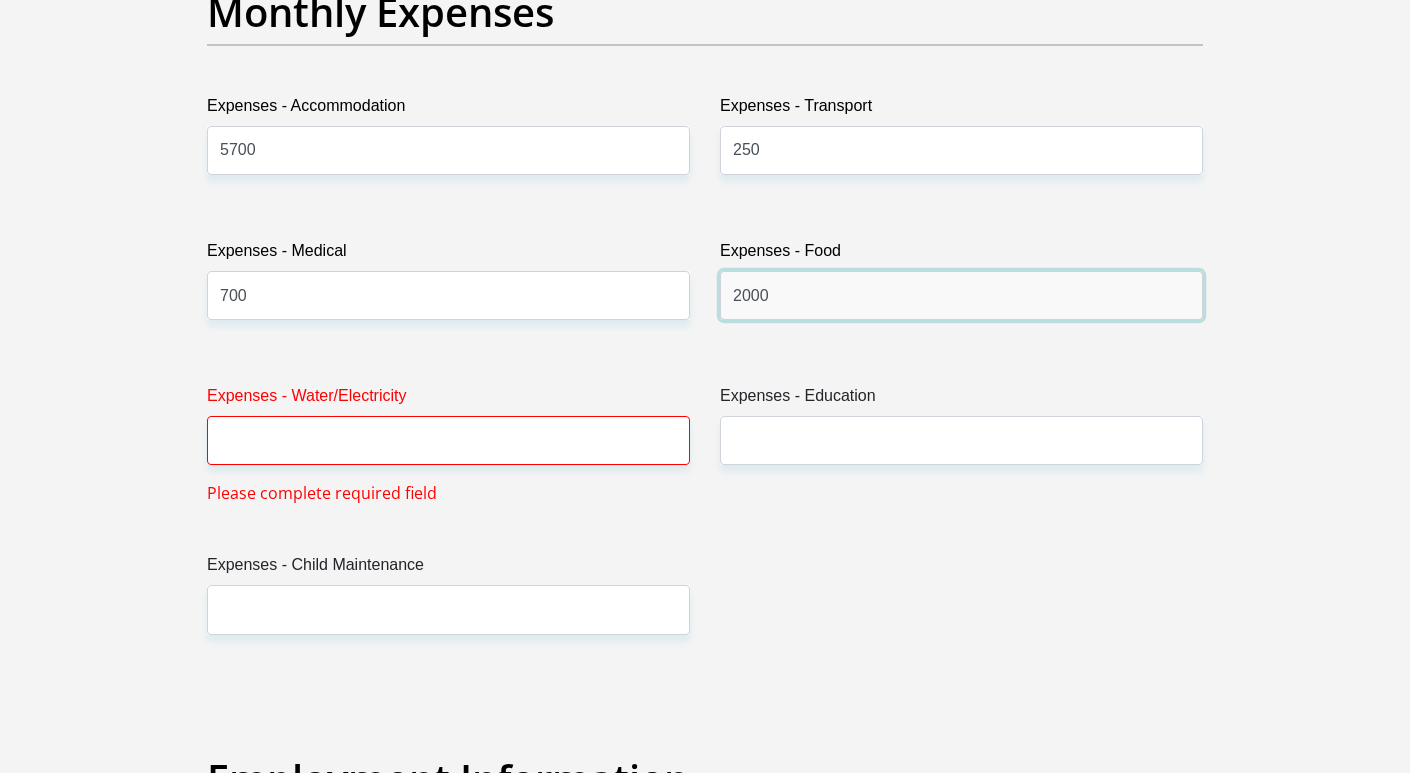 type on "2000" 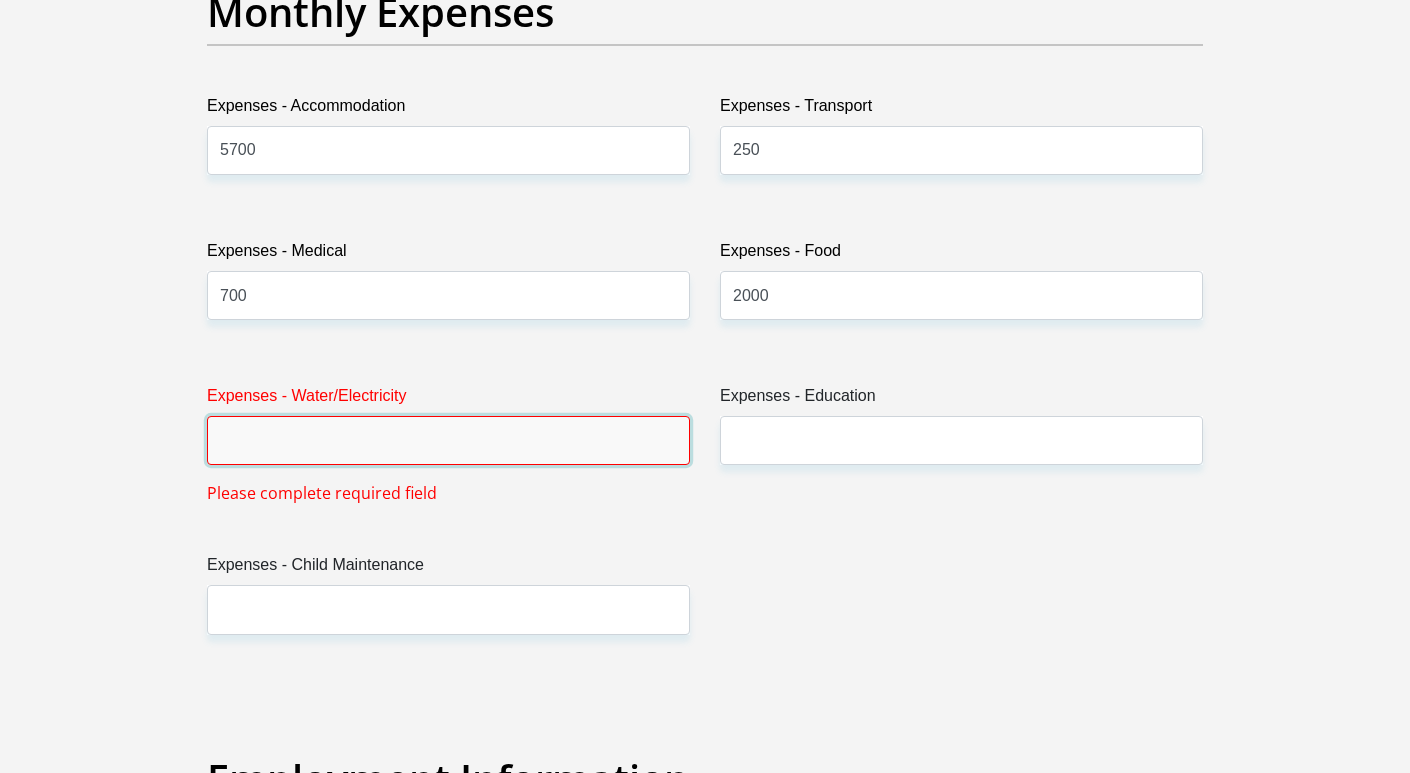 click on "Expenses - Water/Electricity" at bounding box center [448, 440] 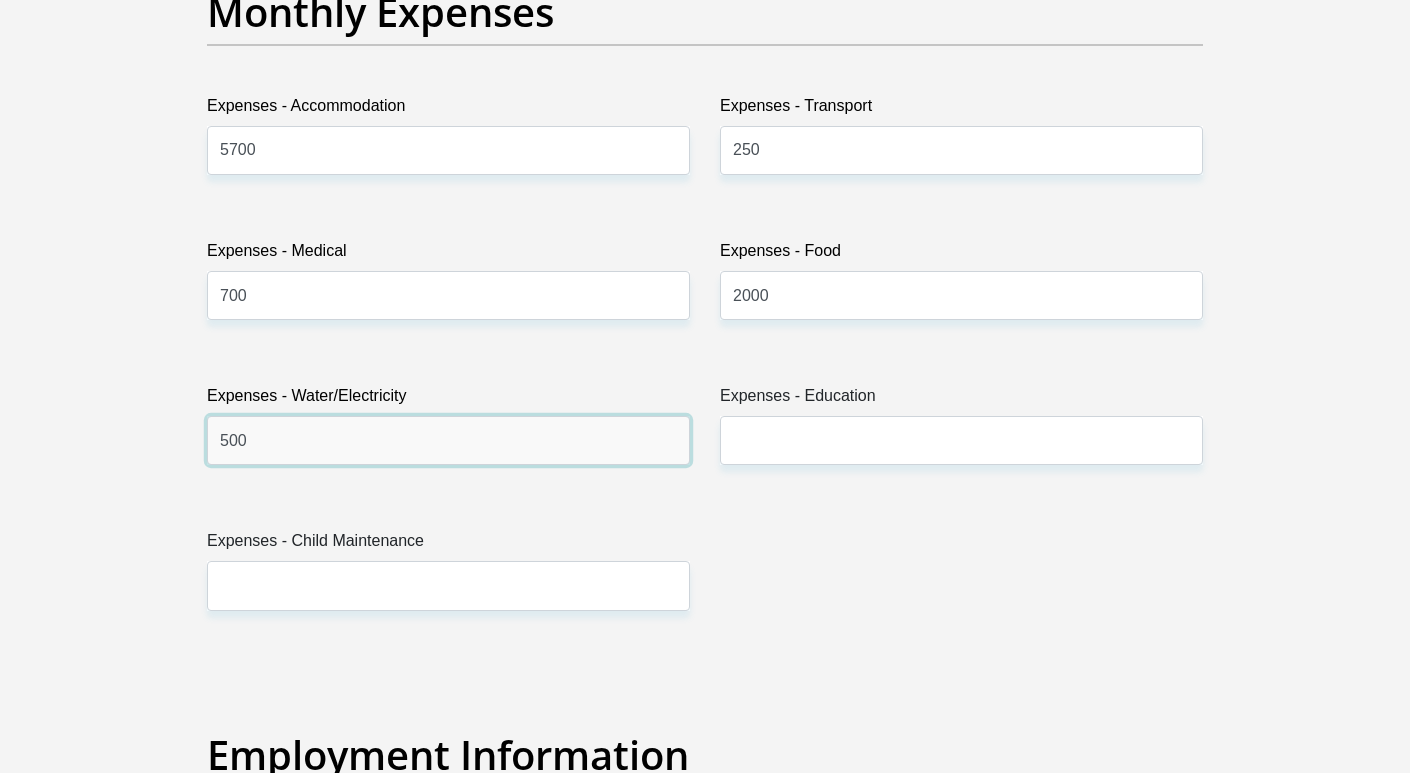 type on "500" 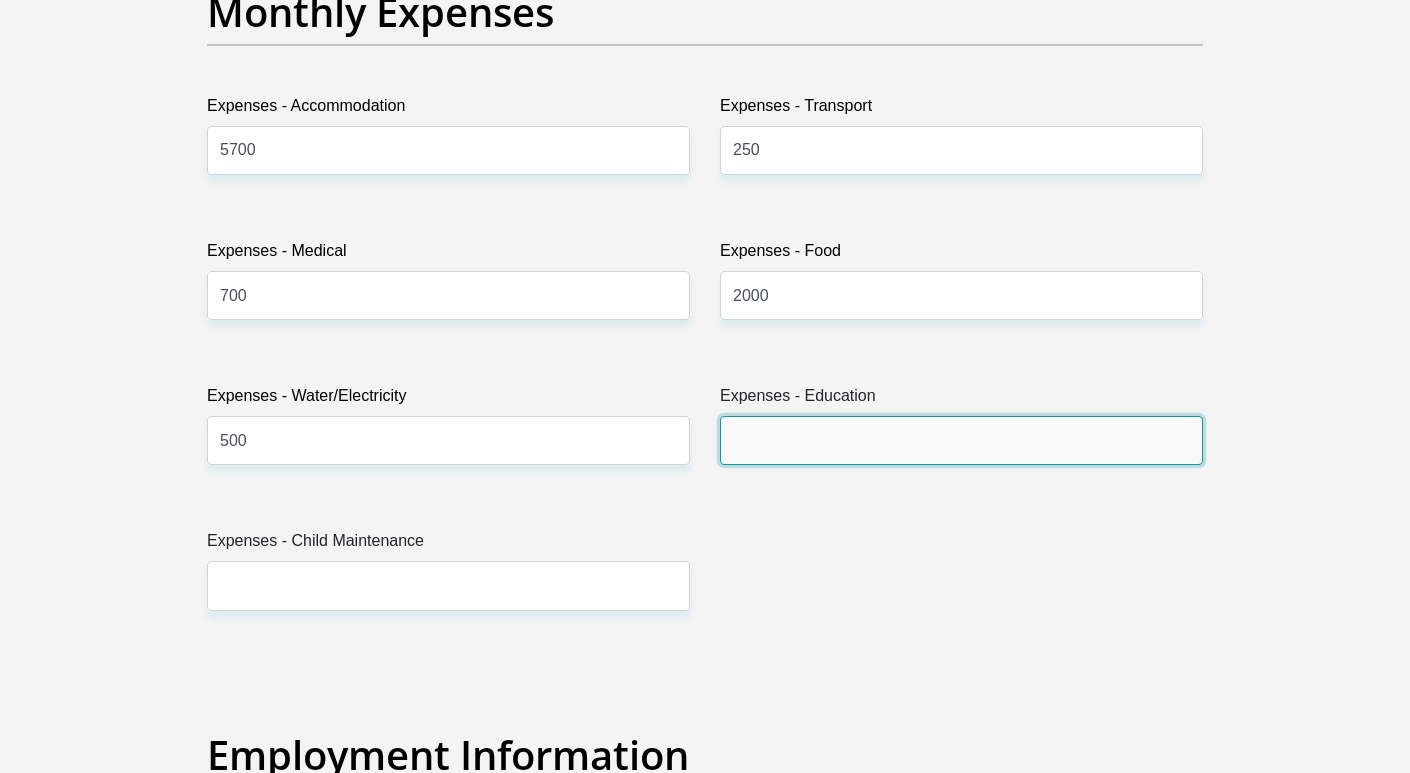click on "Expenses - Education" at bounding box center [961, 440] 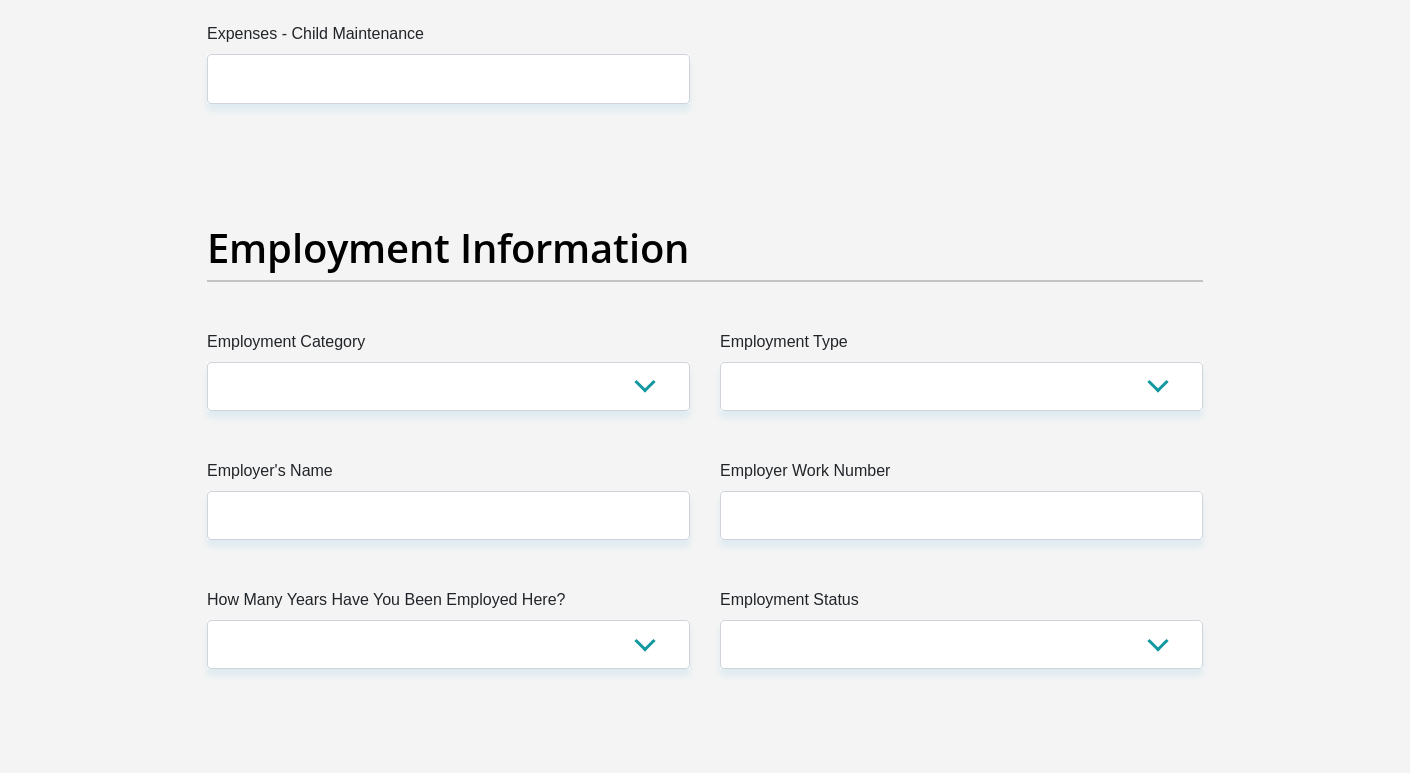 scroll, scrollTop: 3461, scrollLeft: 0, axis: vertical 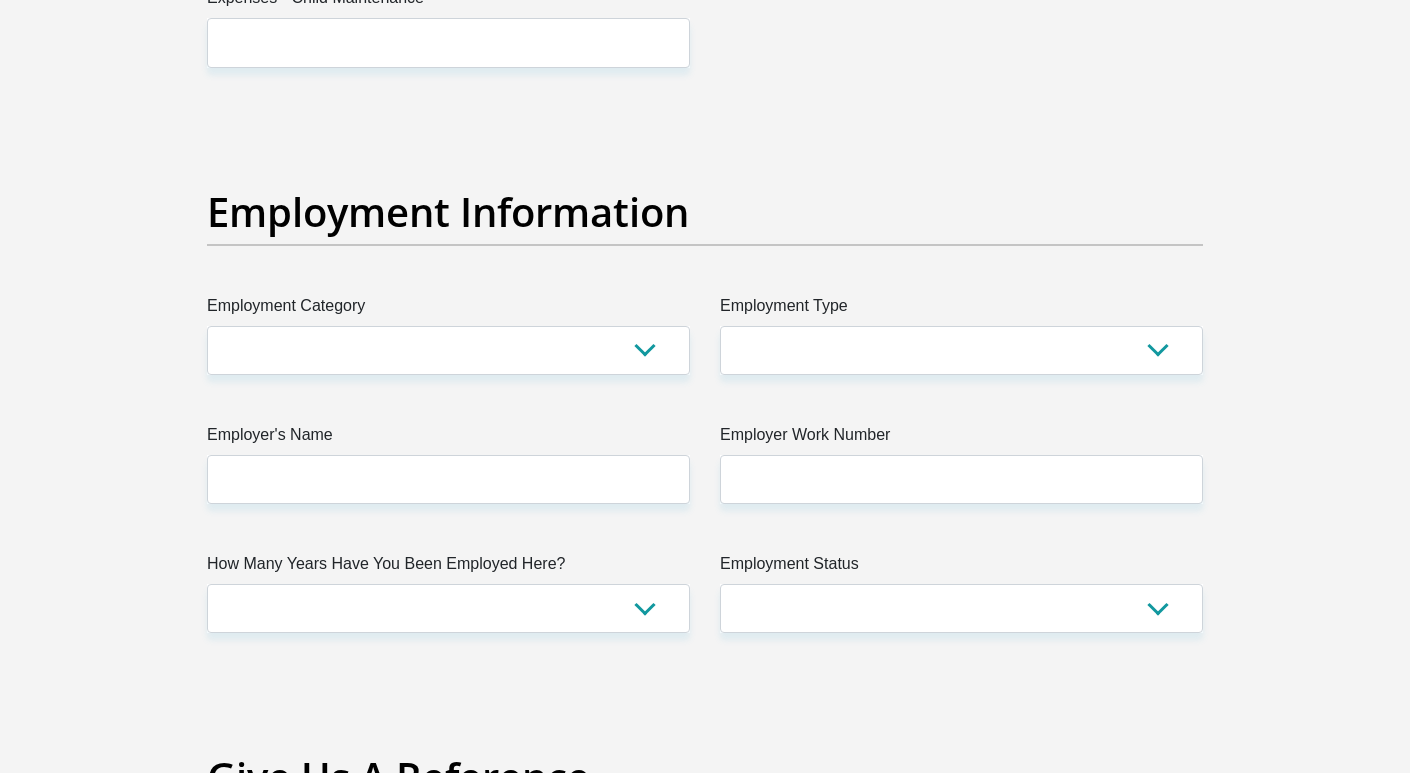 type on "4000" 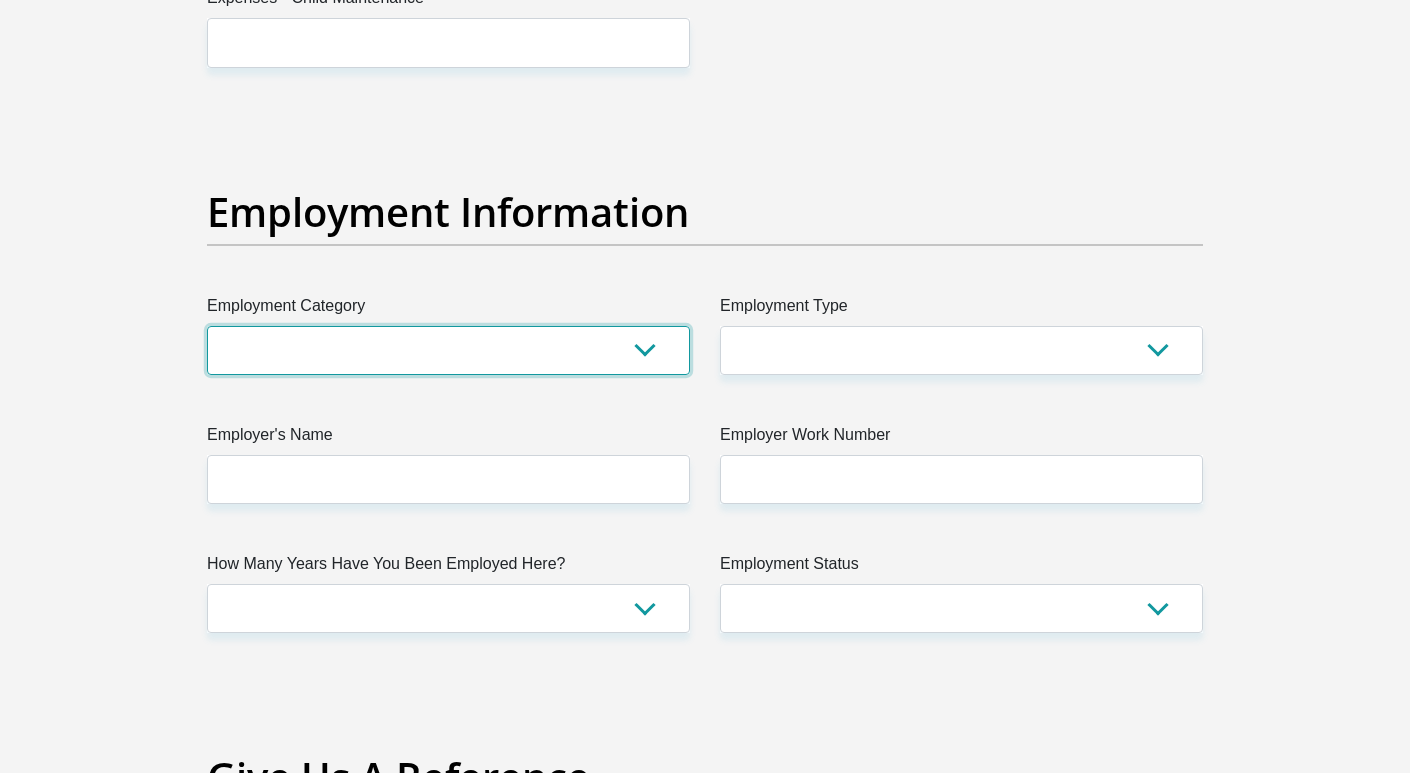 click on "AGRICULTURE
ALCOHOL & TOBACCO
CONSTRUCTION MATERIALS
METALLURGY
EQUIPMENT FOR RENEWABLE ENERGY
SPECIALIZED CONTRACTORS
CAR
GAMING (INCL. INTERNET
OTHER WHOLESALE
UNLICENSED PHARMACEUTICALS
CURRENCY EXCHANGE HOUSES
OTHER FINANCIAL INSTITUTIONS & INSURANCE
REAL ESTATE AGENTS
OIL & GAS
OTHER MATERIALS (E.G. IRON ORE)
PRECIOUS STONES & PRECIOUS METALS
POLITICAL ORGANIZATIONS
RELIGIOUS ORGANIZATIONS(NOT SECTS)
ACTI. HAVING BUSINESS DEAL WITH PUBLIC ADMINISTRATION
LAUNDROMATS" at bounding box center (448, 350) 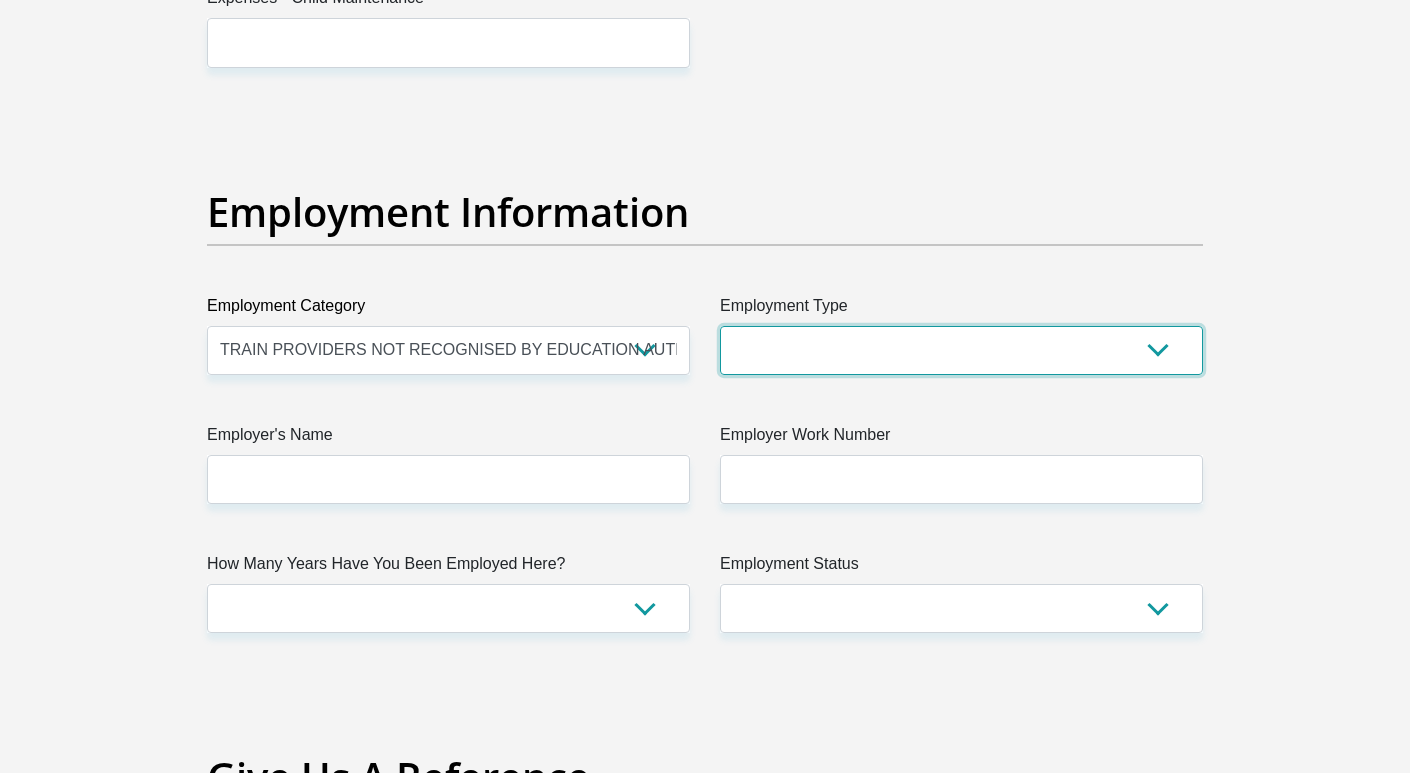 click on "College/Lecturer
Craft Seller
Creative
Driver
Executive
Farmer
Forces - Non Commissioned
Forces - Officer
Hawker
Housewife
Labourer
Licenced Professional
Manager
Miner
Non Licenced Professional
Office Staff/Clerk
Outside Worker
Pensioner
Permanent Teacher
Production/Manufacturing
Sales
Self-Employed
Semi-Professional Worker
Service Industry  Social Worker  Student" at bounding box center (961, 350) 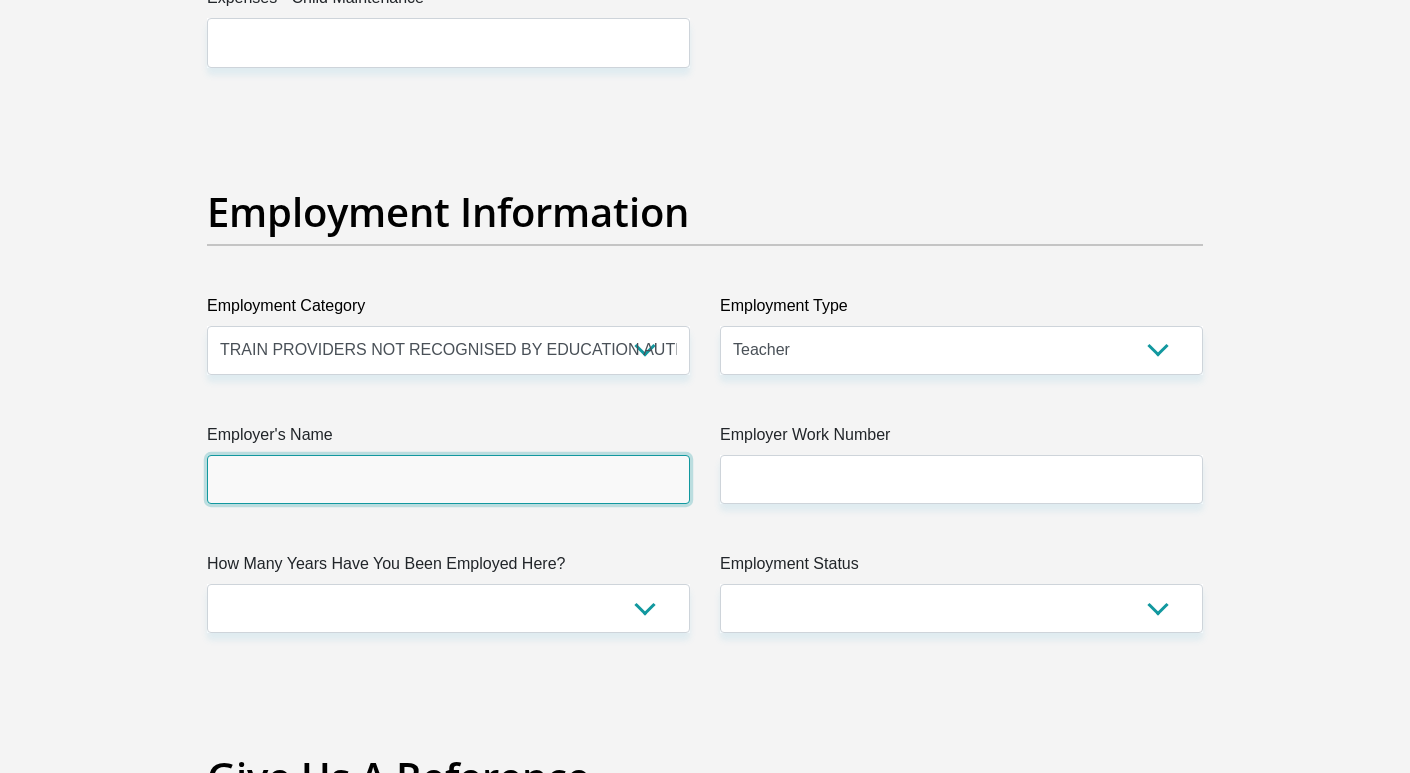 click on "Employer's Name" at bounding box center (448, 479) 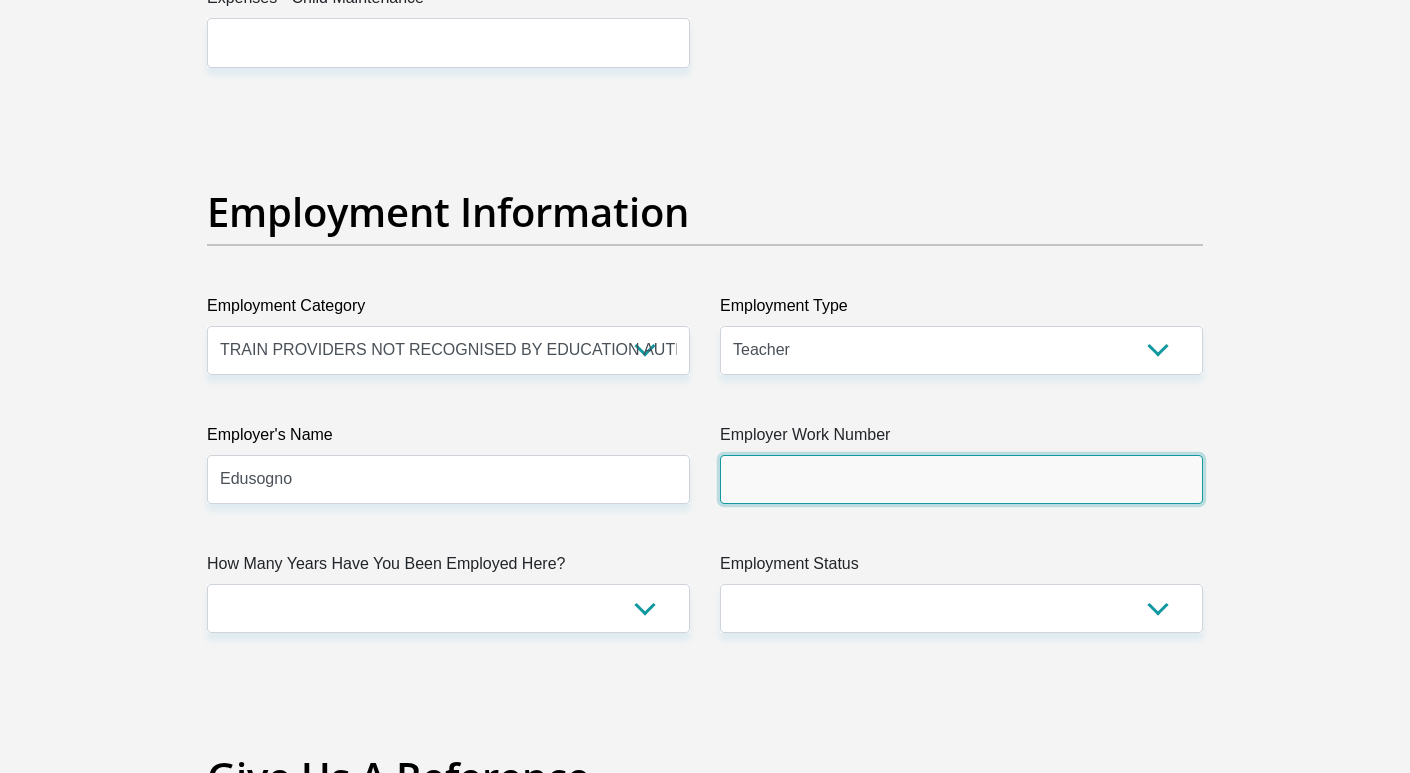 click on "Employer Work Number" at bounding box center (961, 479) 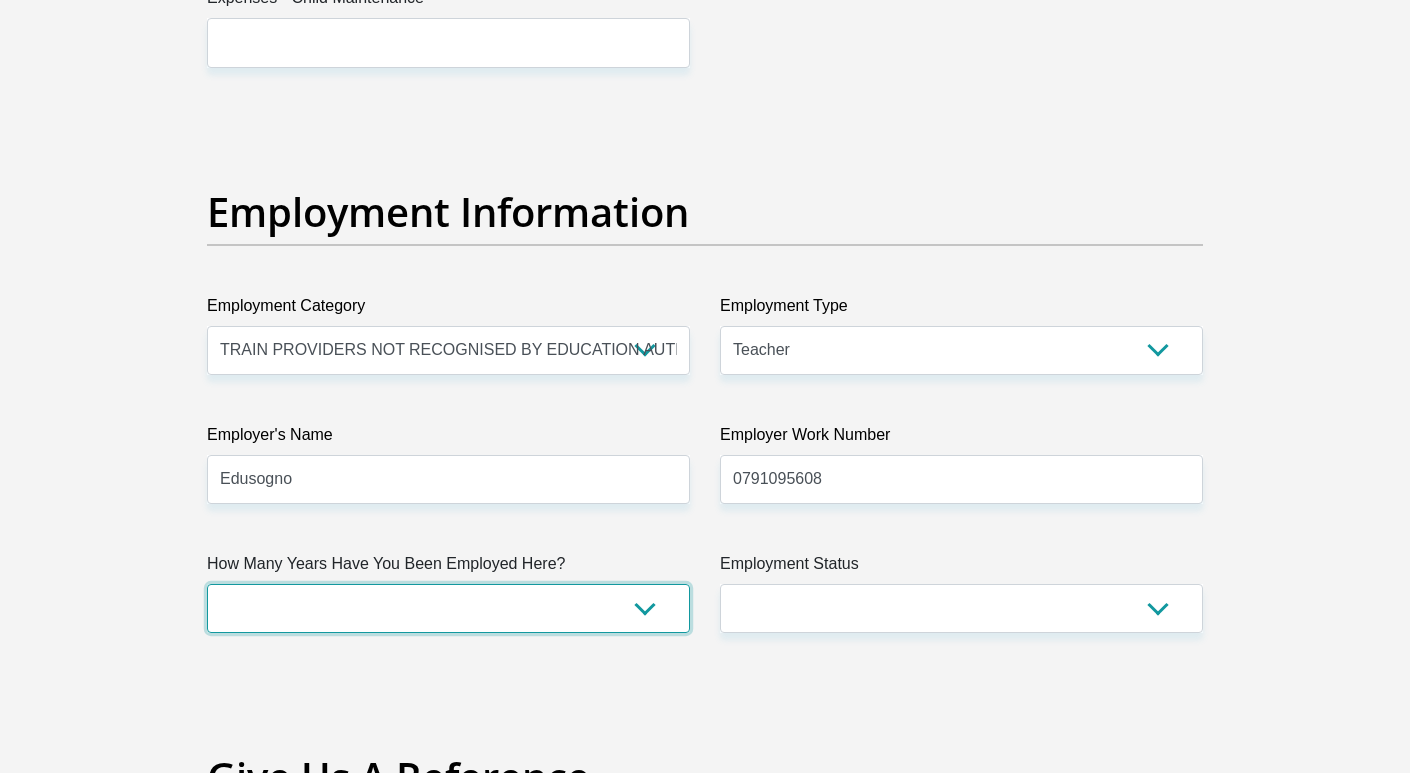 click on "less than 1 year
1-3 years
3-5 years
5+ years" at bounding box center (448, 608) 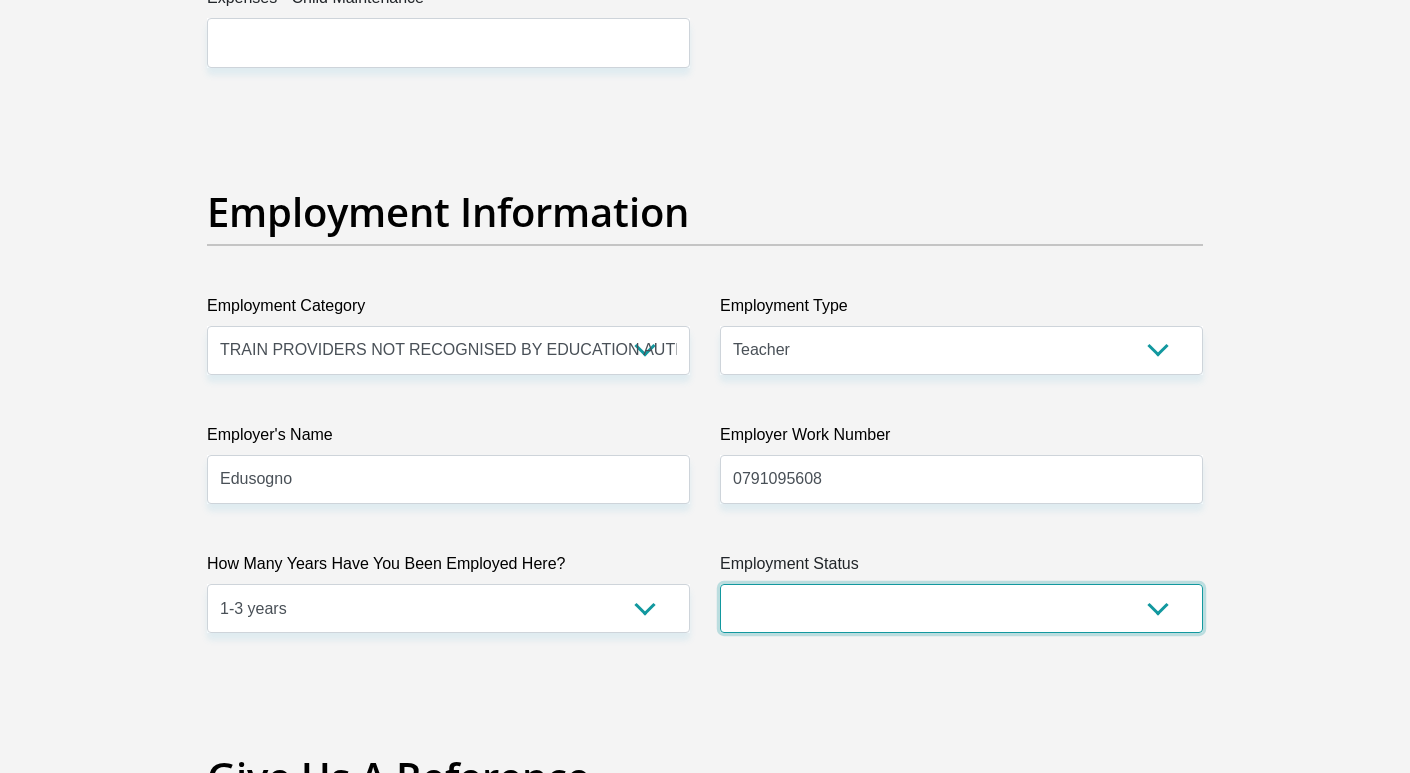 click on "Permanent/Full-time
Part-time/Casual
Contract Worker
Self-Employed
Housewife
Retired
Student
Medically Boarded
Disability
Unemployed" at bounding box center (961, 608) 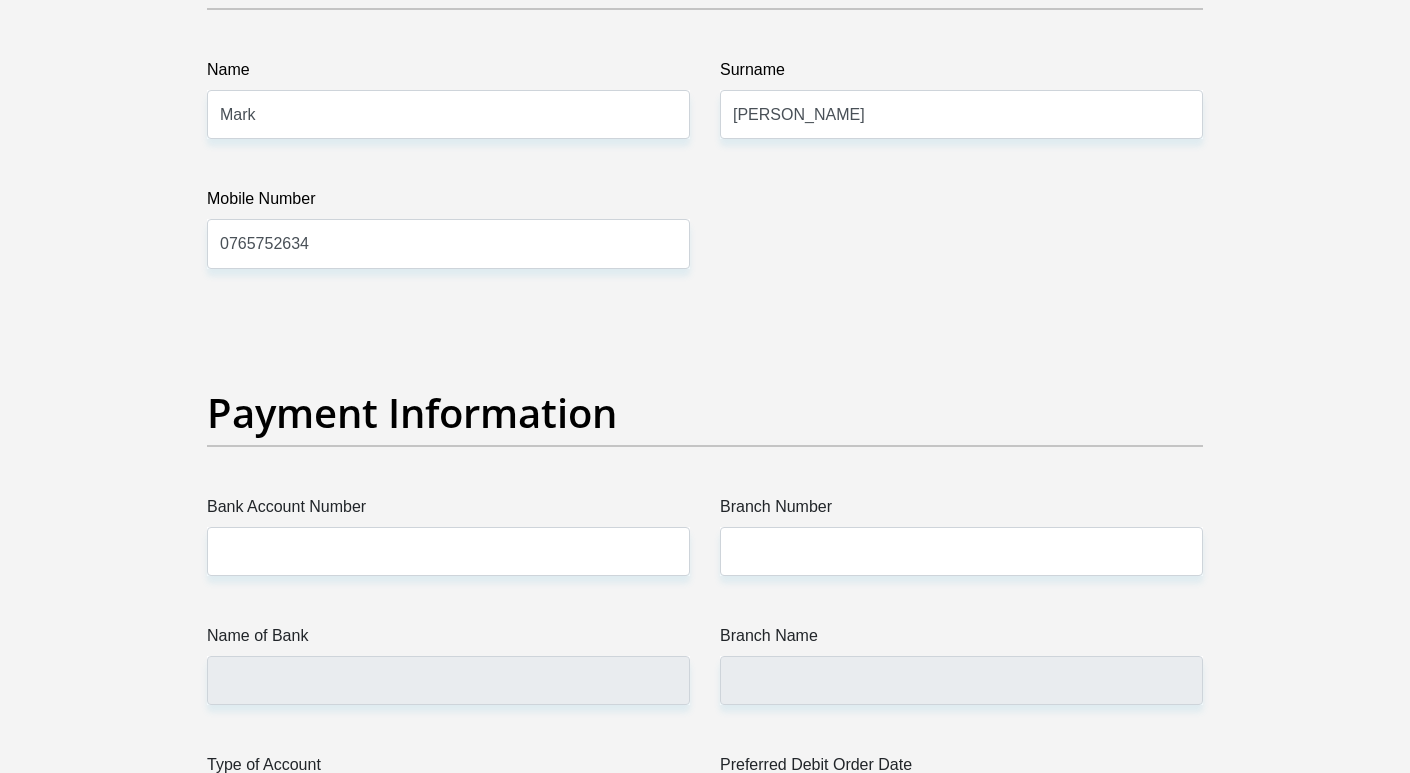 scroll, scrollTop: 4263, scrollLeft: 0, axis: vertical 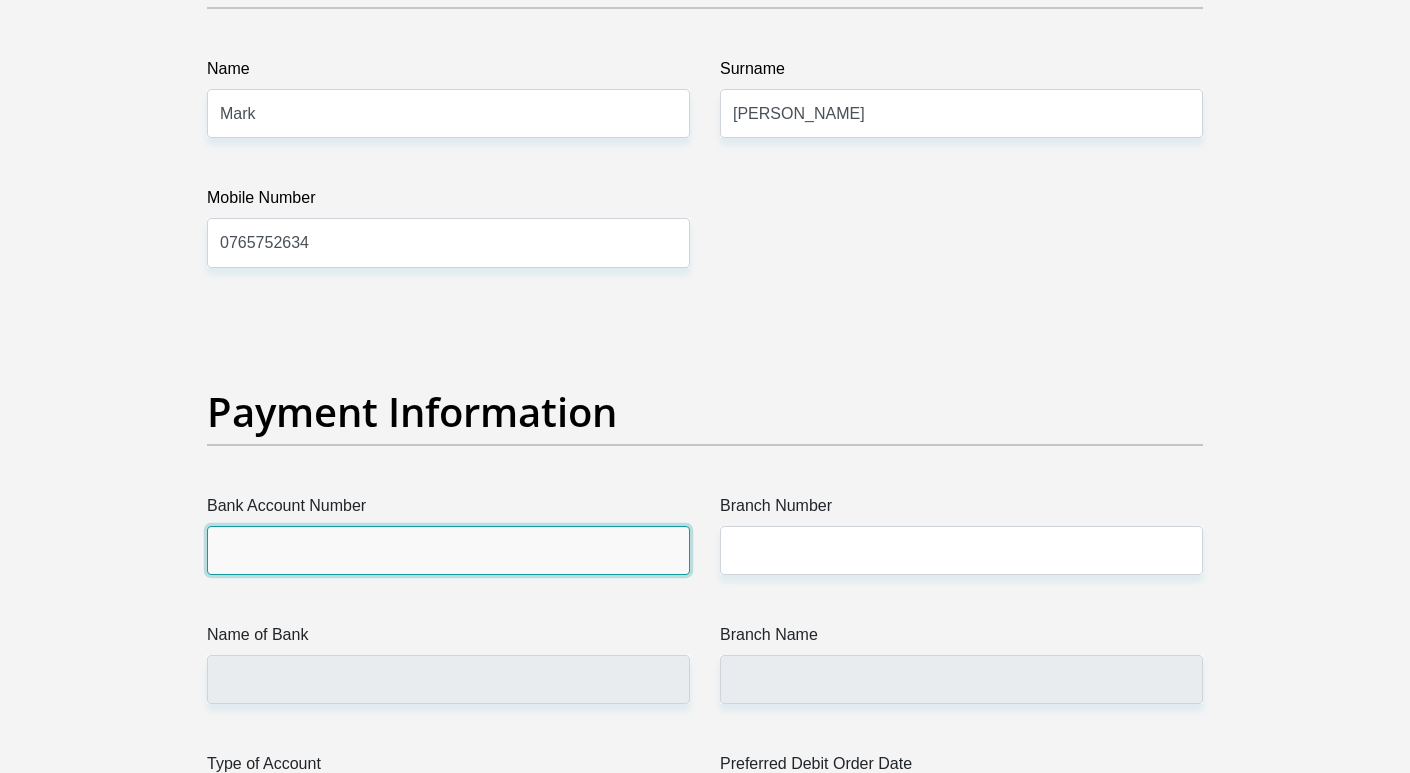 click on "Bank Account Number" at bounding box center [448, 550] 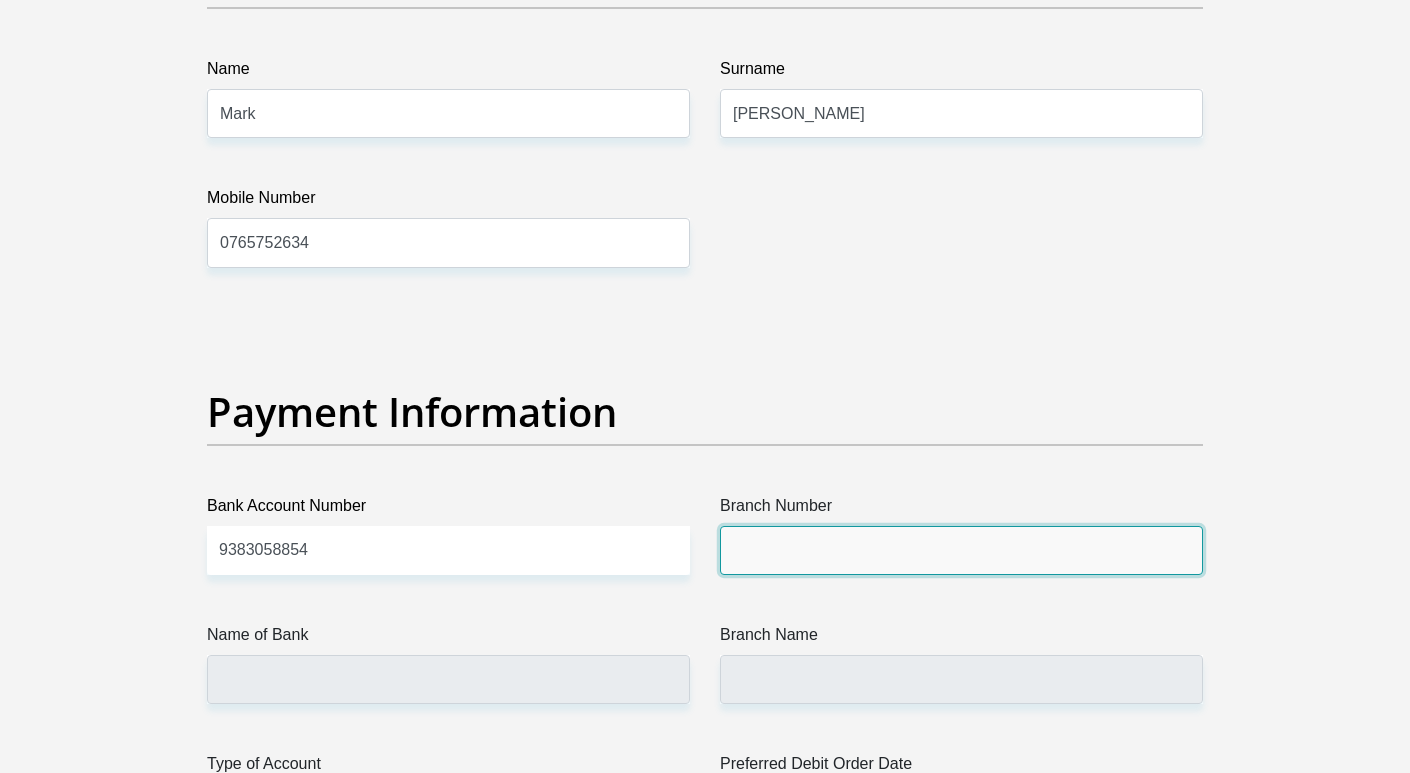 click on "Branch Number" at bounding box center [961, 550] 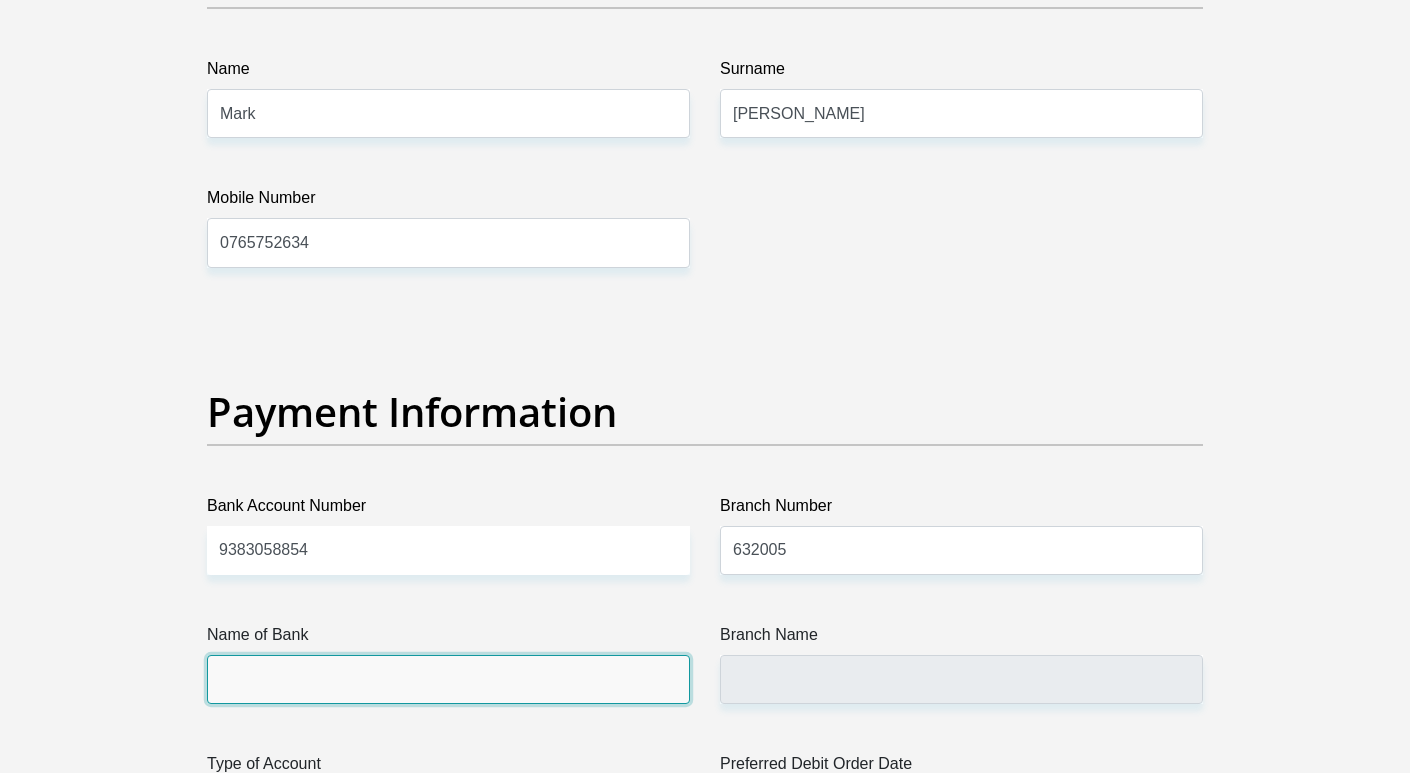 click on "Name of Bank" at bounding box center (448, 679) 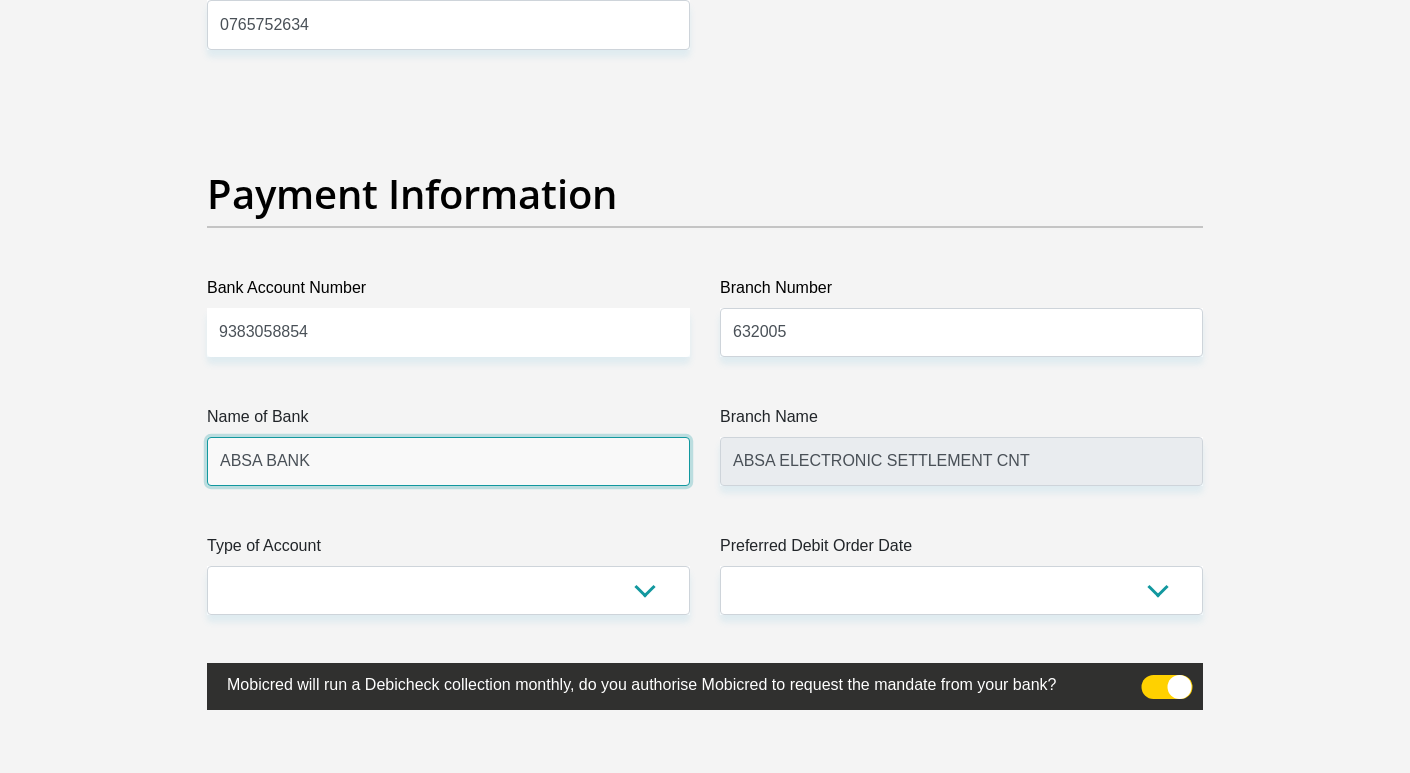 scroll, scrollTop: 4483, scrollLeft: 0, axis: vertical 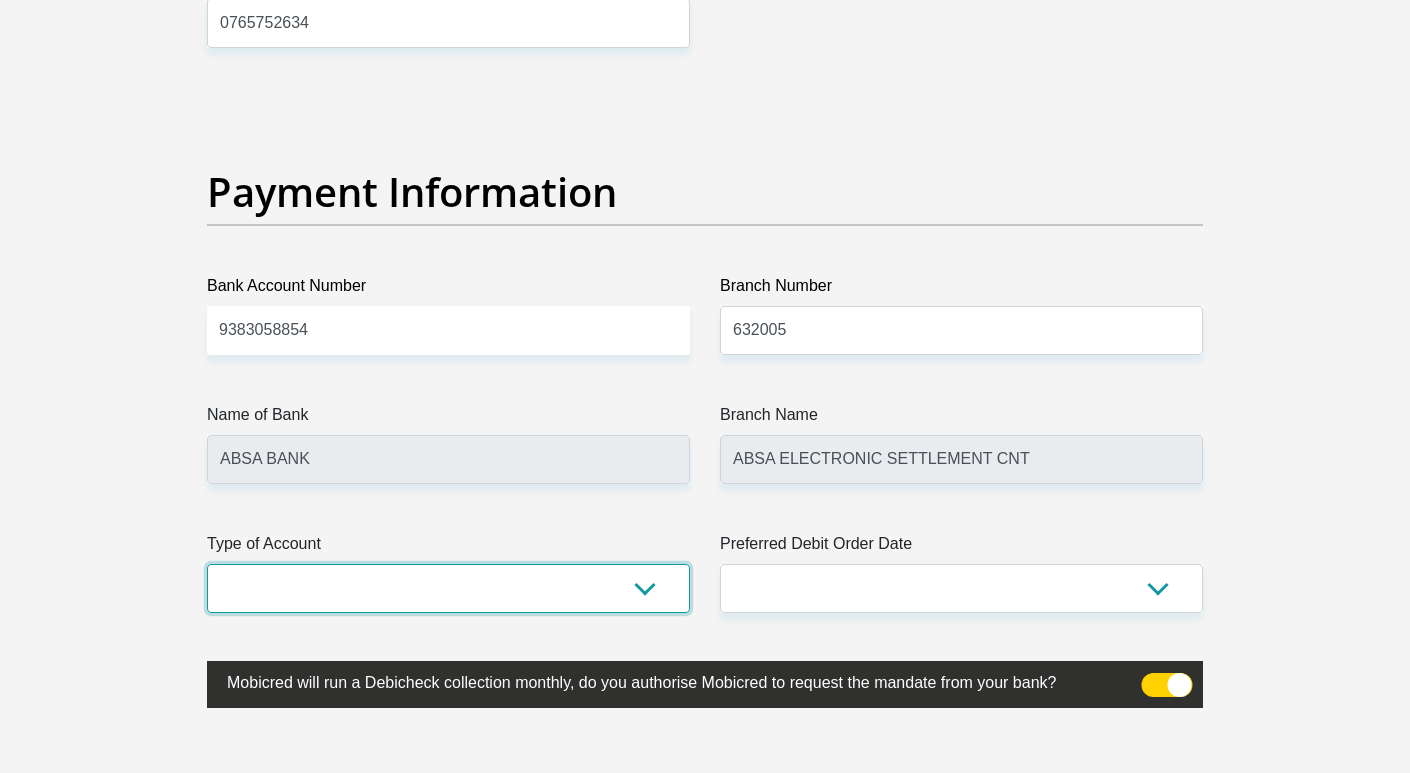 click on "Cheque
Savings" at bounding box center [448, 588] 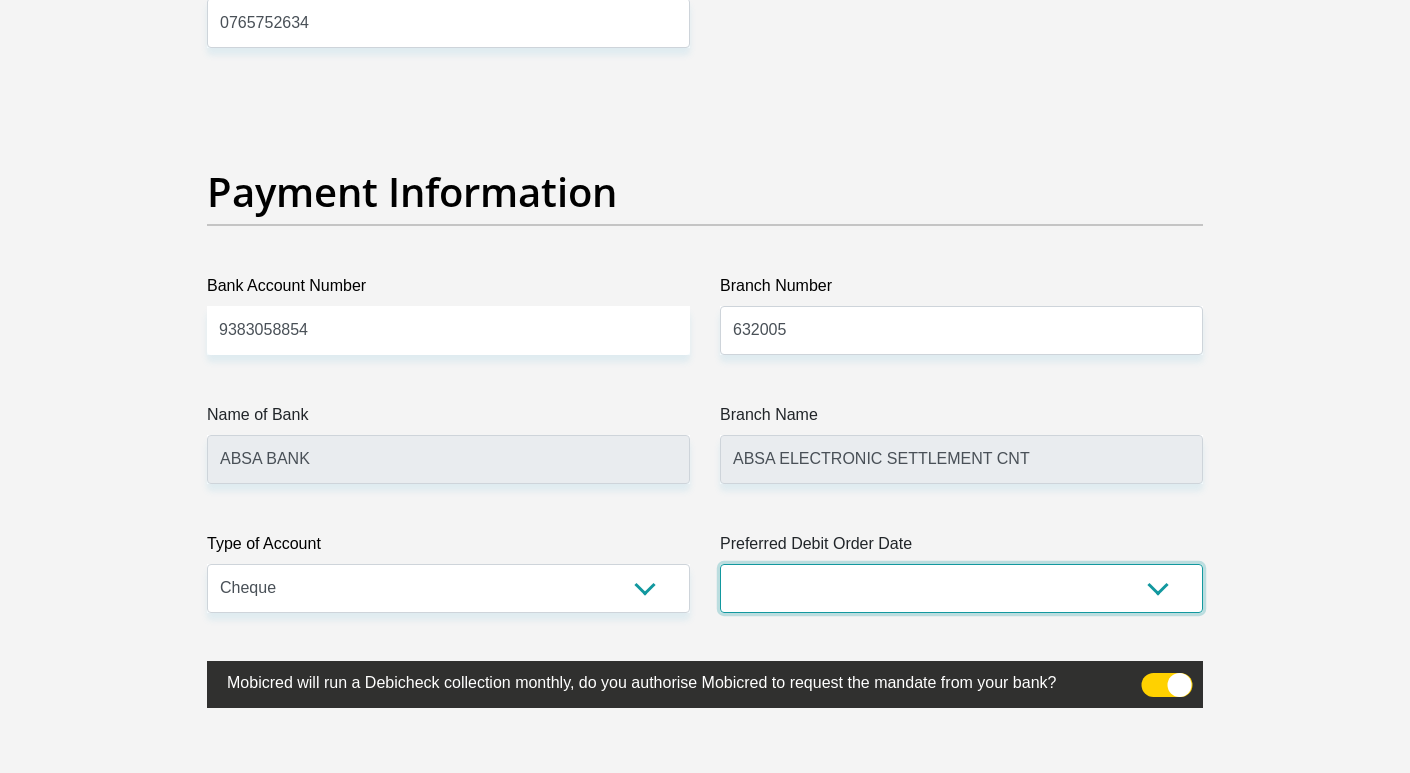 click on "1st
2nd
3rd
4th
5th
7th
18th
19th
20th
21st
22nd
23rd
24th
25th
26th
27th
28th
29th
30th" at bounding box center (961, 588) 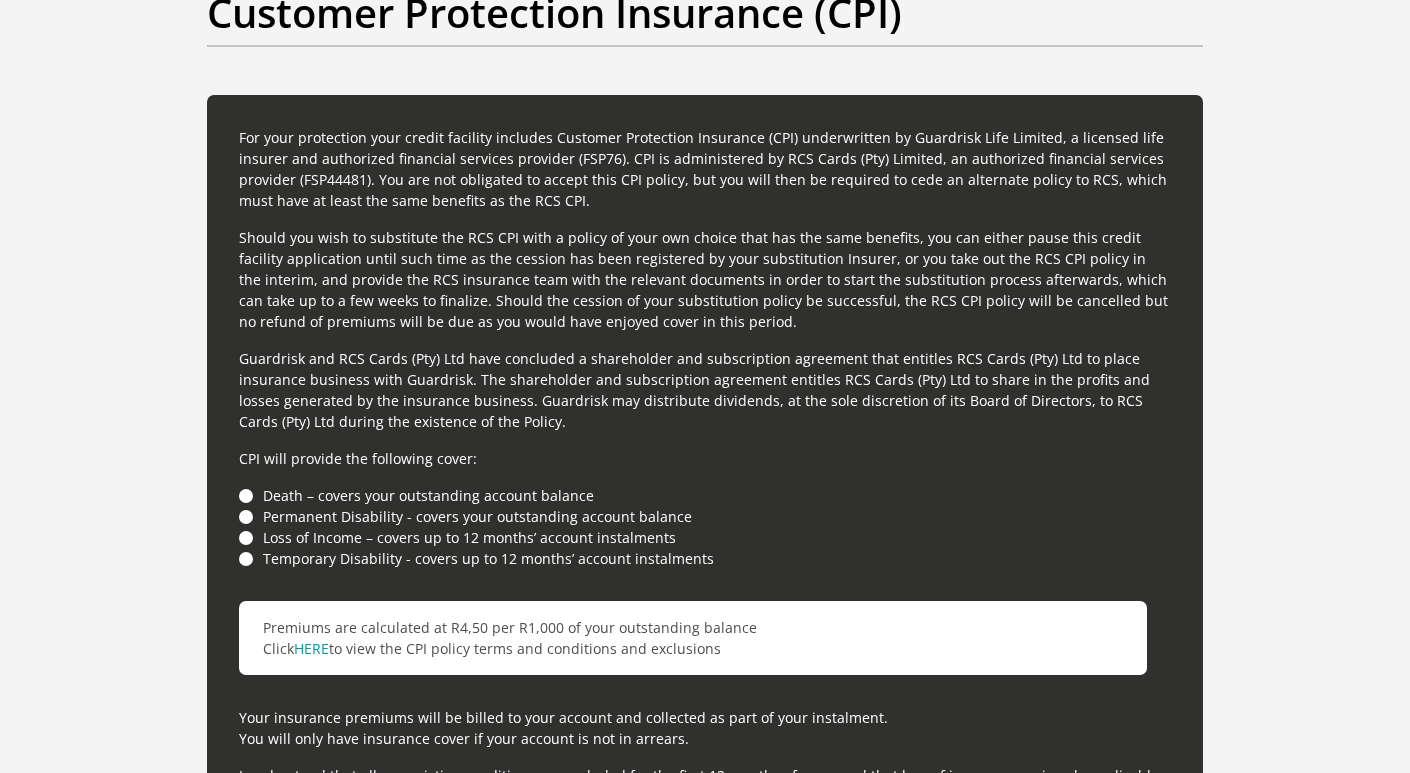 scroll, scrollTop: 5336, scrollLeft: 0, axis: vertical 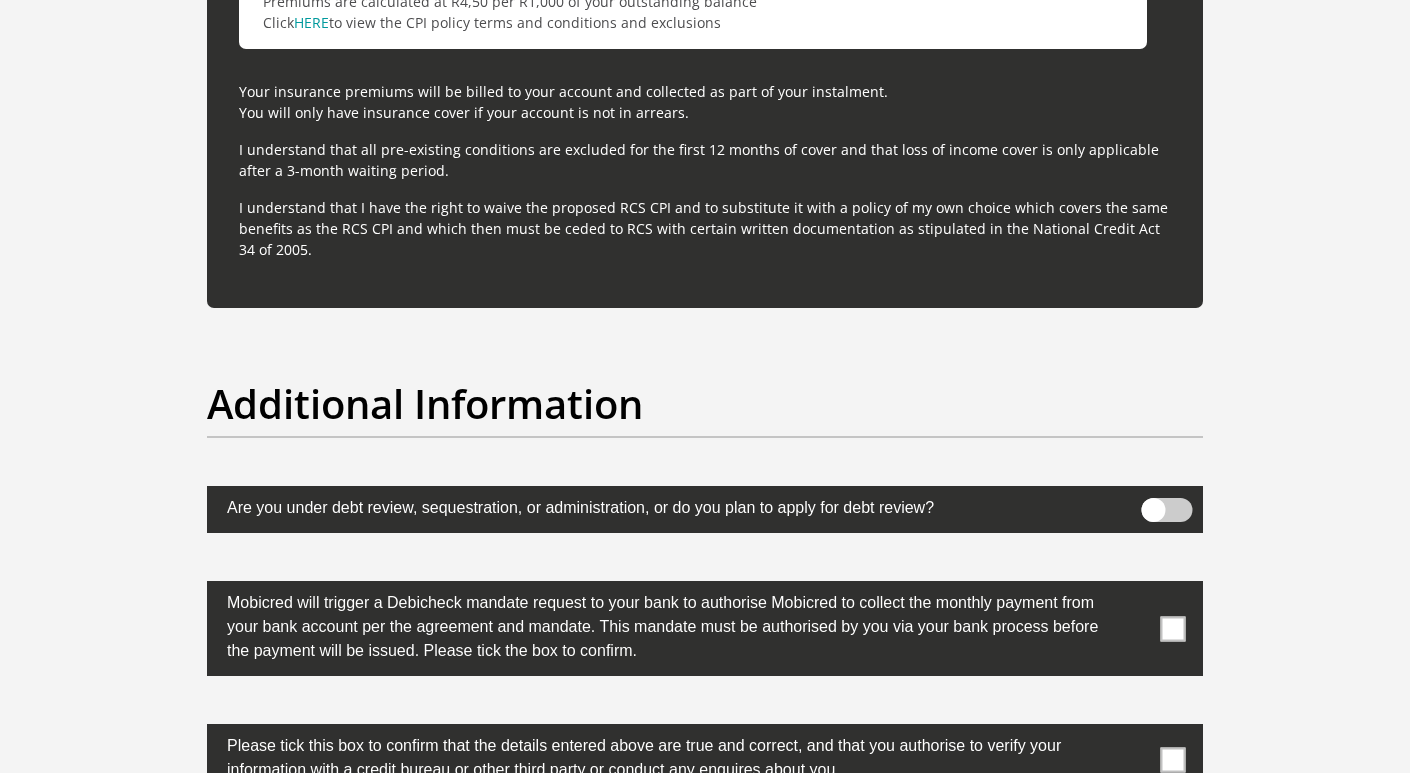 click at bounding box center [1167, 510] 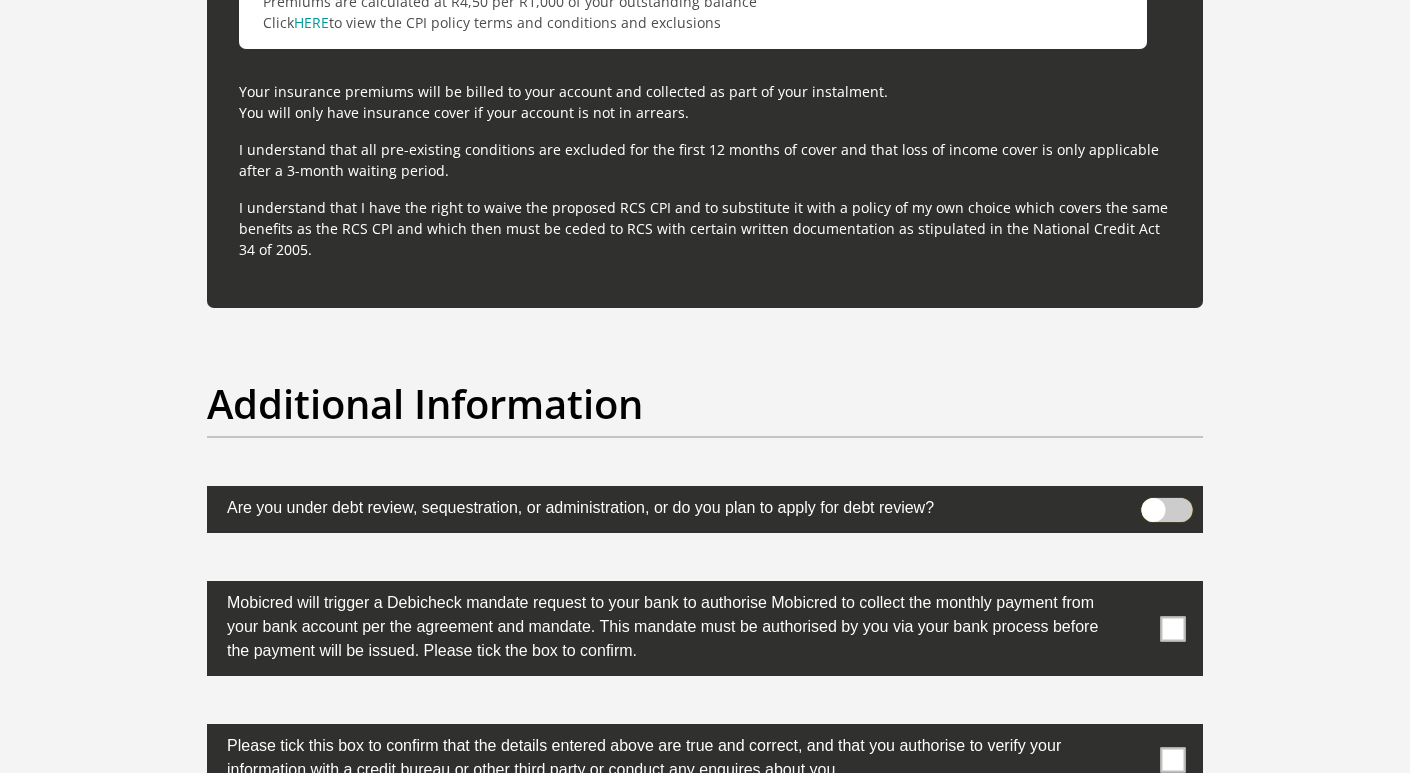 click at bounding box center (1153, 503) 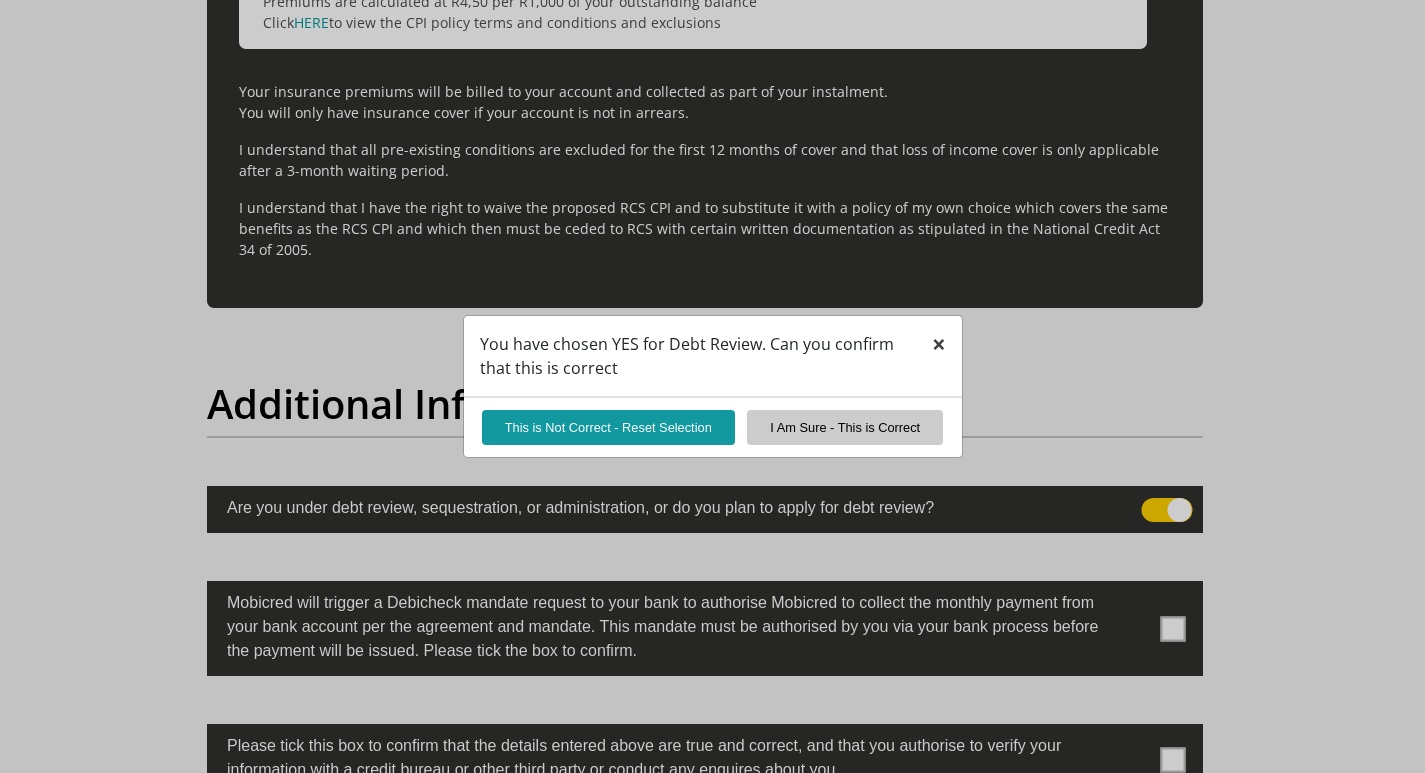 click on "×" at bounding box center (939, 343) 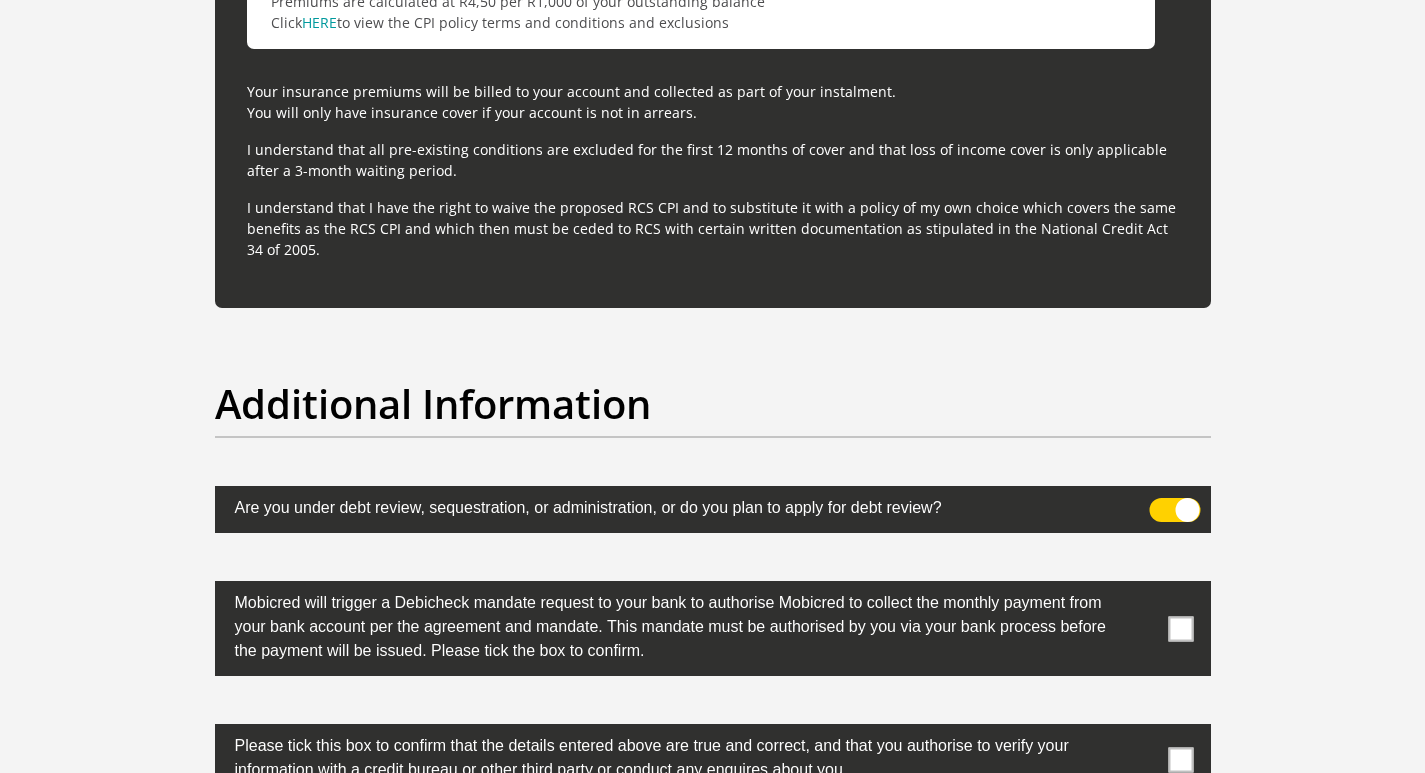 click at bounding box center [713, 509] 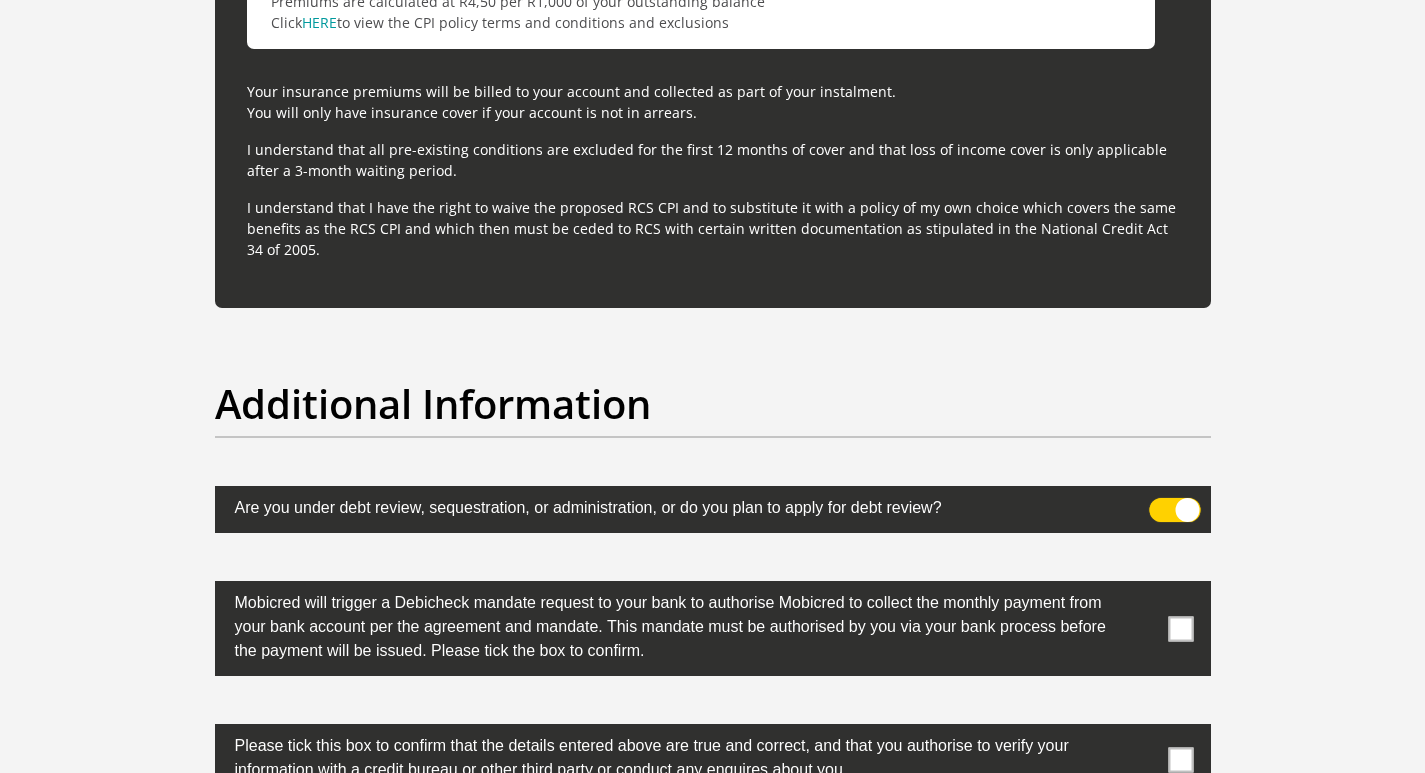 click at bounding box center [1161, 503] 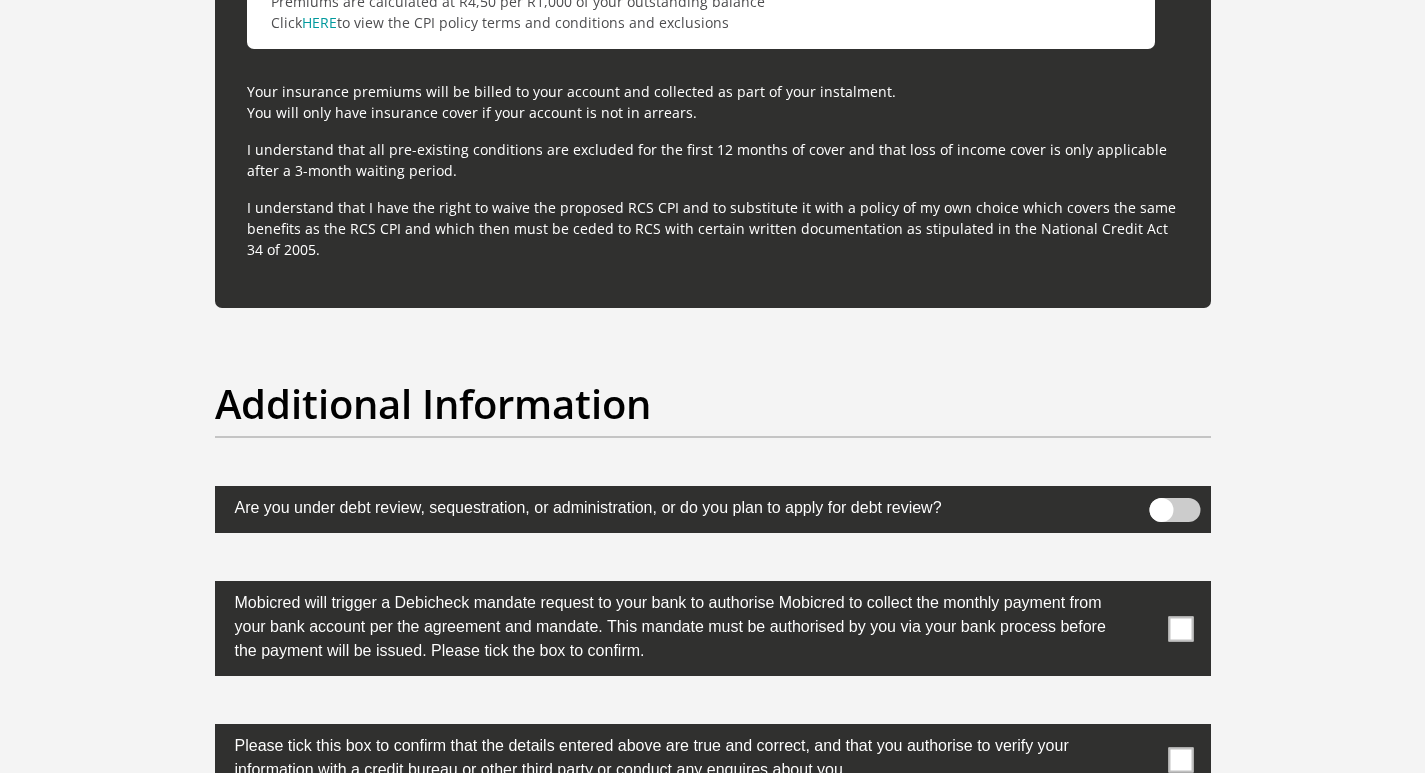 click at bounding box center (1180, 628) 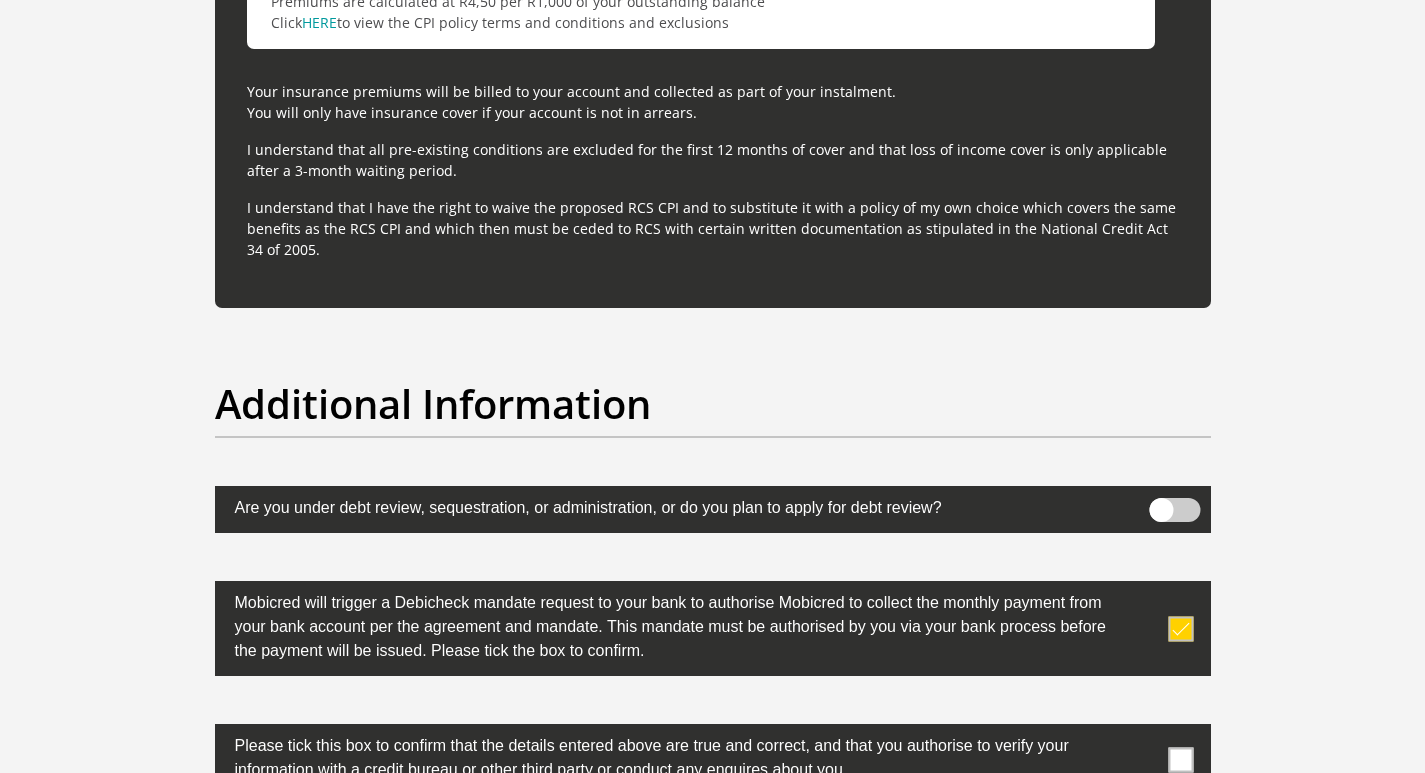 click at bounding box center [1180, 759] 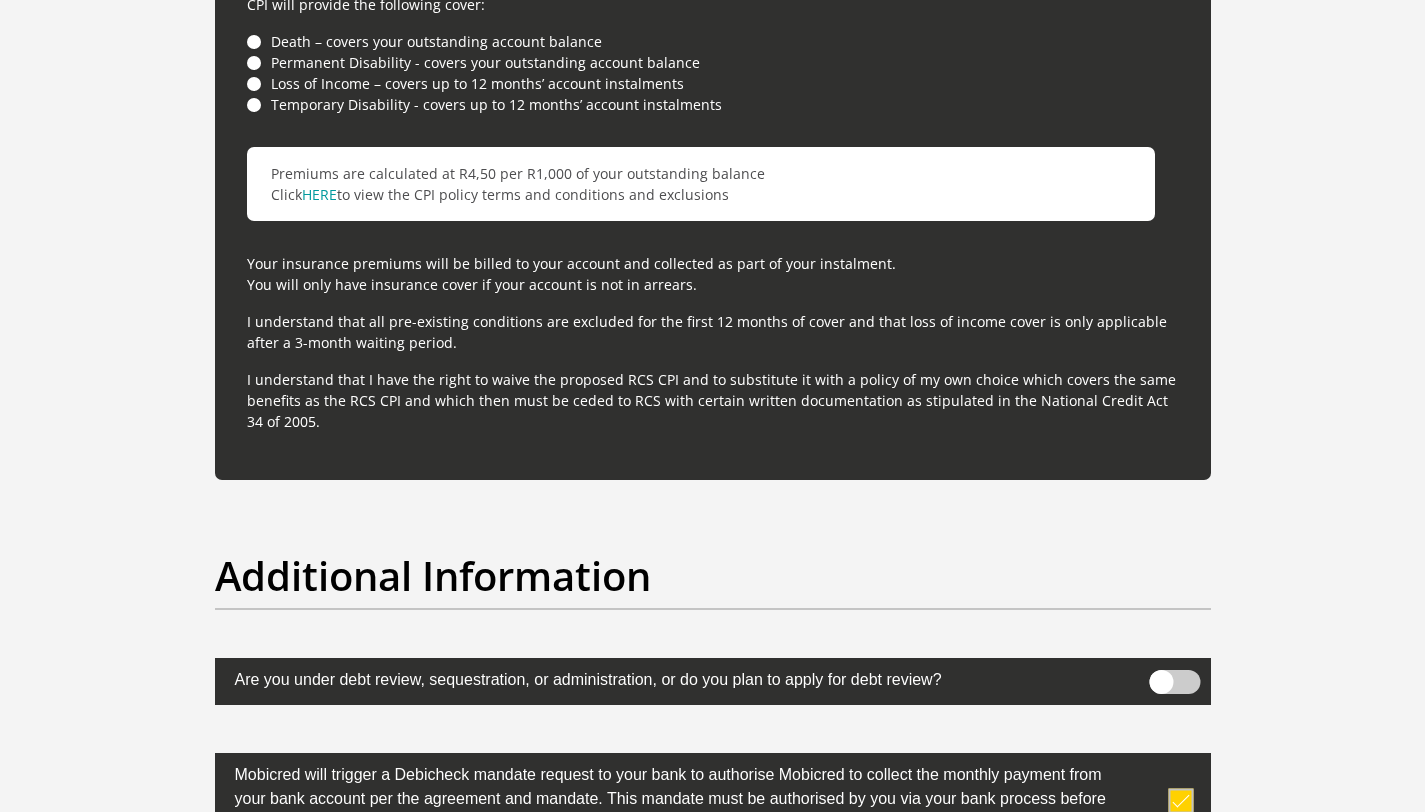 scroll, scrollTop: 6059, scrollLeft: 0, axis: vertical 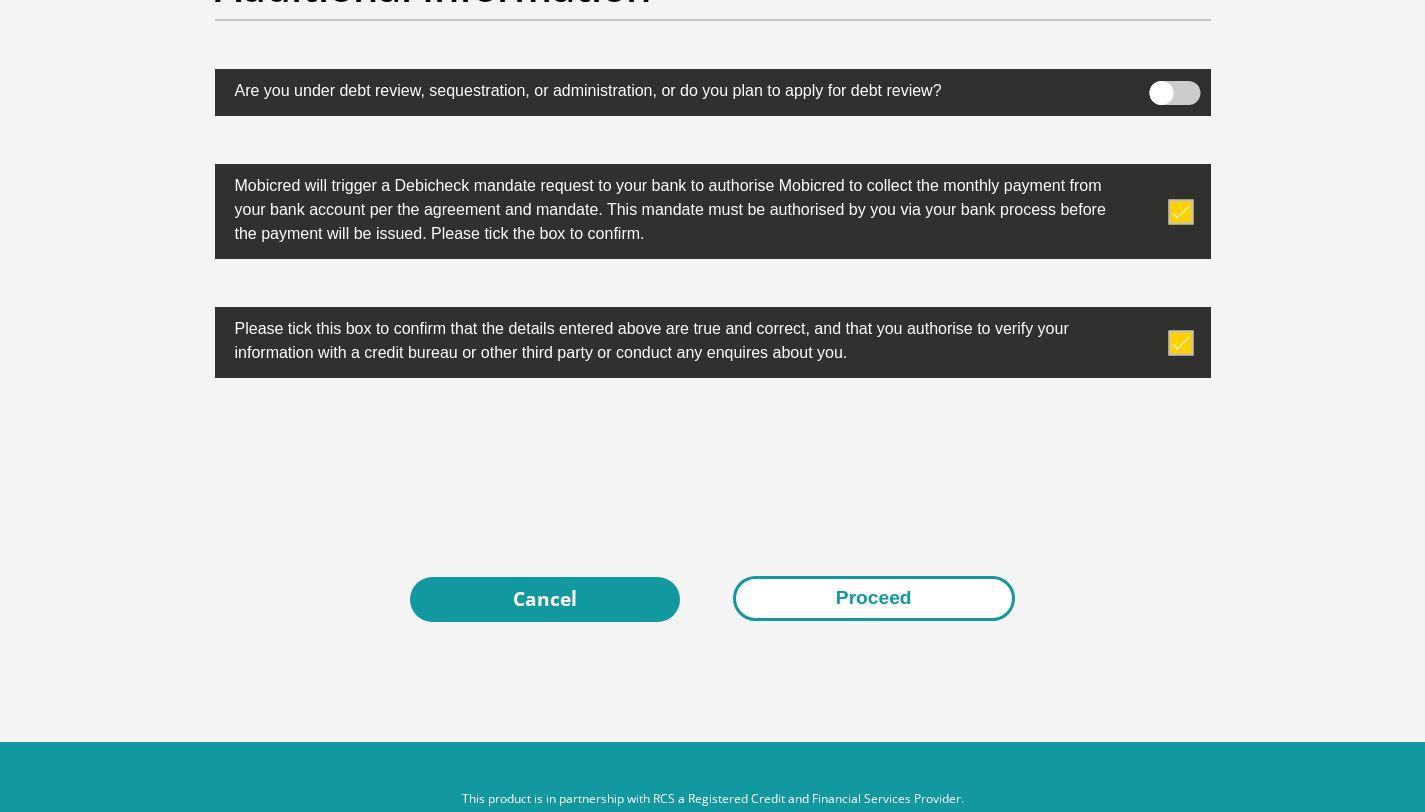 click on "Proceed" at bounding box center [874, 598] 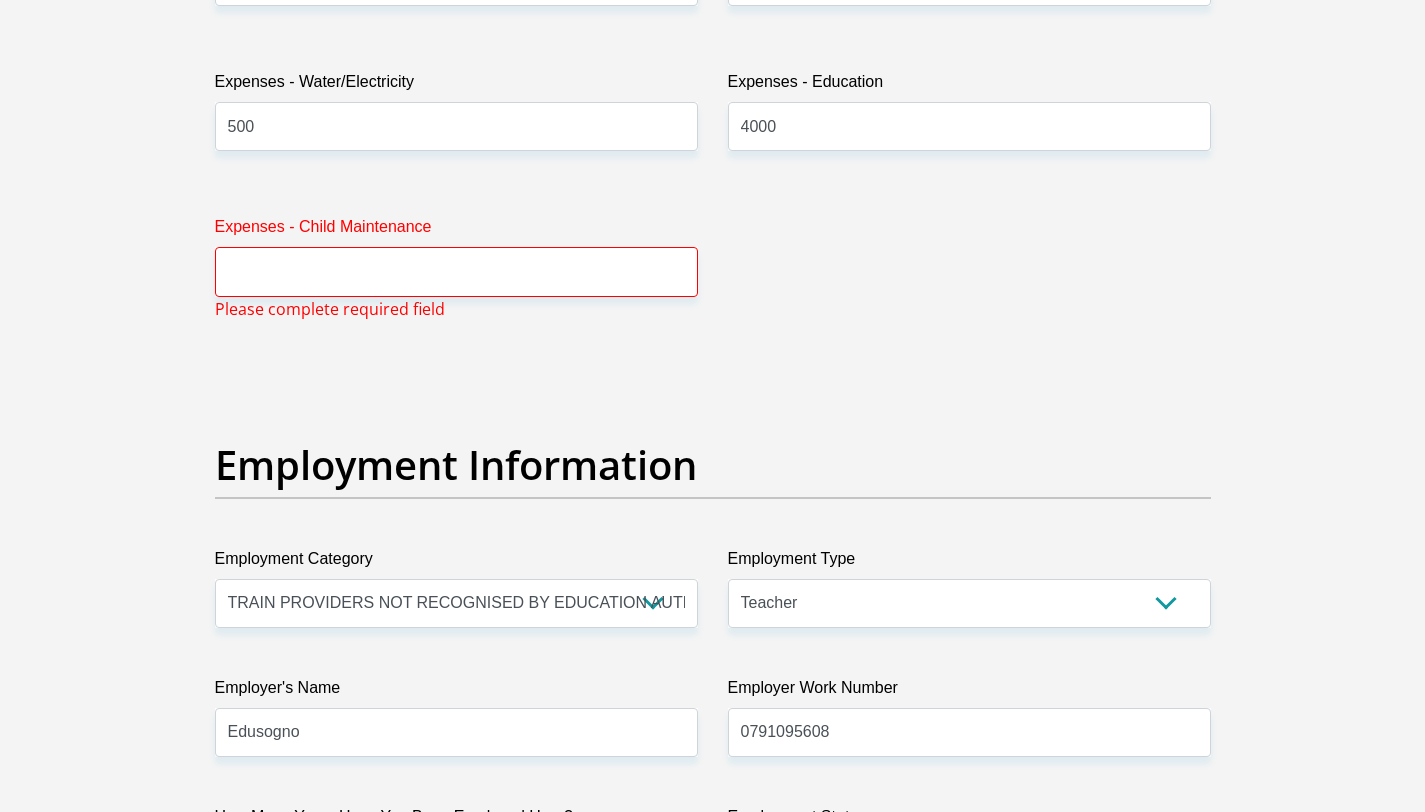 scroll, scrollTop: 3228, scrollLeft: 0, axis: vertical 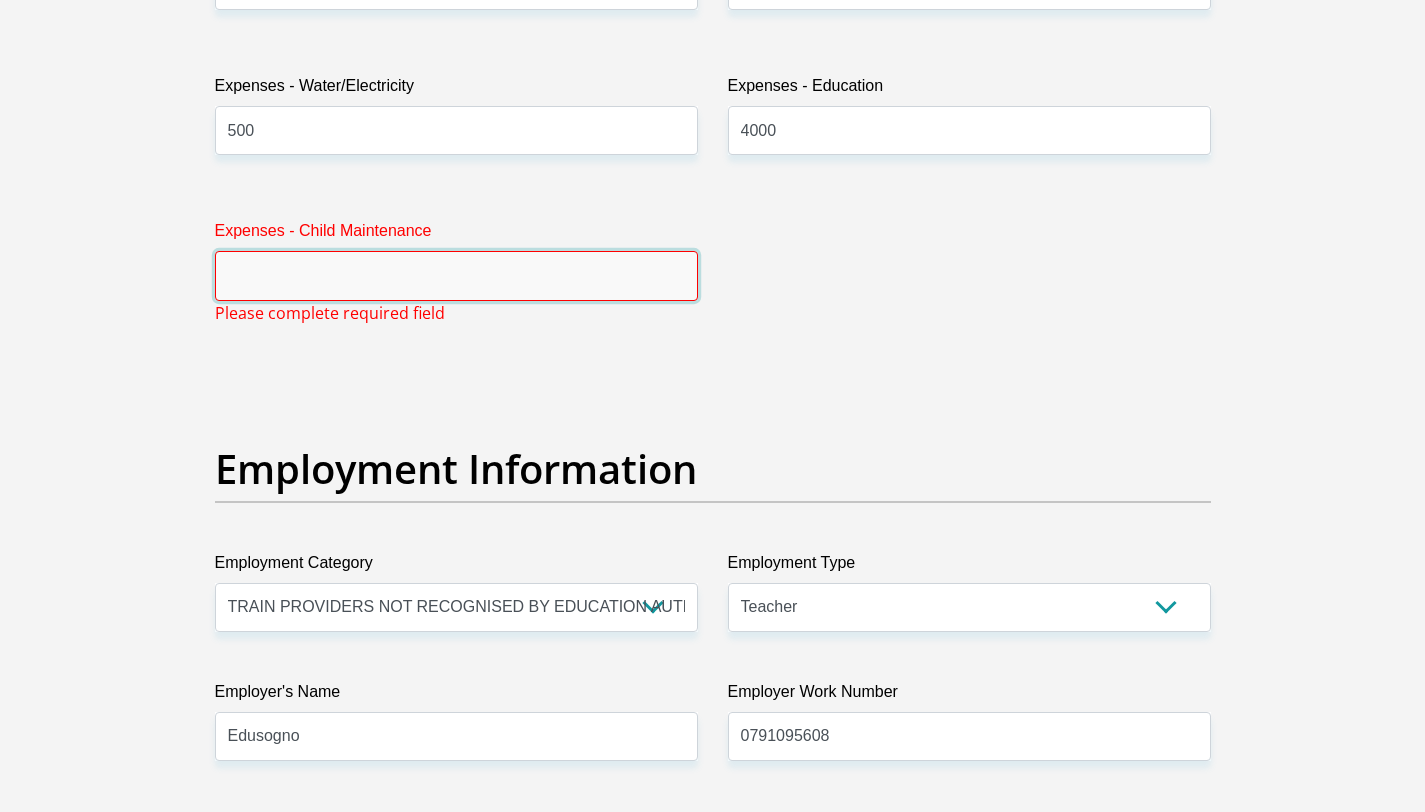 click on "Expenses - Child Maintenance" at bounding box center (456, 275) 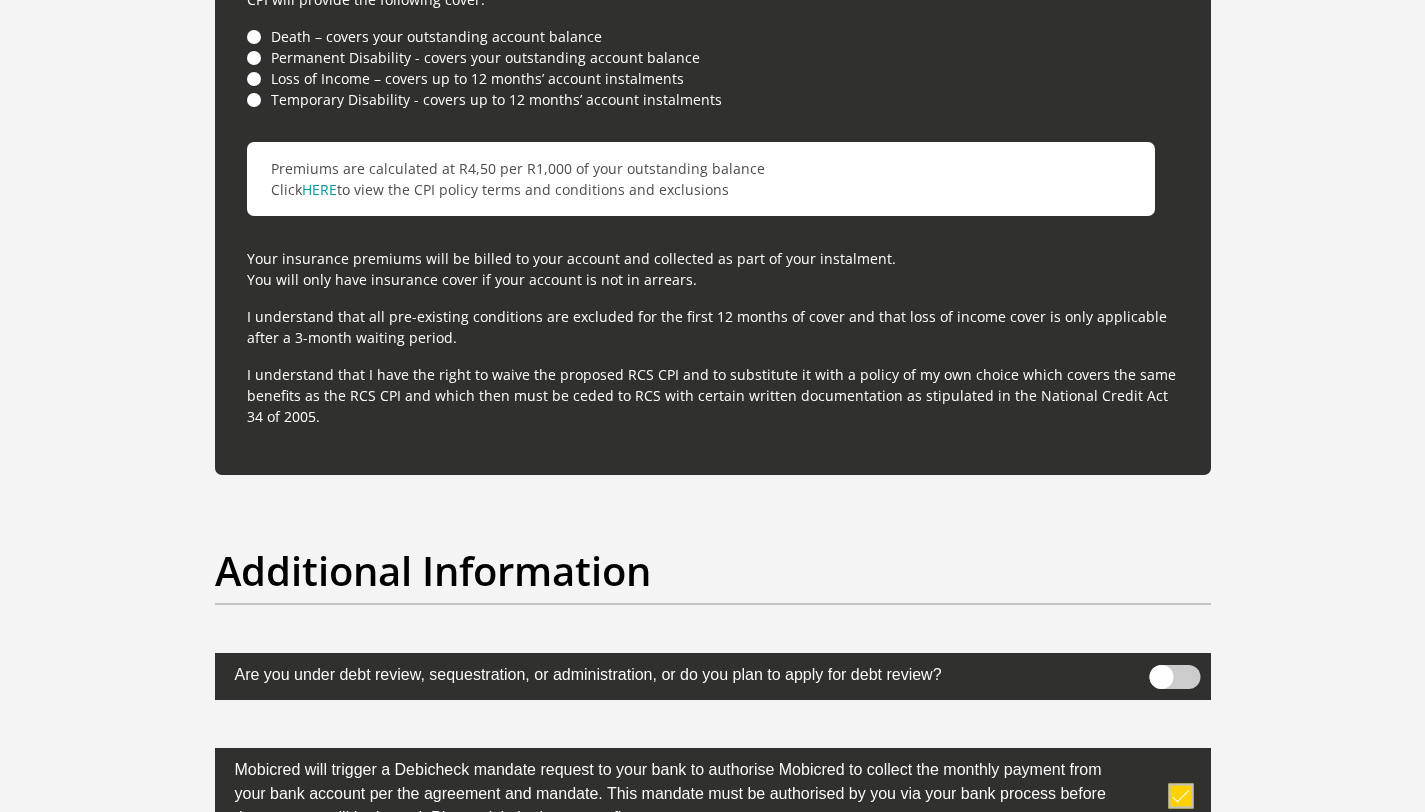 scroll, scrollTop: 6139, scrollLeft: 0, axis: vertical 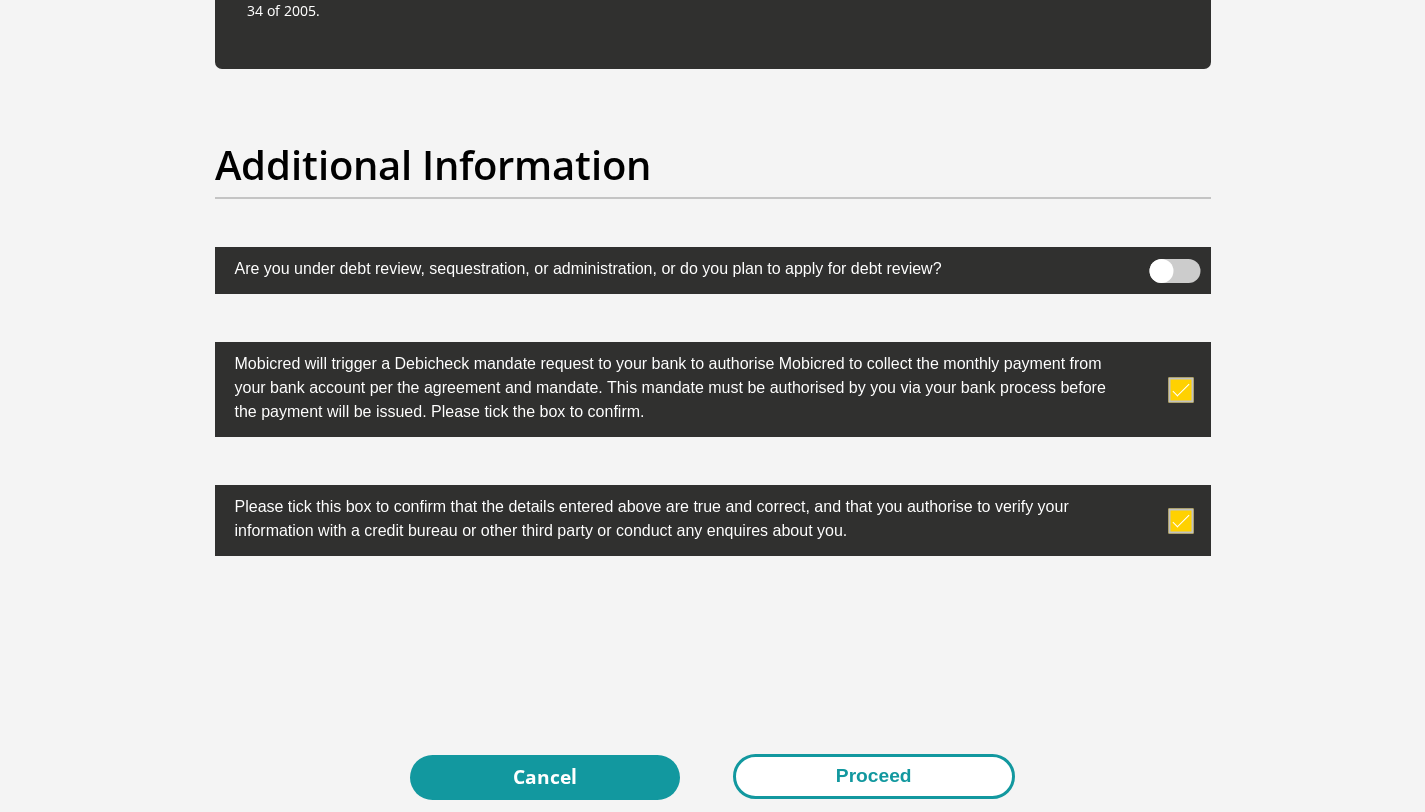 type on "0" 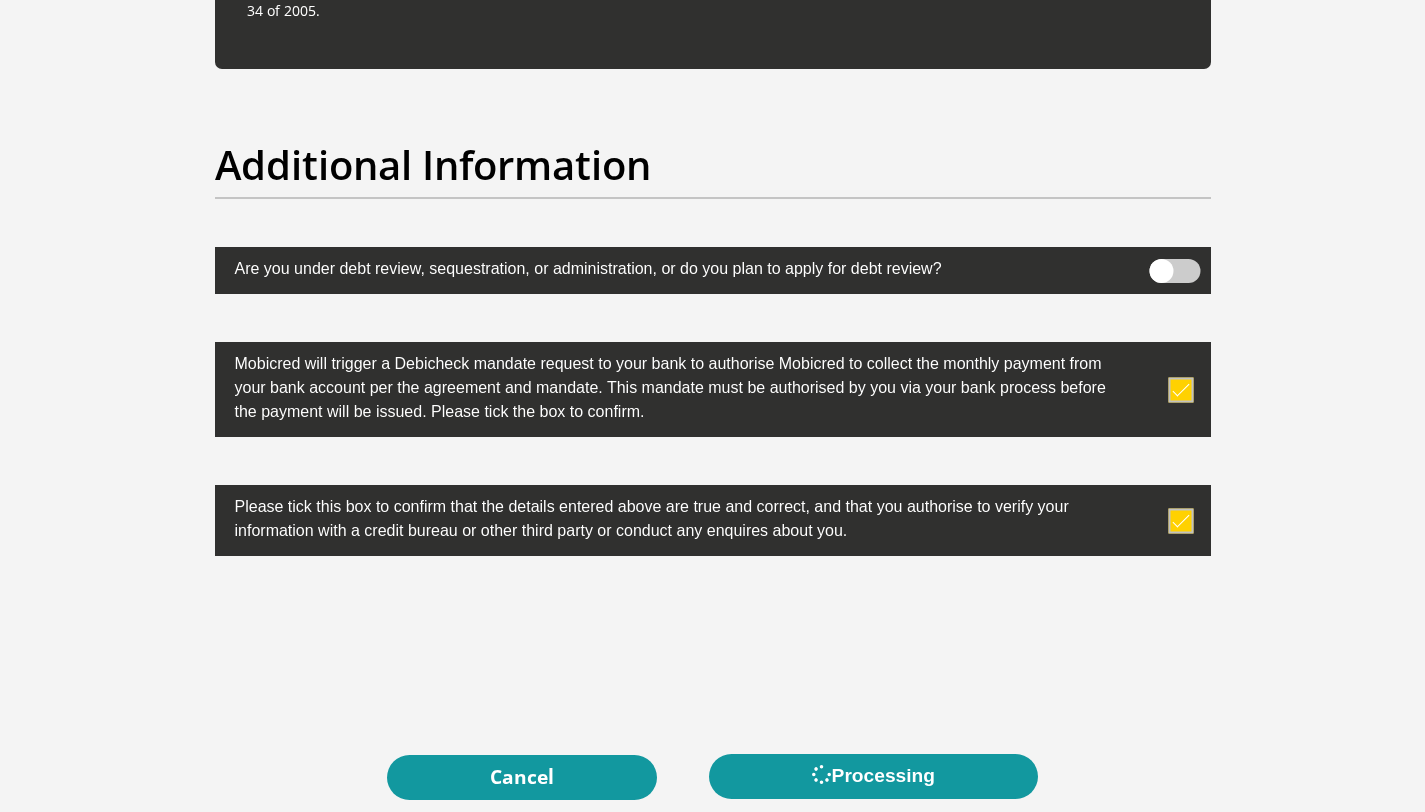 scroll, scrollTop: 0, scrollLeft: 0, axis: both 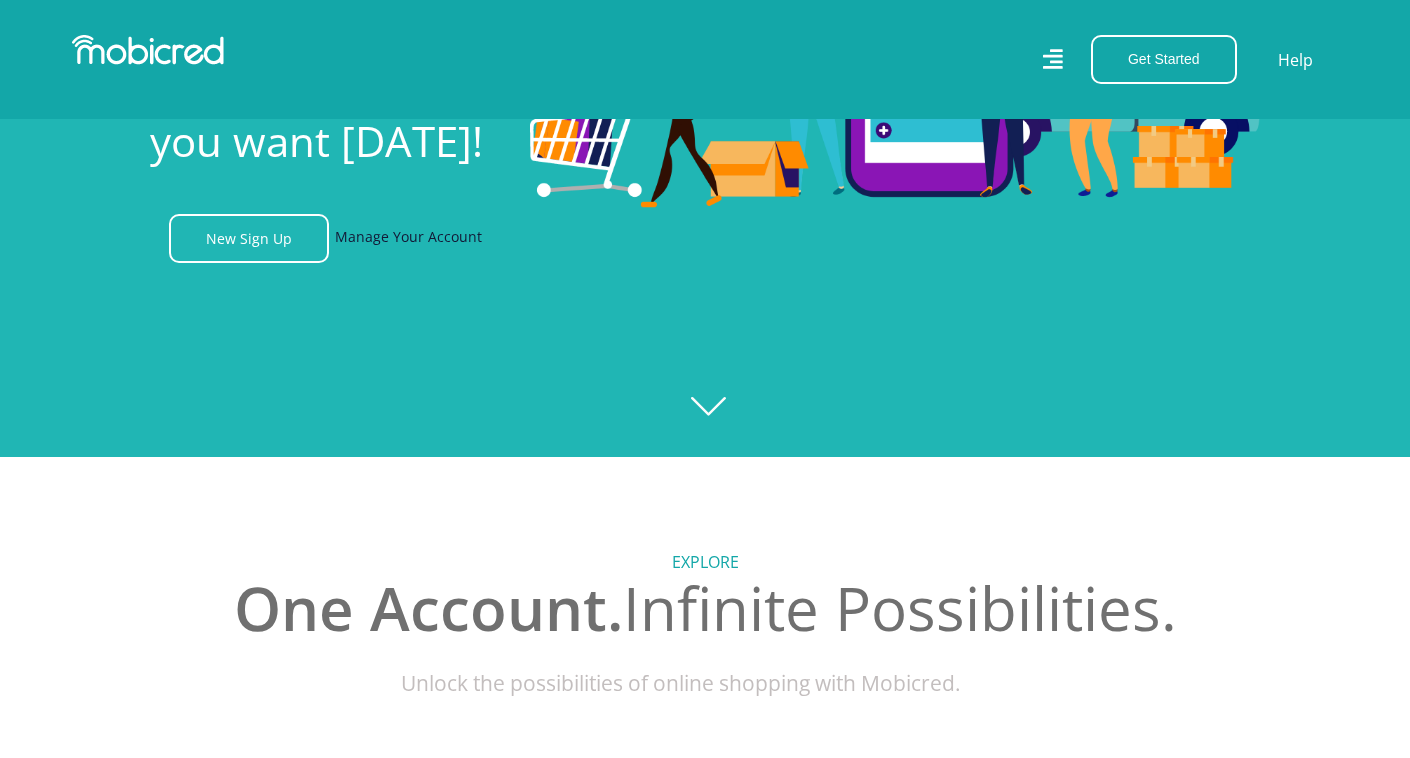 click on "Manage Your Account" at bounding box center (408, 238) 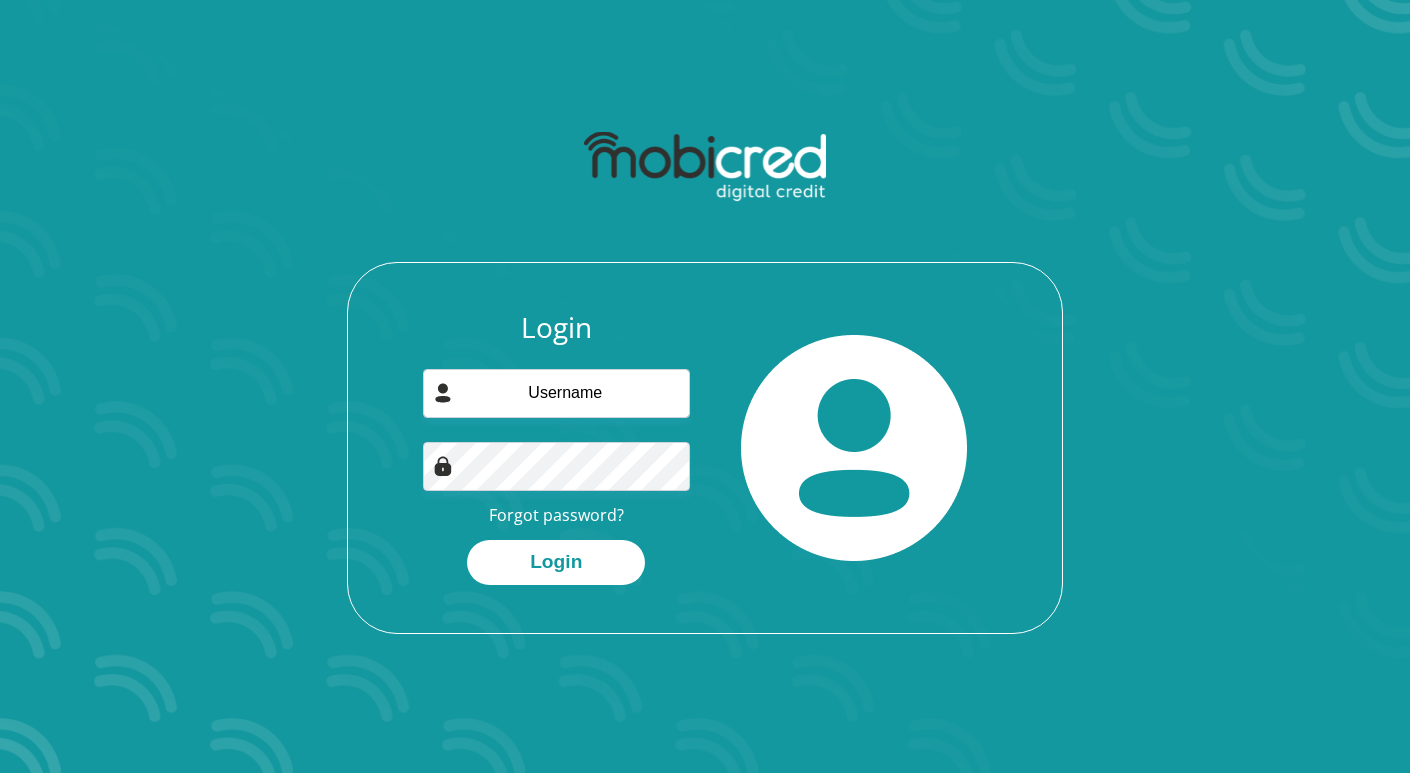 scroll, scrollTop: 0, scrollLeft: 0, axis: both 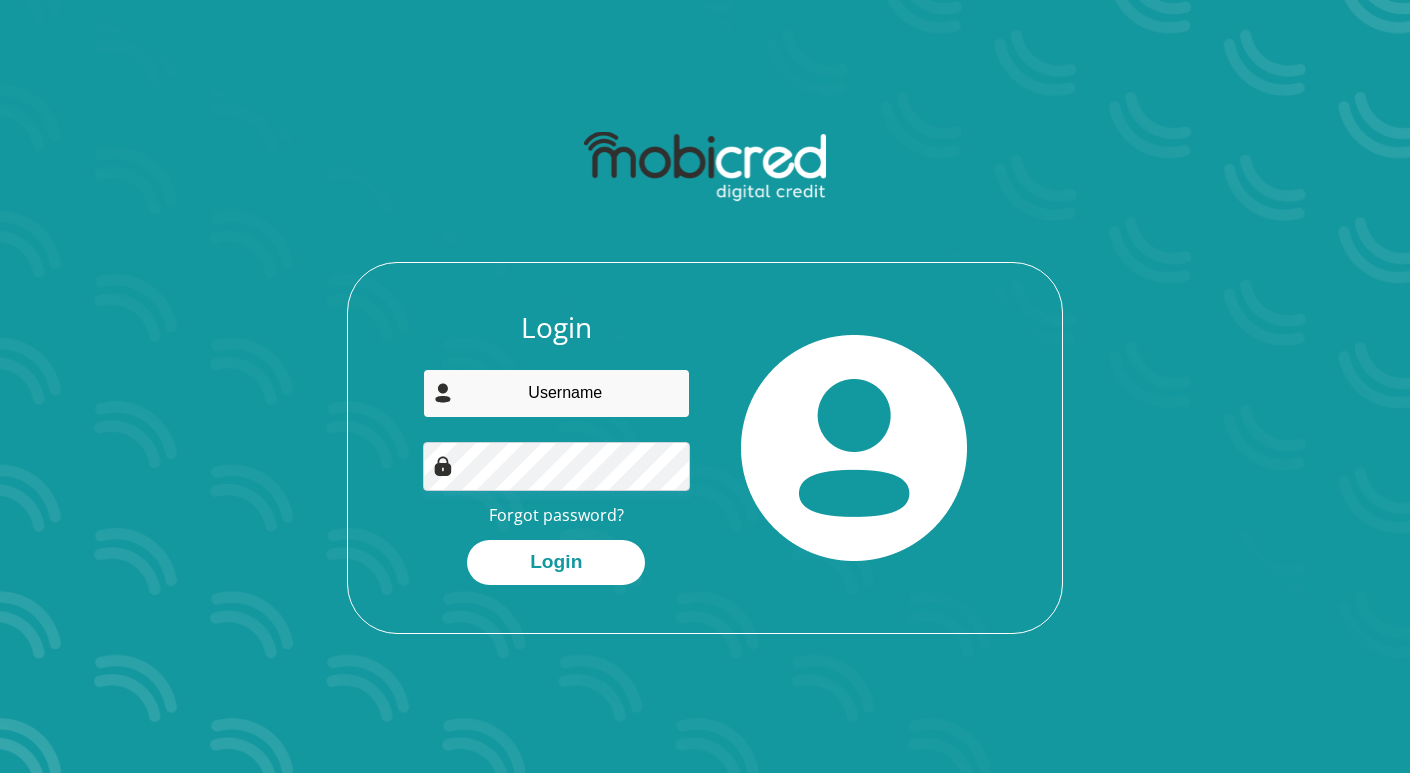 click at bounding box center (557, 393) 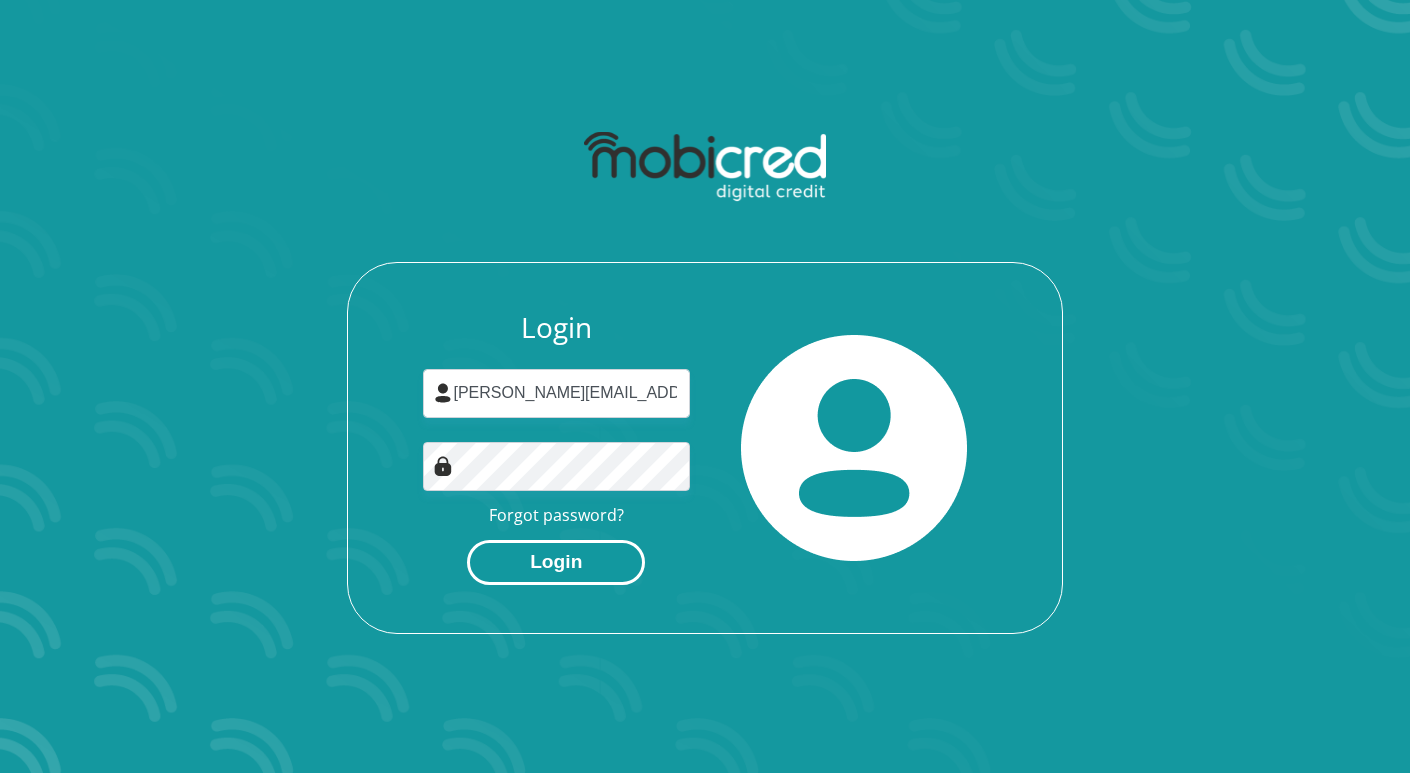 click on "Login" at bounding box center [556, 562] 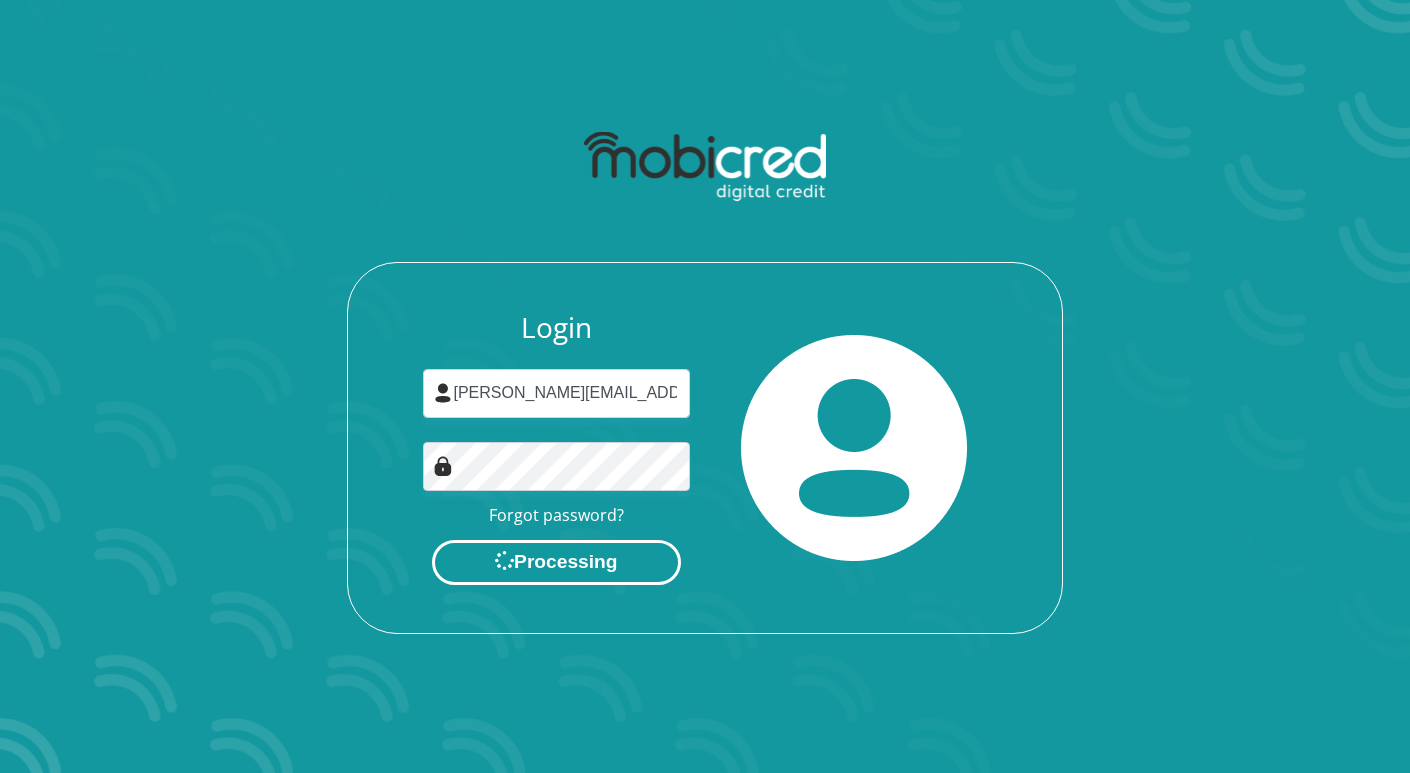 scroll, scrollTop: 0, scrollLeft: 0, axis: both 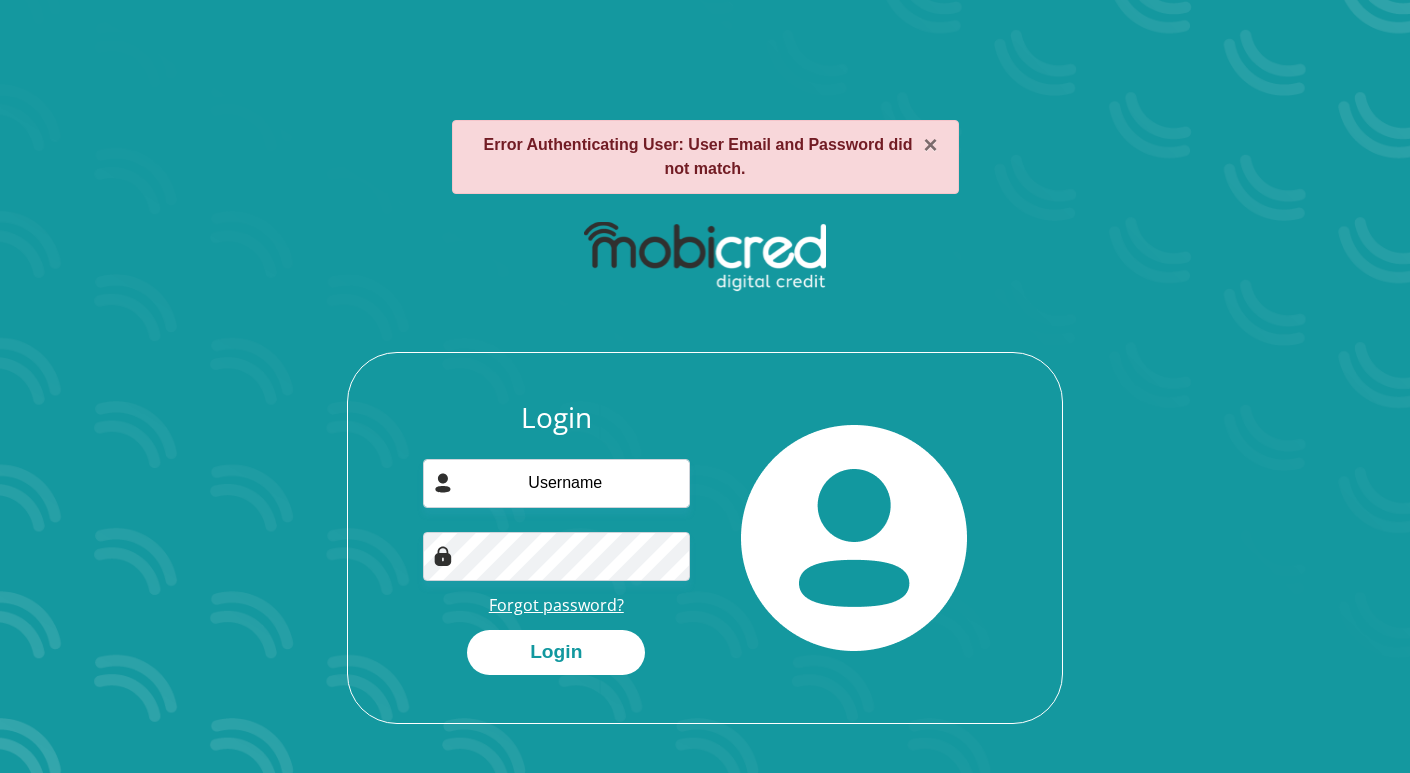 click on "Forgot password?" at bounding box center (556, 605) 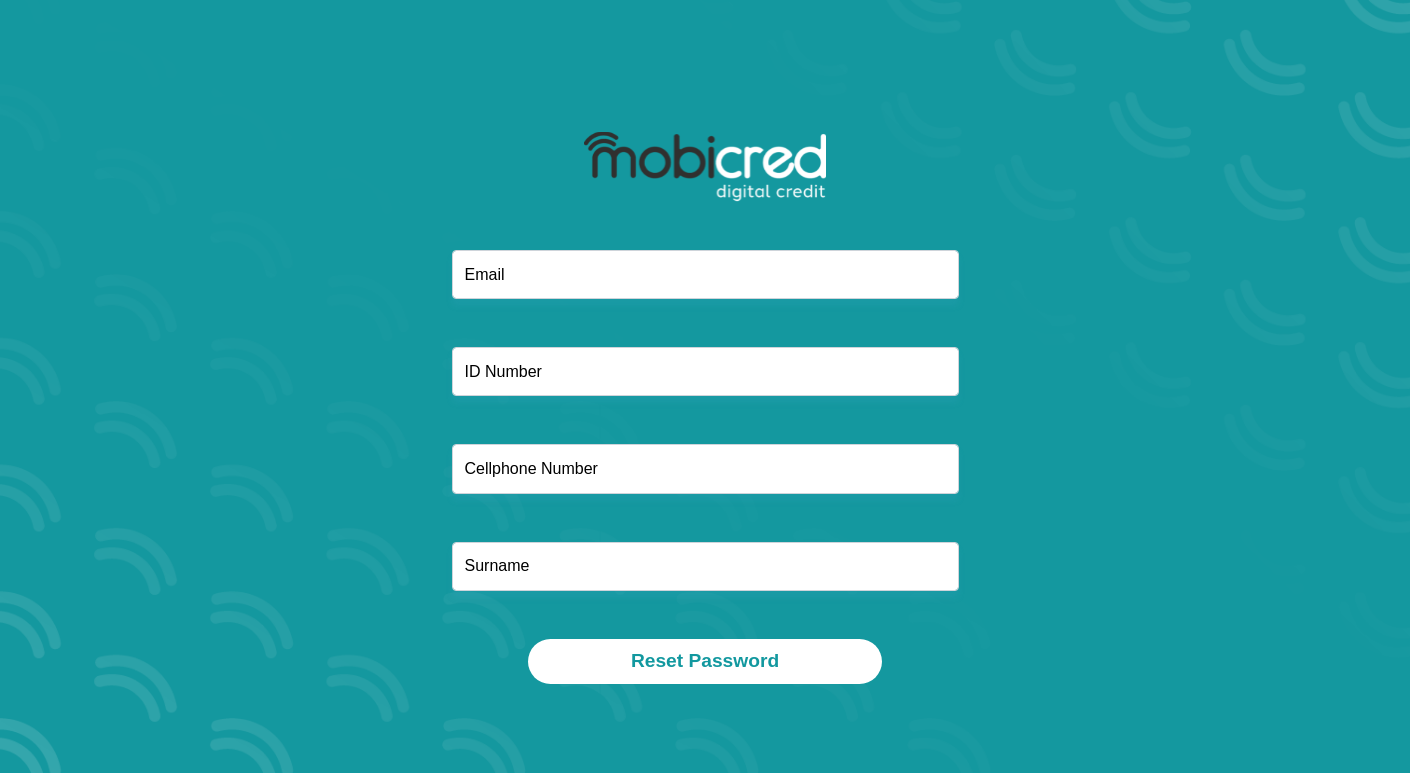 scroll, scrollTop: 0, scrollLeft: 0, axis: both 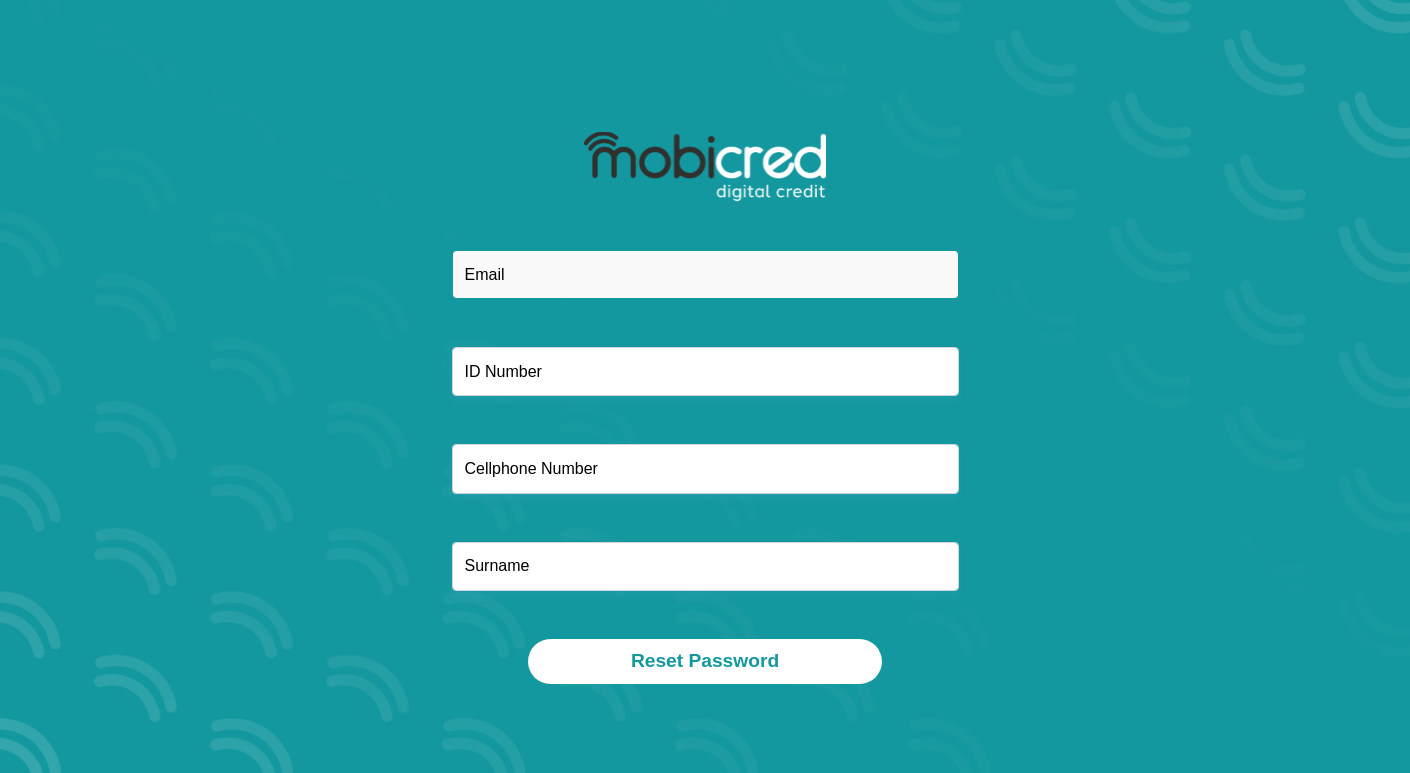 click at bounding box center [705, 274] 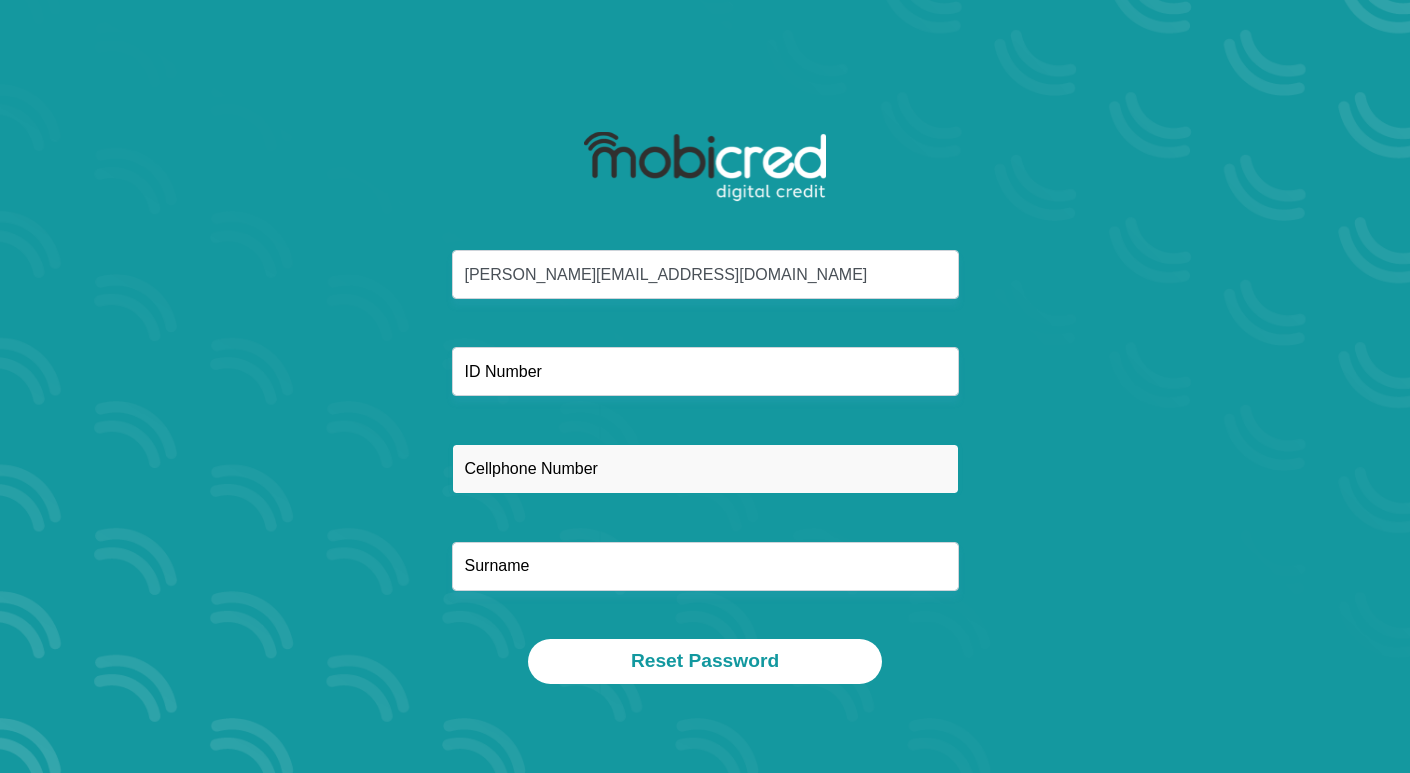 type on "0765752634" 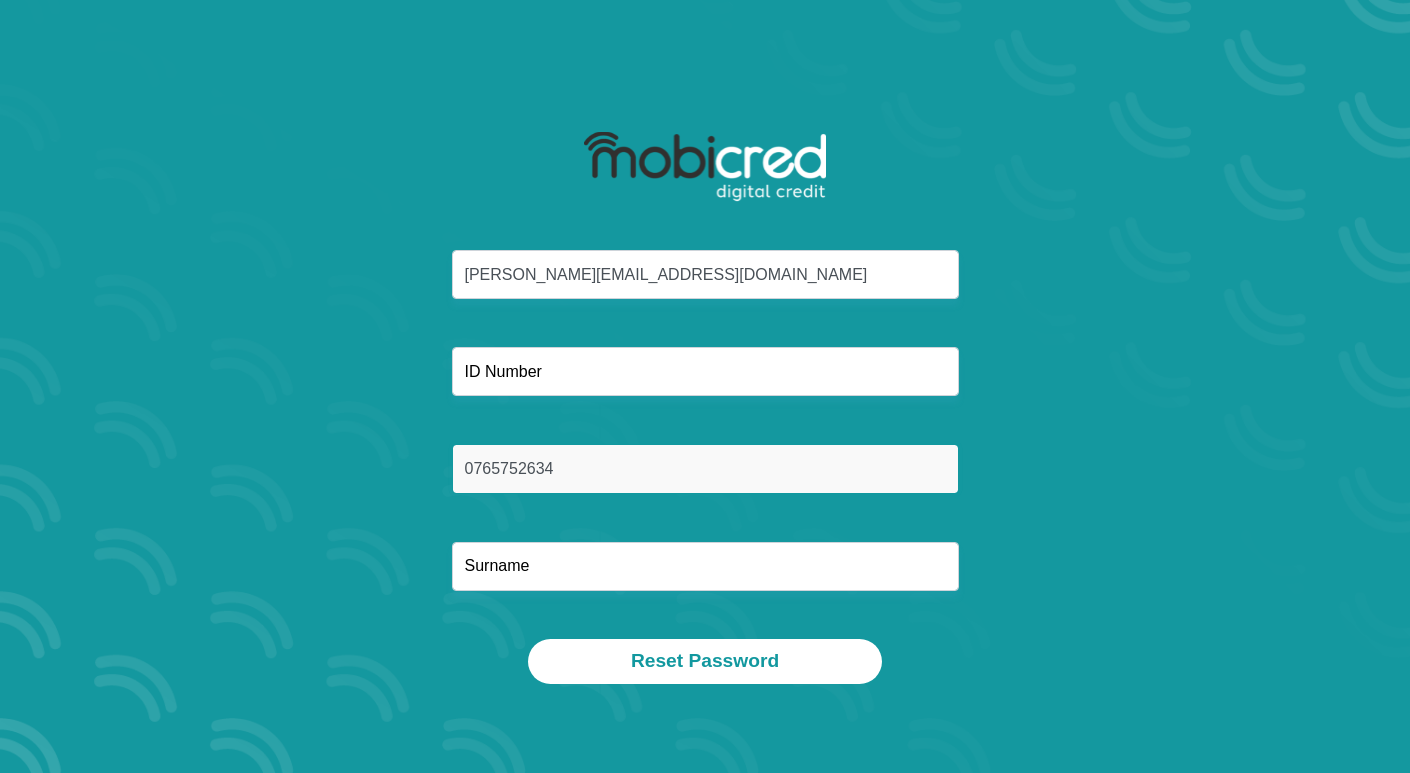 type on "[PERSON_NAME]" 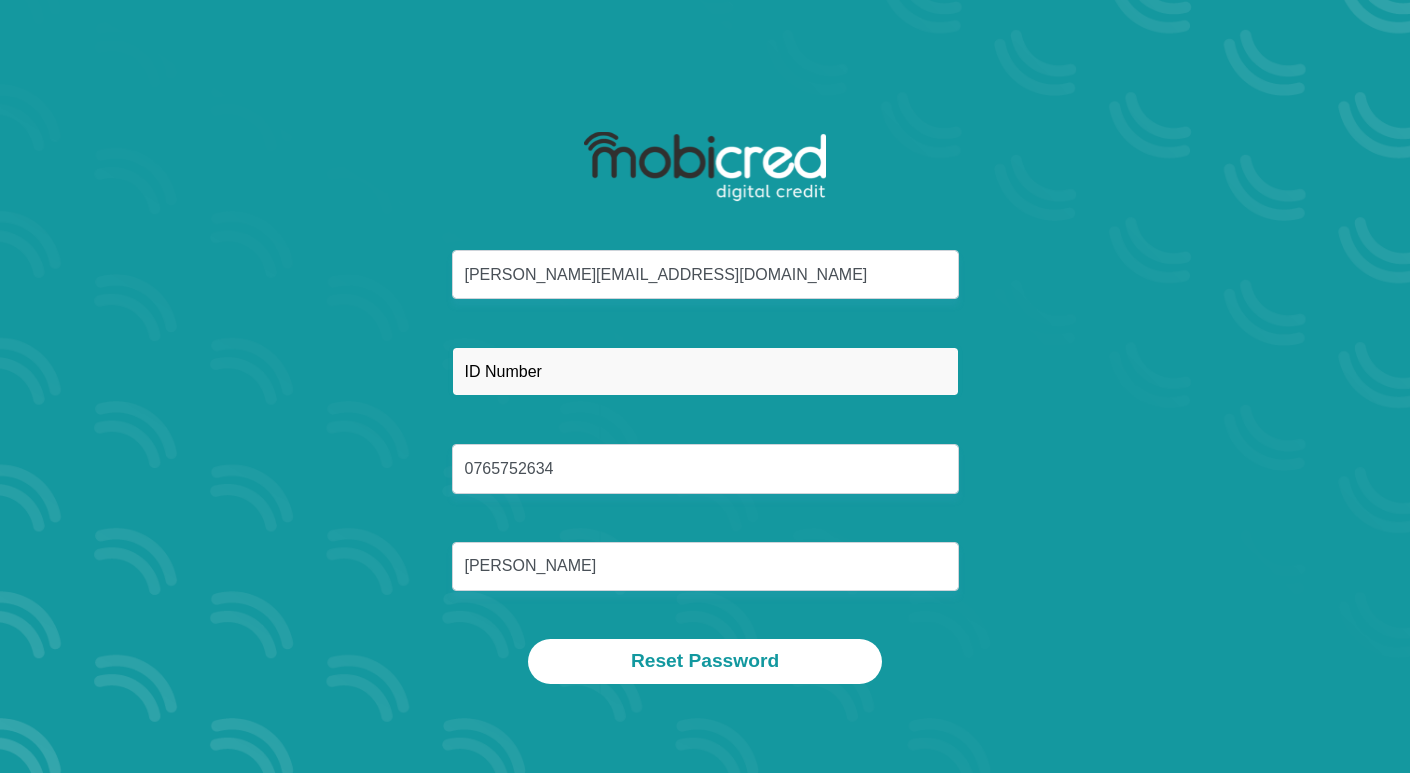 click at bounding box center (705, 371) 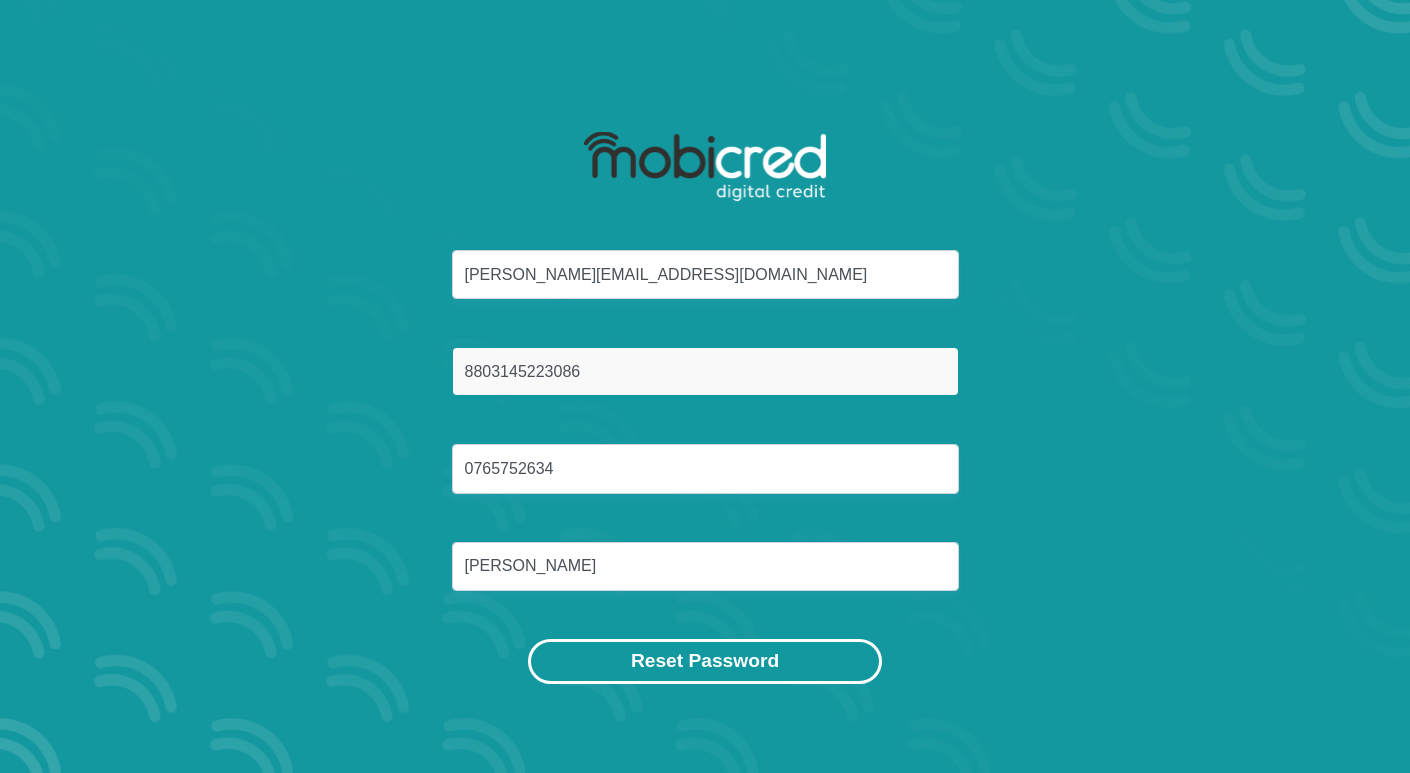 type on "8803145223086" 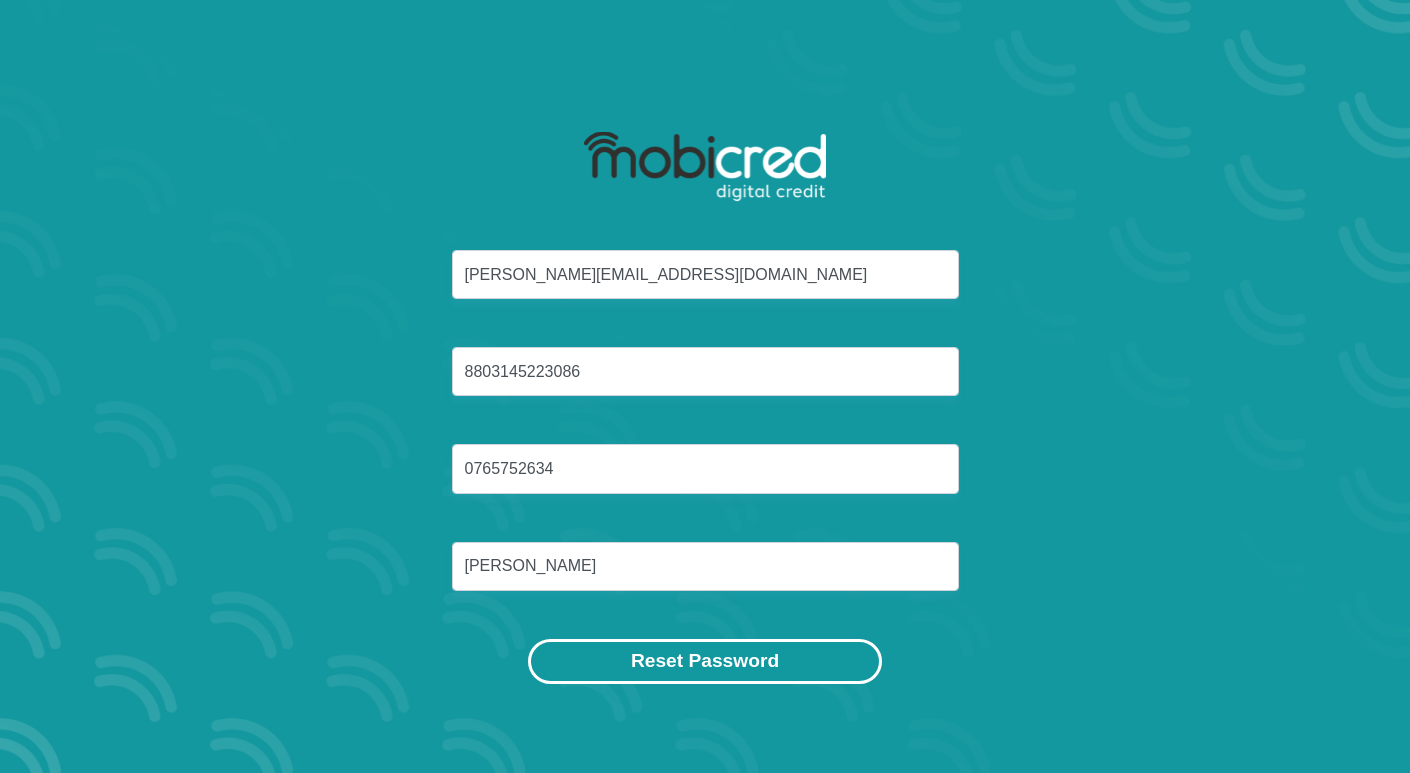 click on "Reset Password" at bounding box center (705, 661) 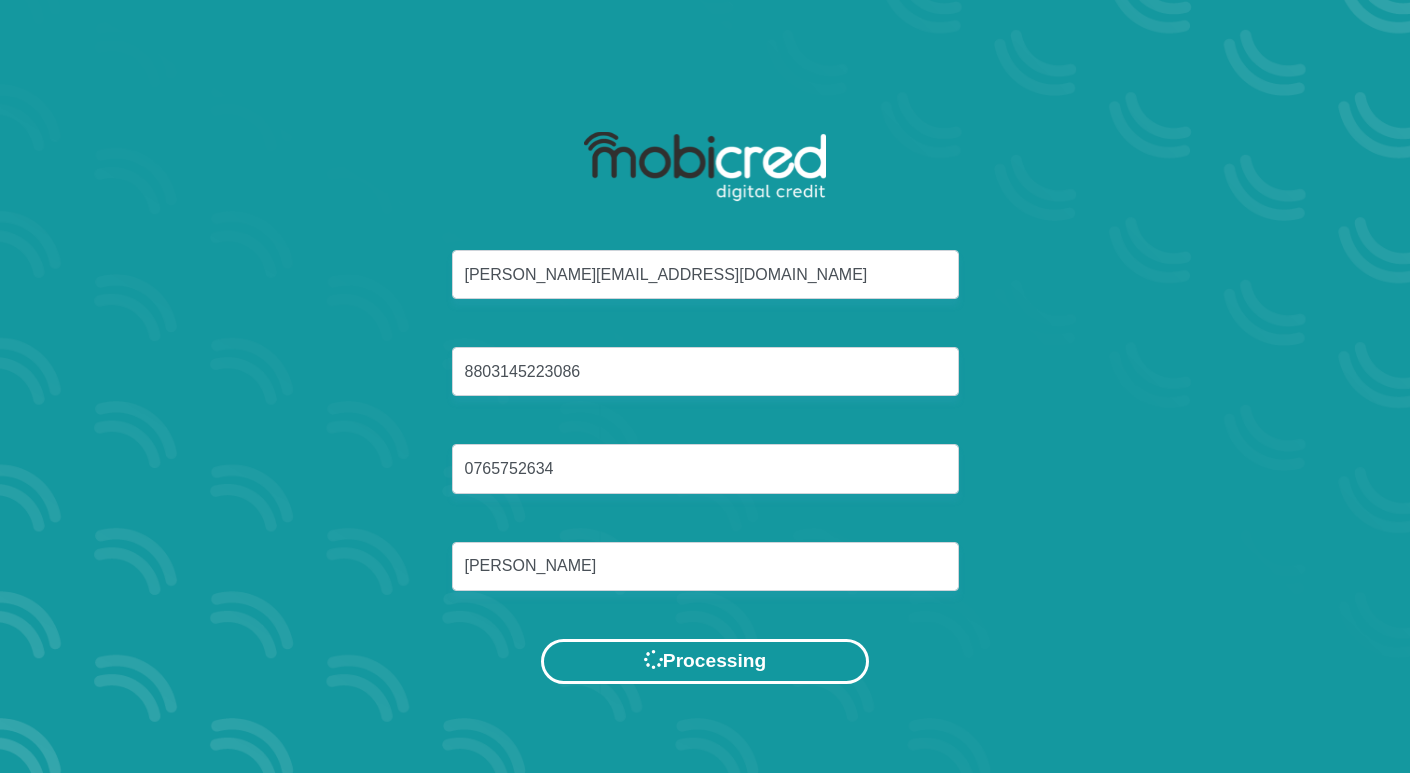 scroll, scrollTop: 0, scrollLeft: 0, axis: both 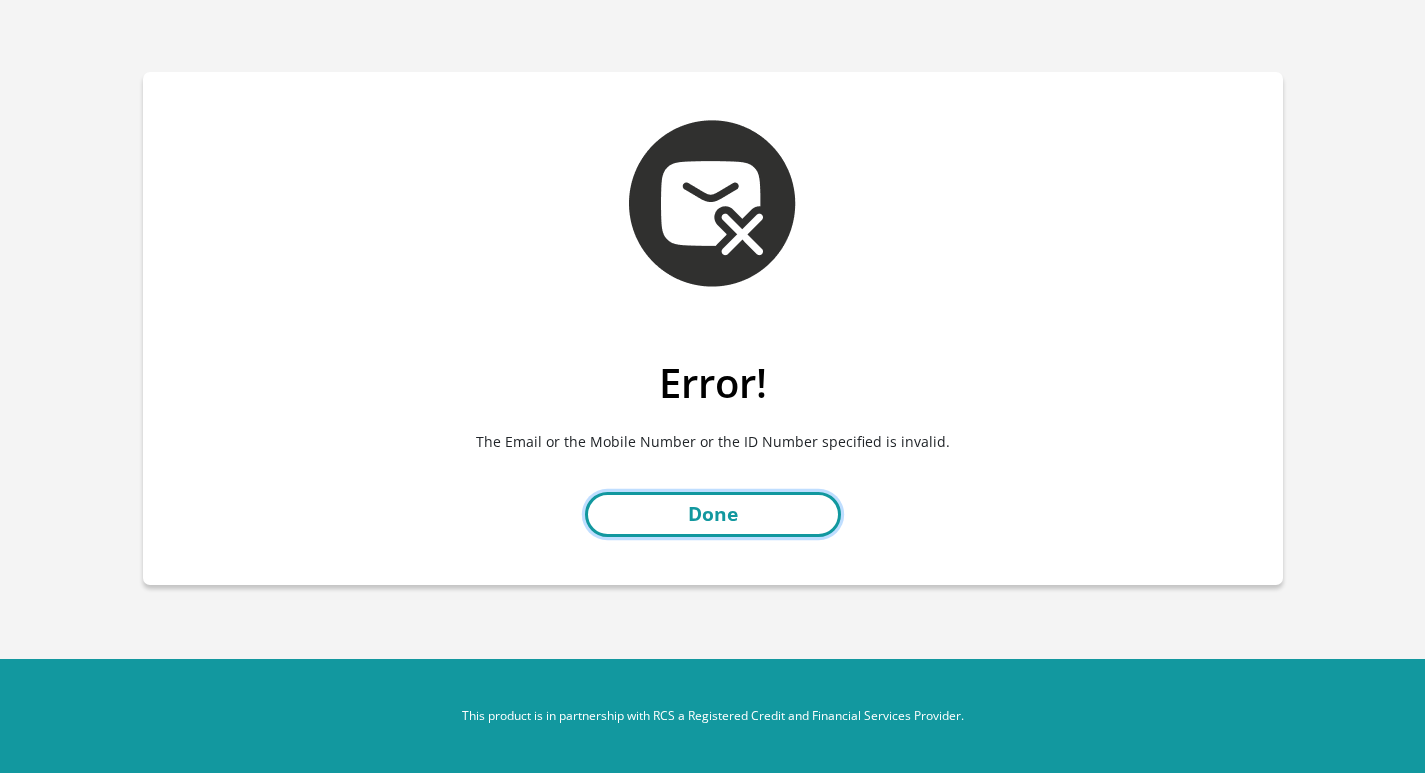 click on "Done" at bounding box center (713, 514) 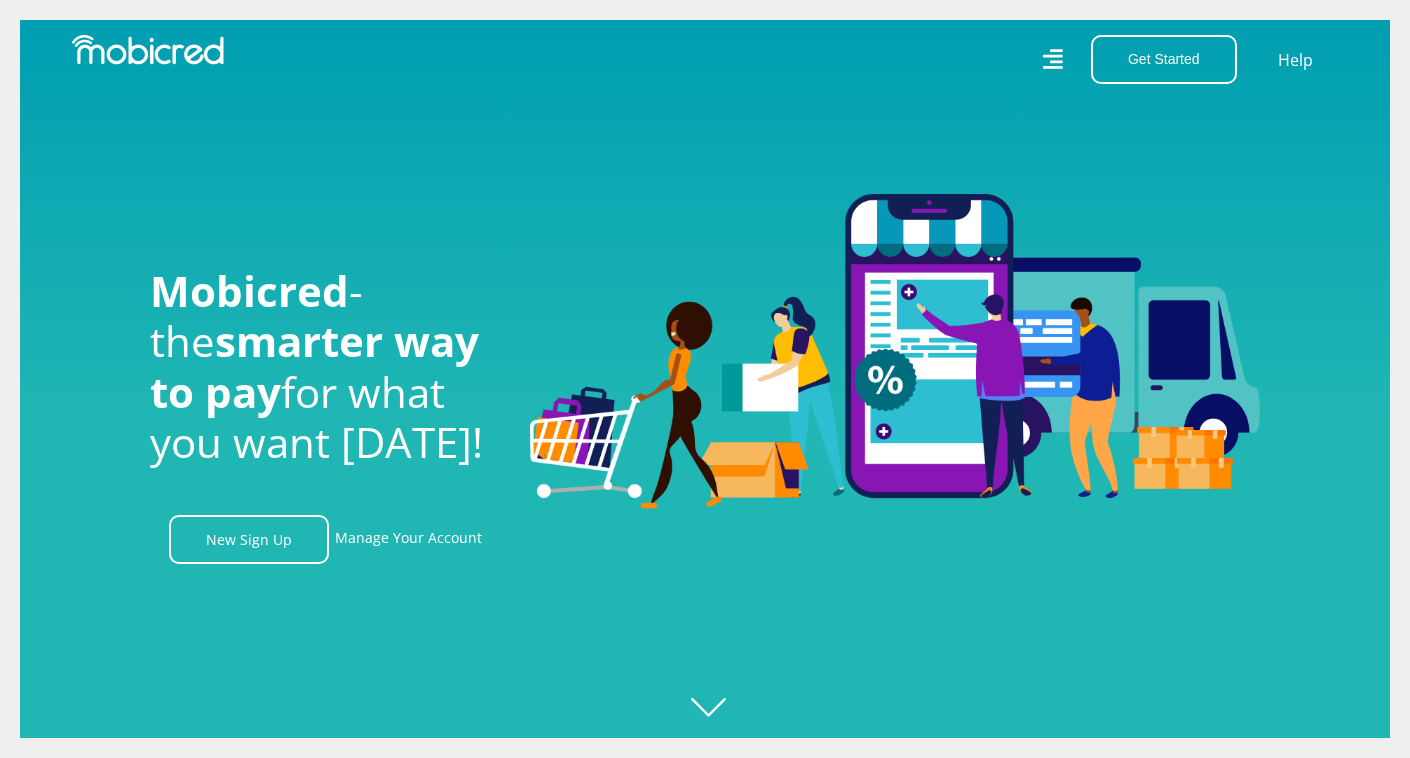 scroll, scrollTop: 0, scrollLeft: 0, axis: both 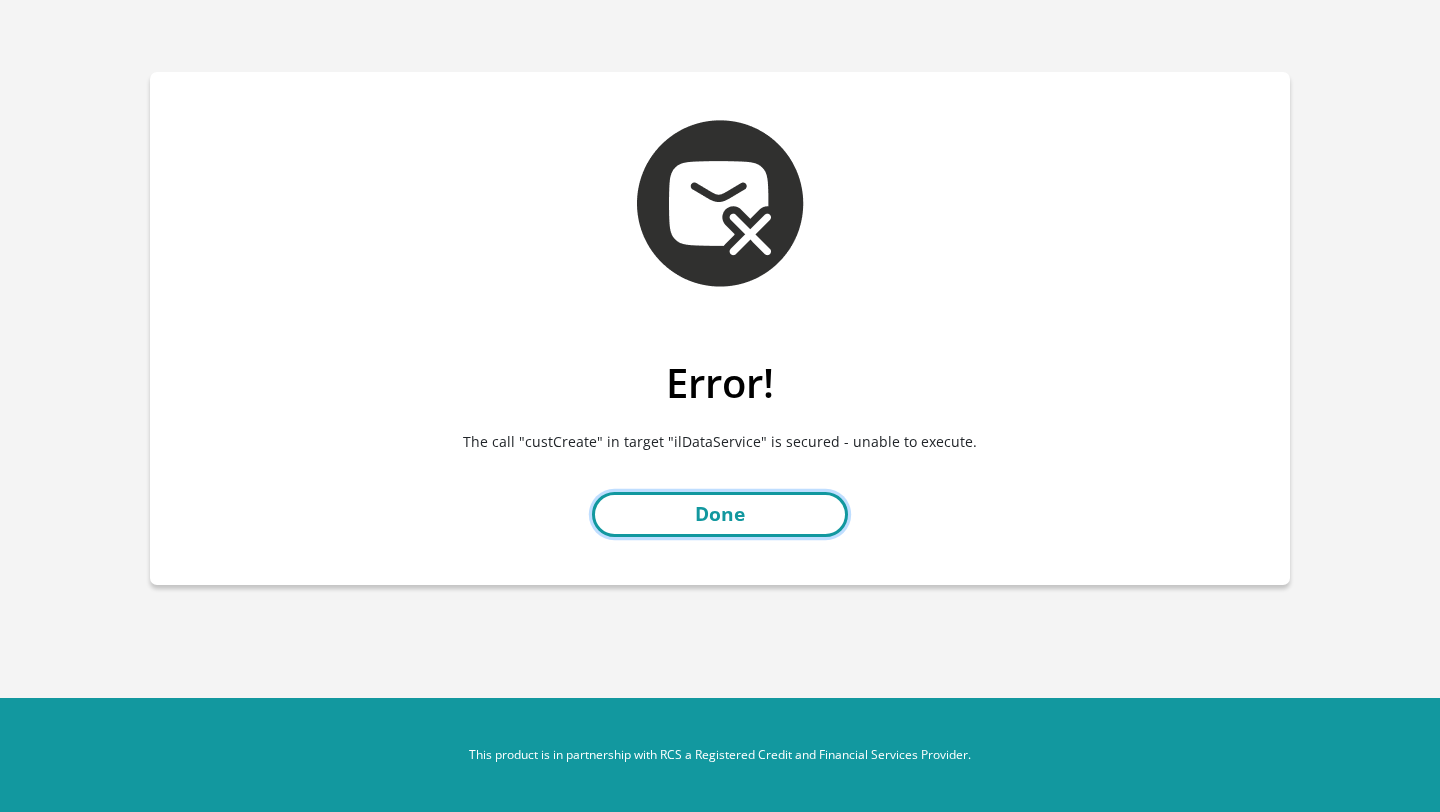 click on "Done" at bounding box center [720, 514] 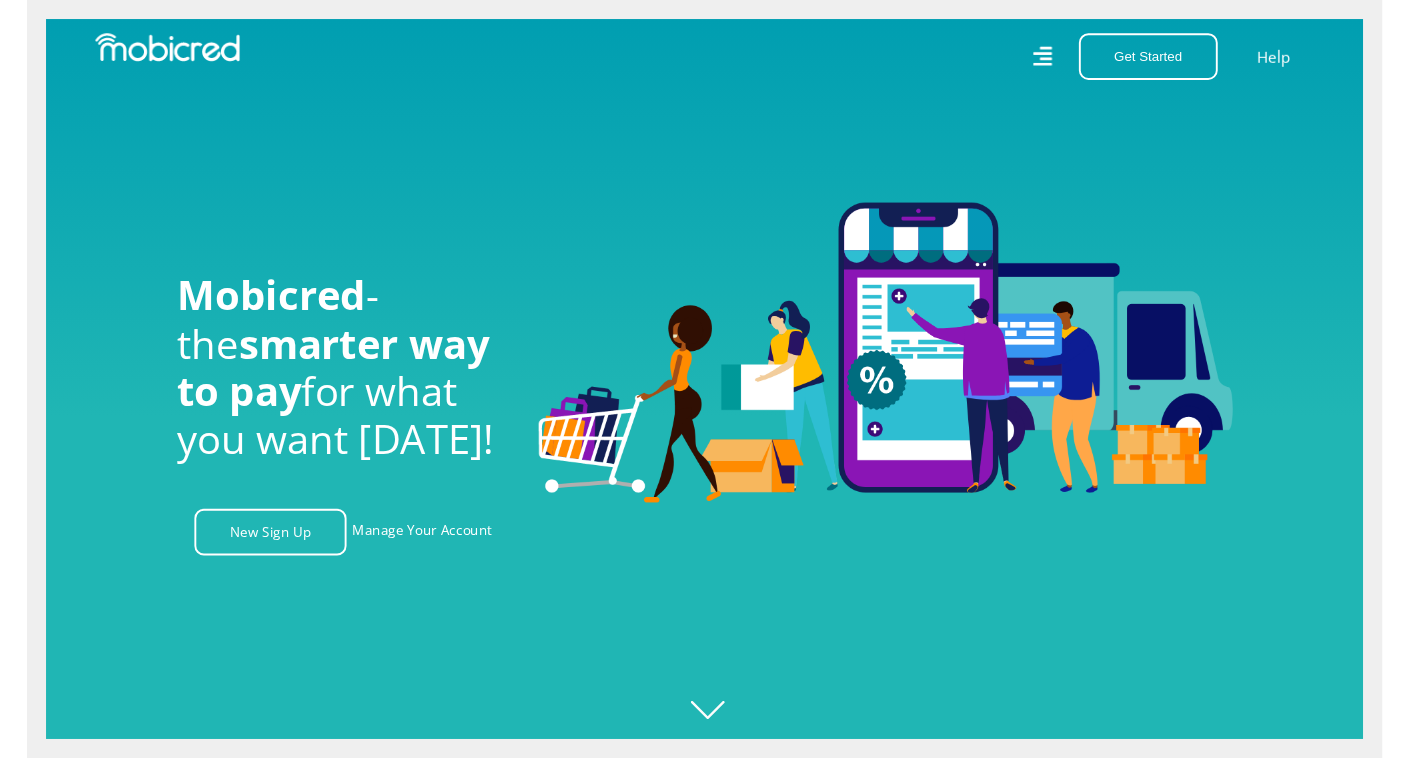 scroll, scrollTop: 0, scrollLeft: 0, axis: both 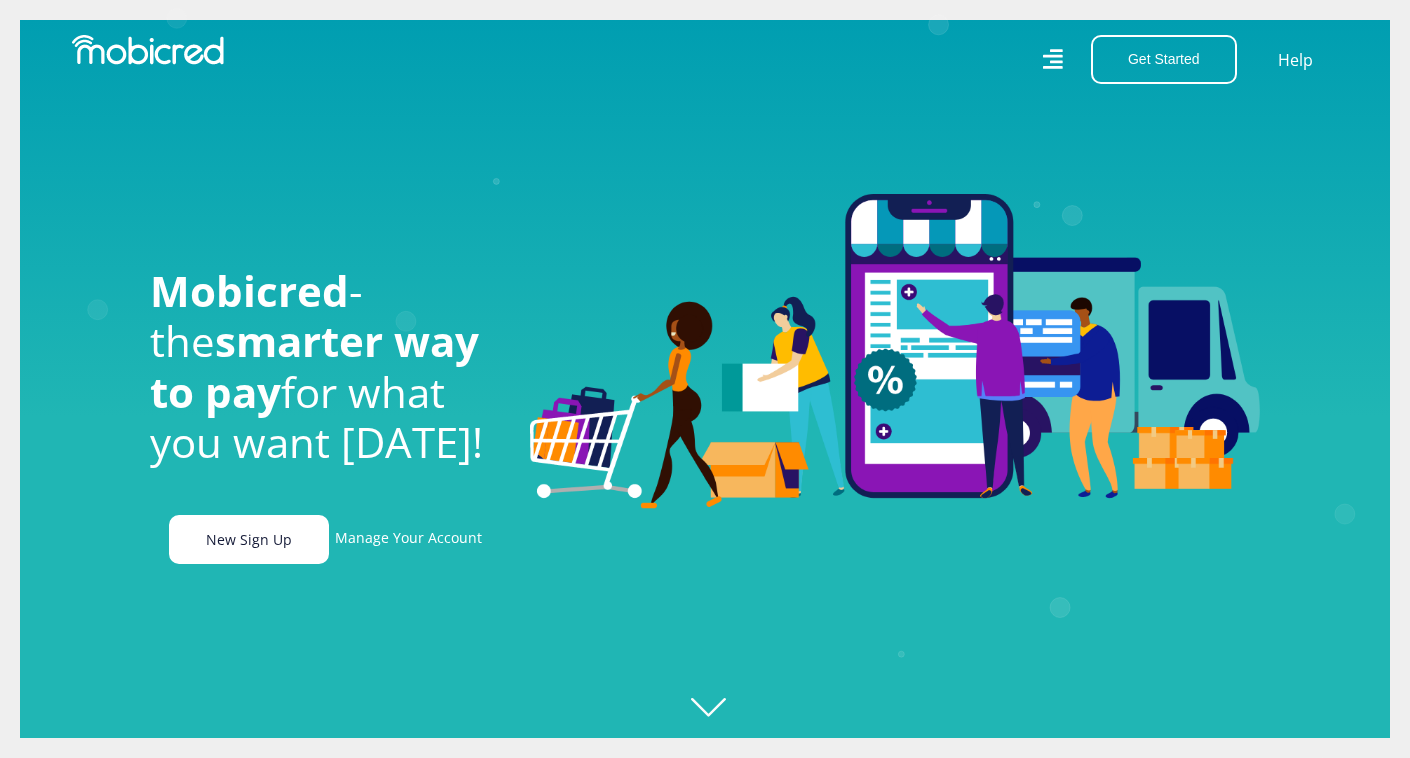 click on "New Sign Up" at bounding box center [249, 539] 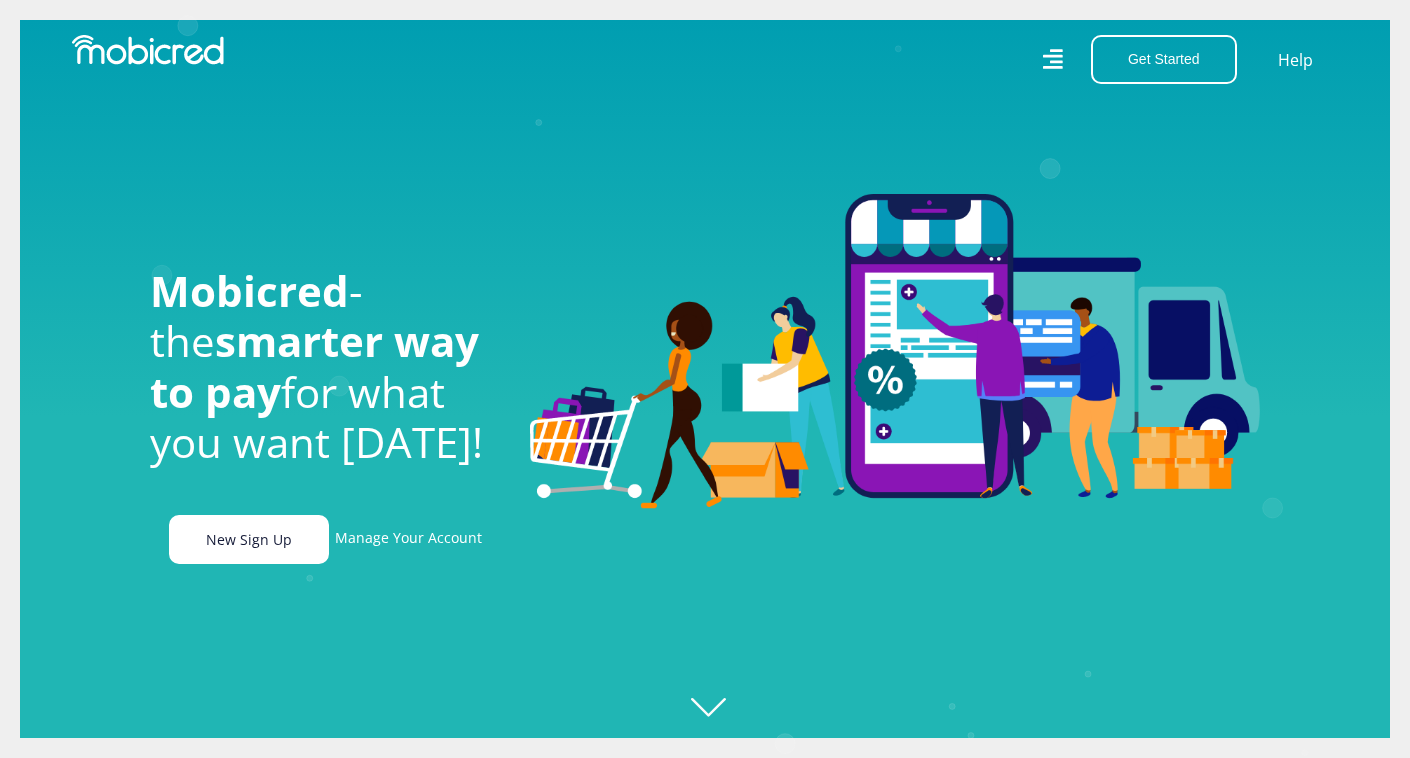 scroll, scrollTop: 0, scrollLeft: 3705, axis: horizontal 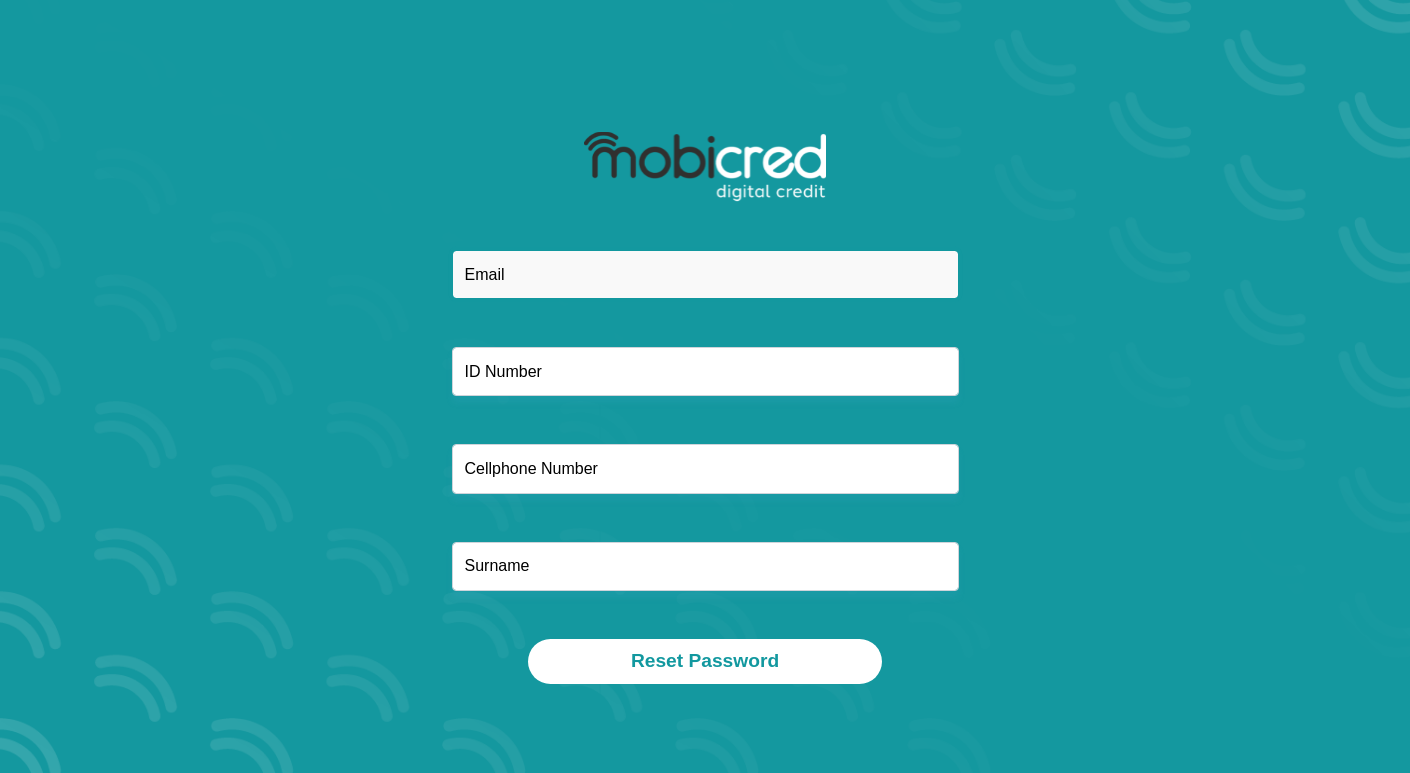 click at bounding box center [705, 274] 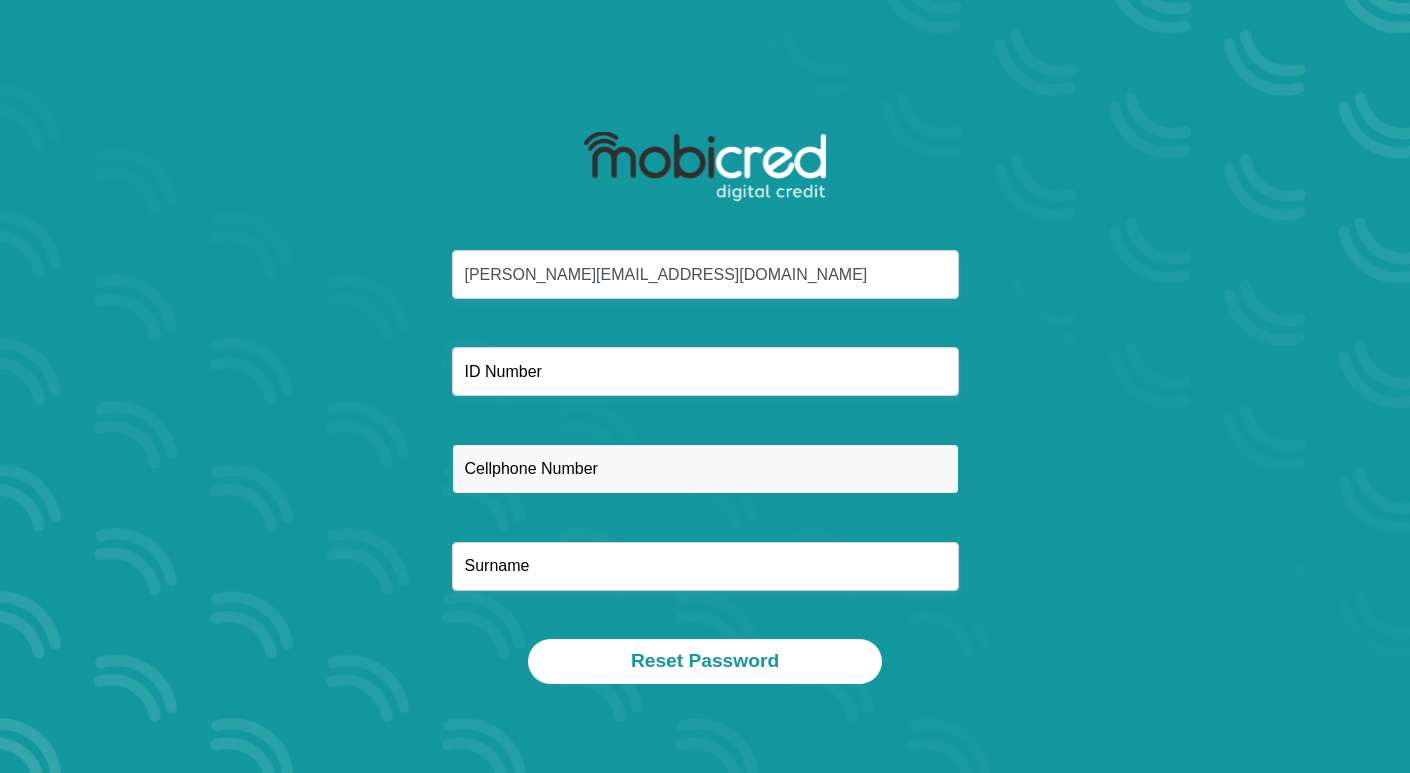 type on "0765752634" 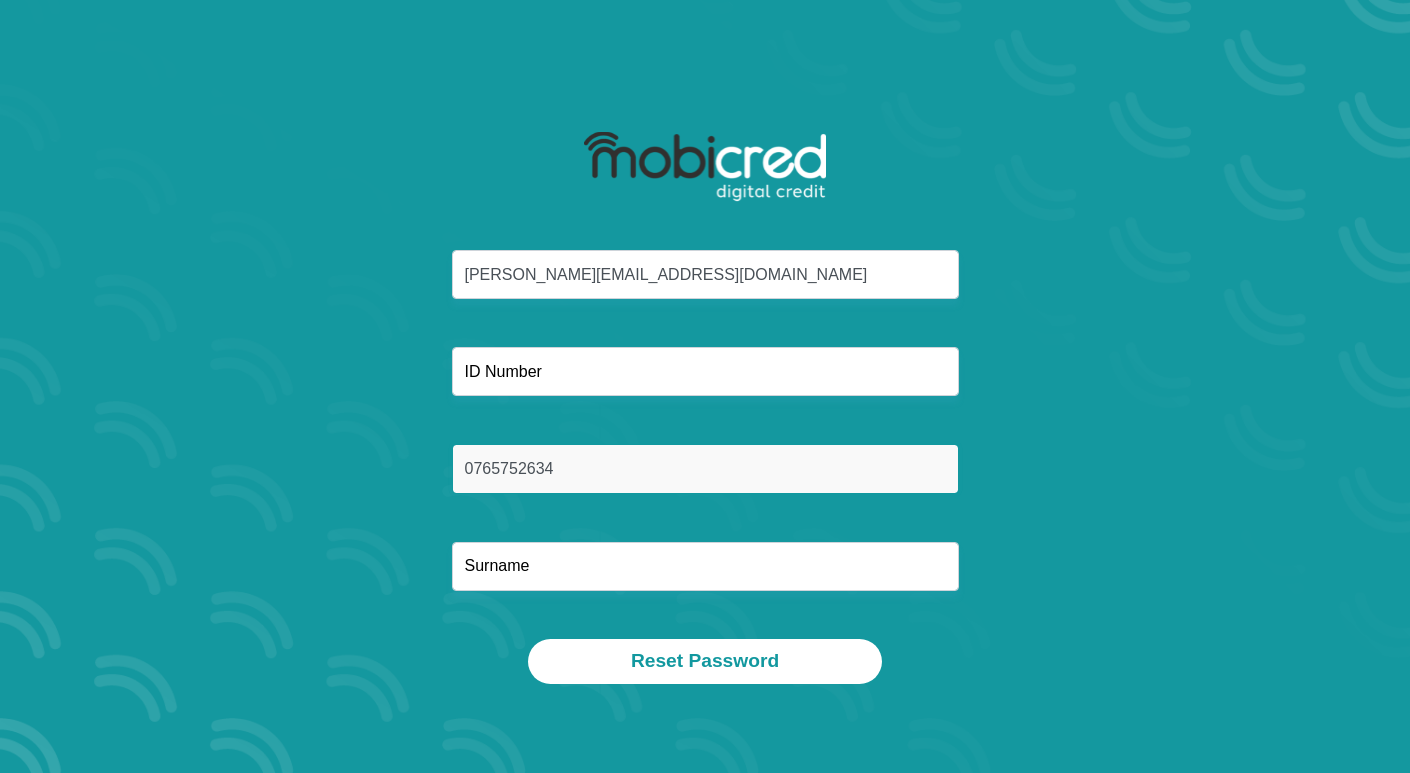 type on "[PERSON_NAME]" 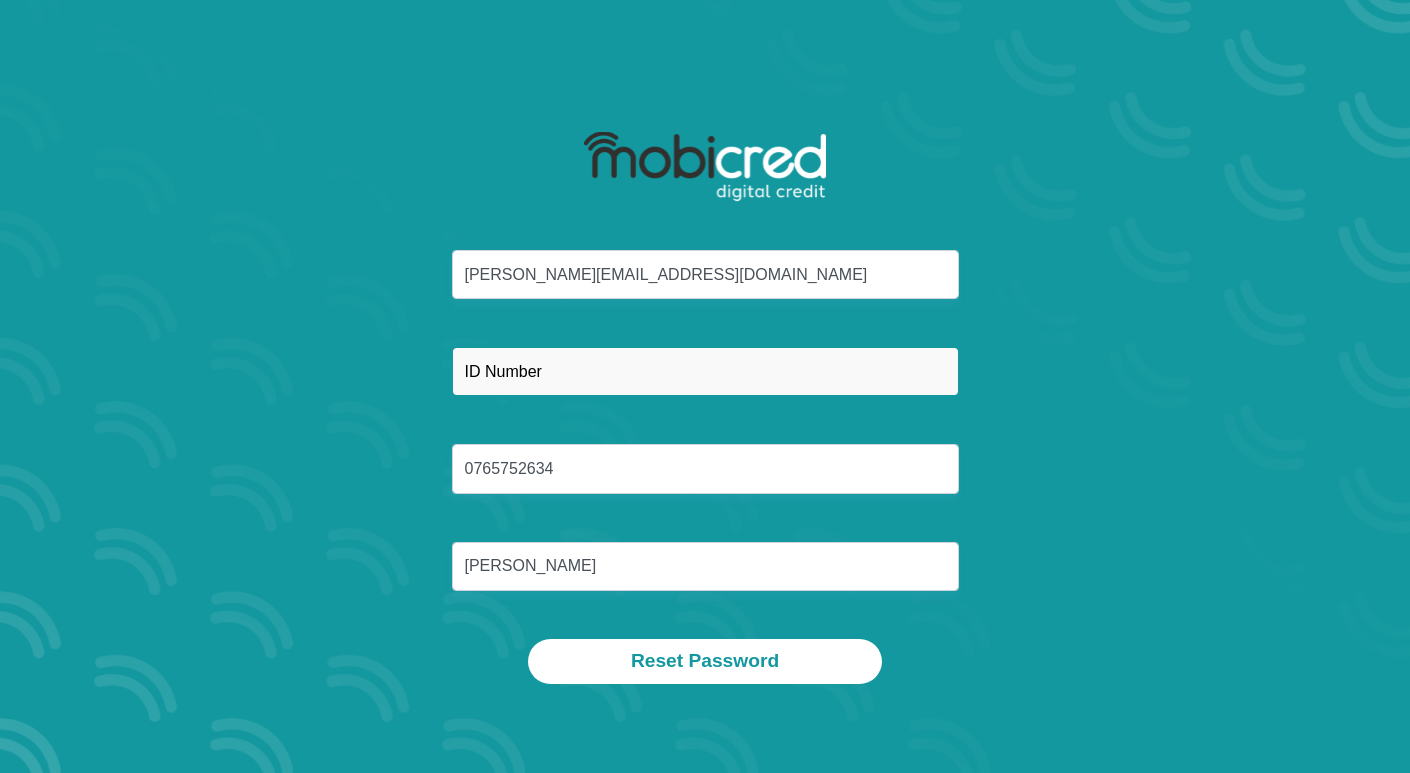 click at bounding box center (705, 371) 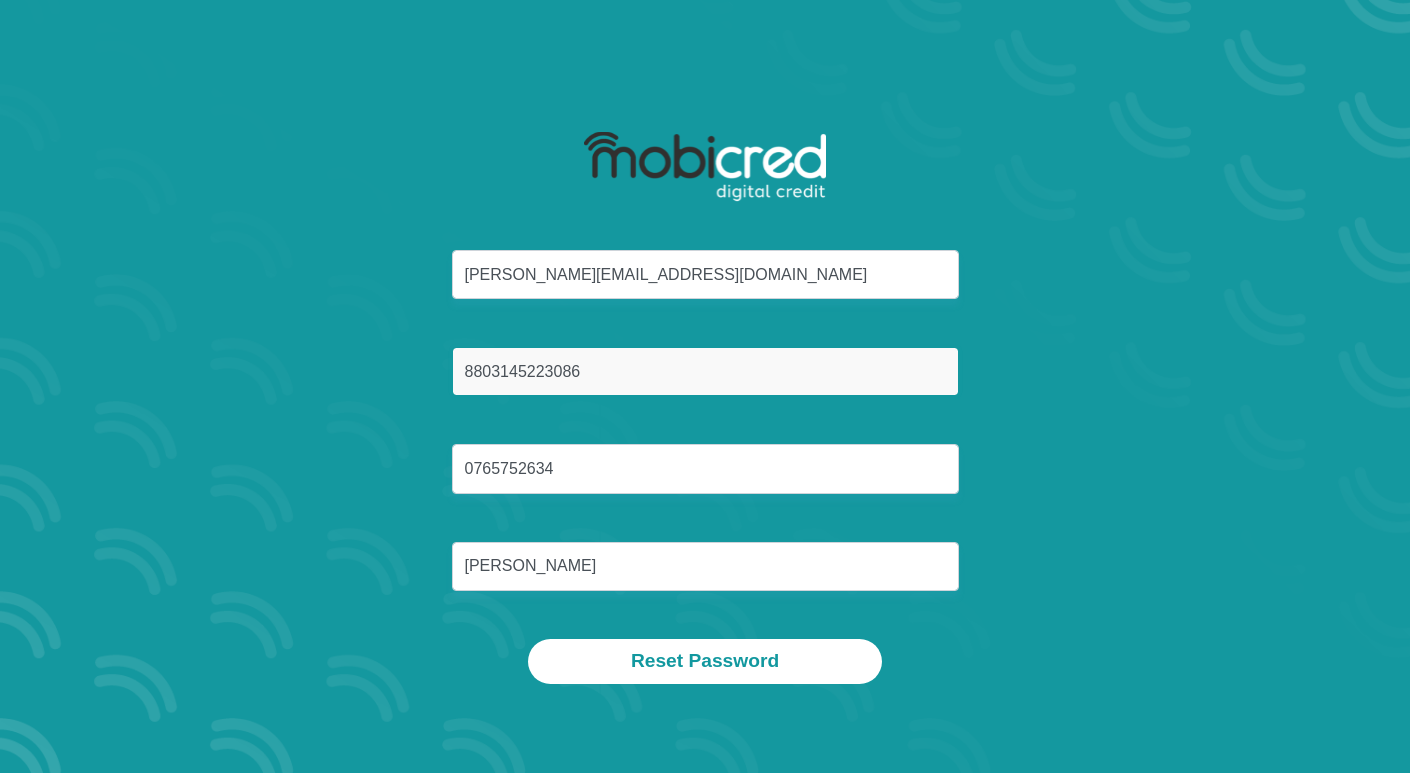 type on "8803145223086" 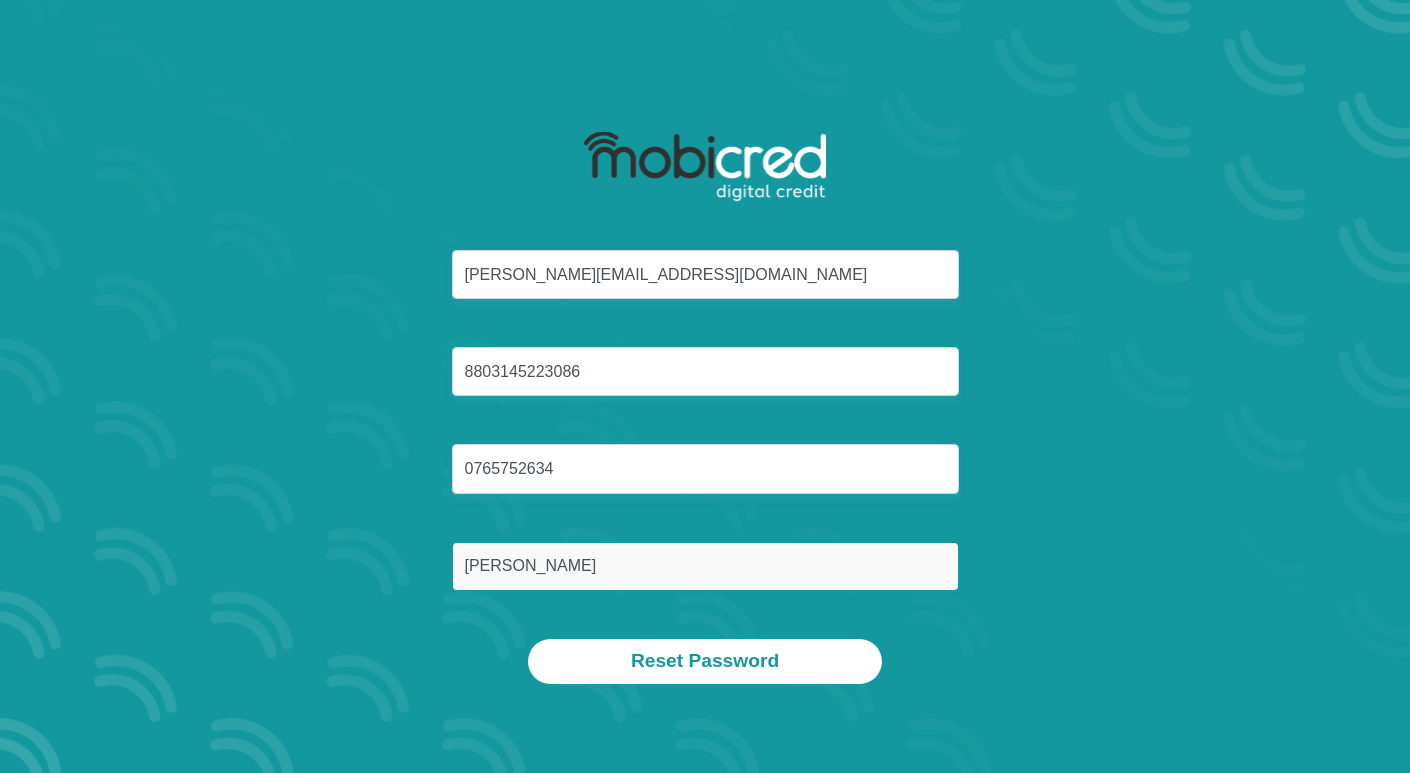 click on "Mueller" at bounding box center [705, 566] 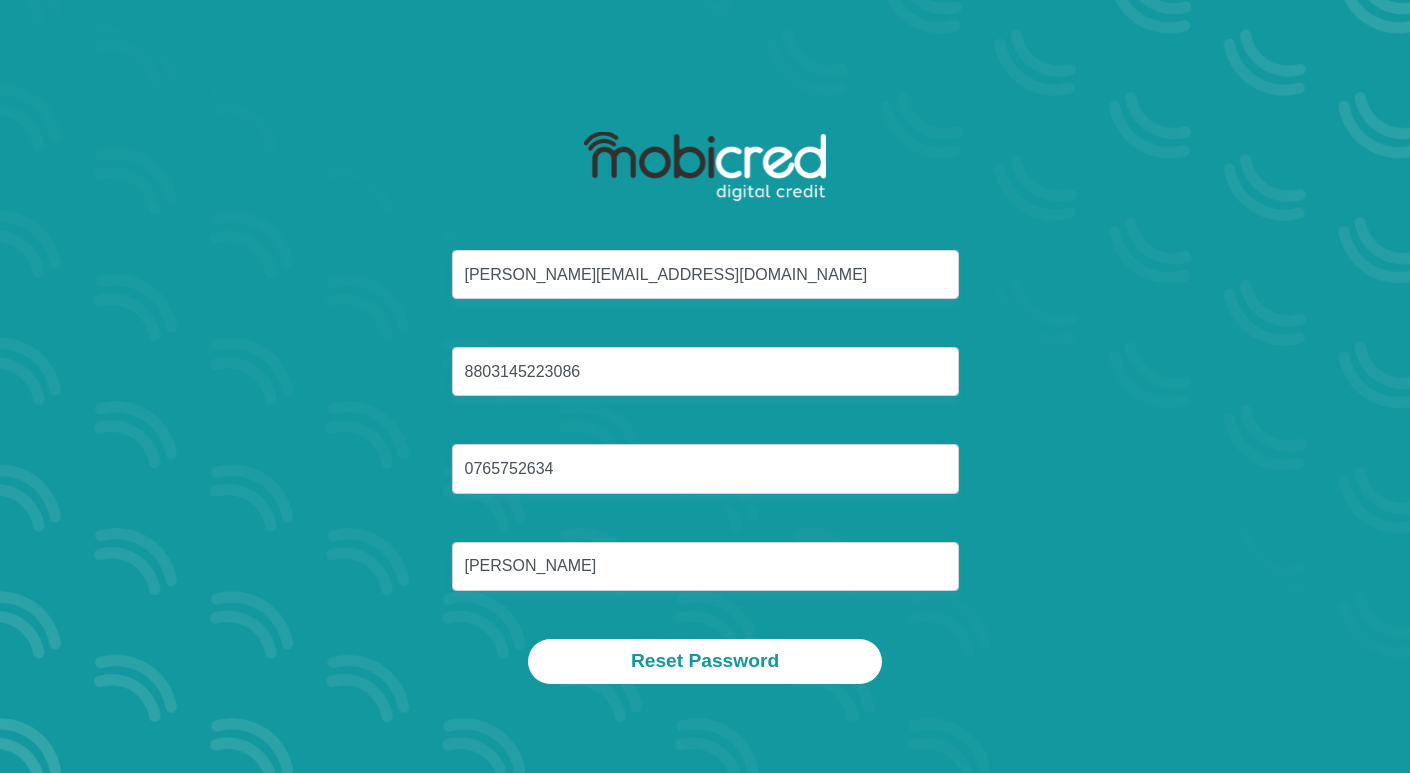 click on "muller.markanthony@gmail.com
8803145223086
0765752634
Muller" at bounding box center [705, 444] 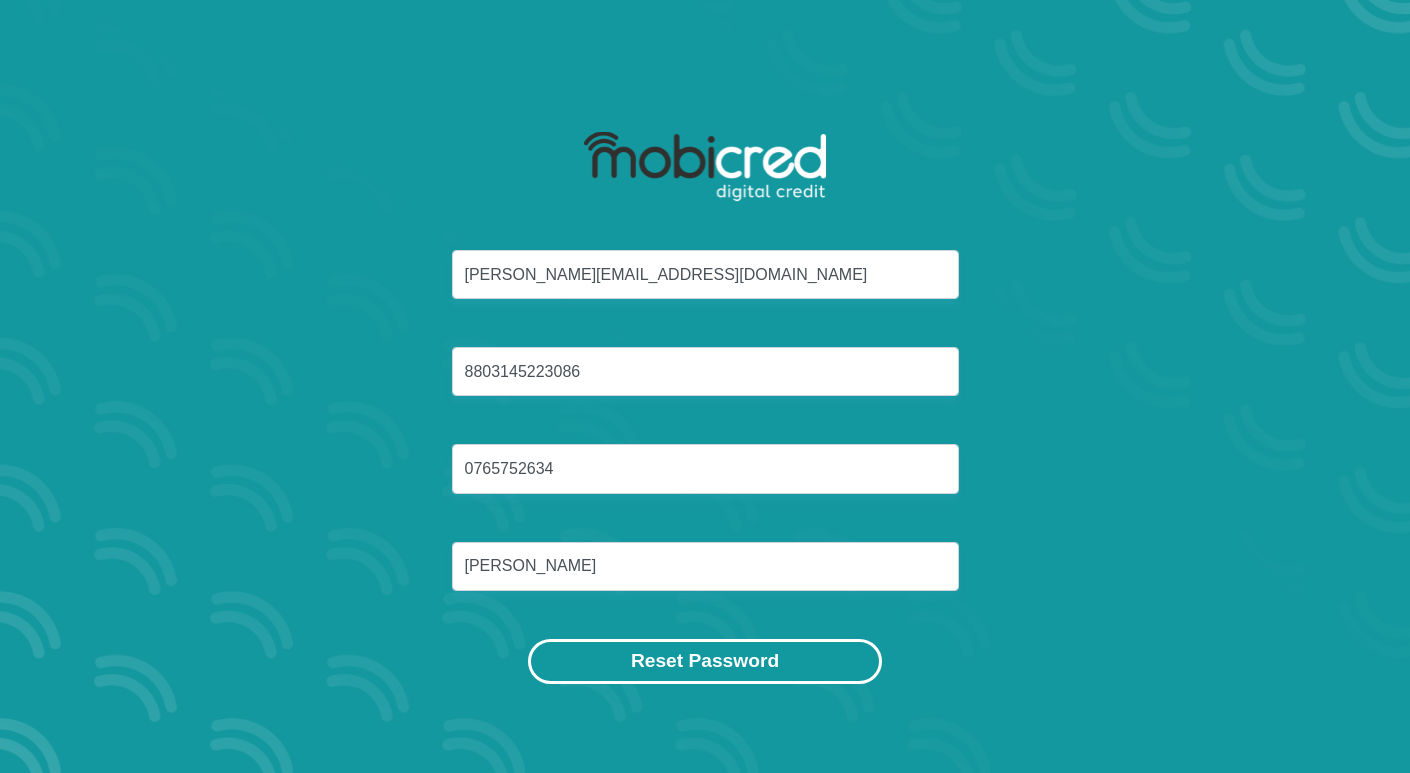 click on "Reset Password" at bounding box center (705, 661) 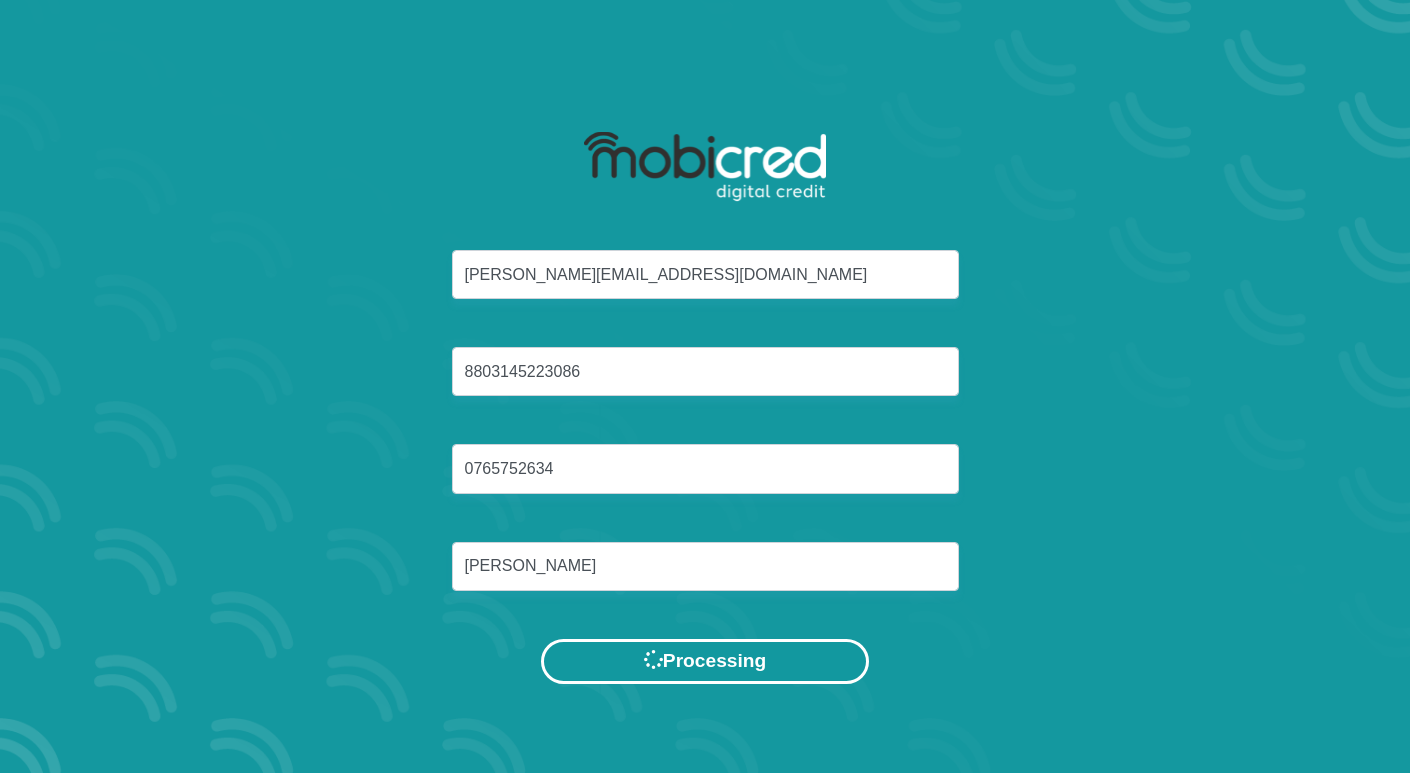 scroll, scrollTop: 0, scrollLeft: 0, axis: both 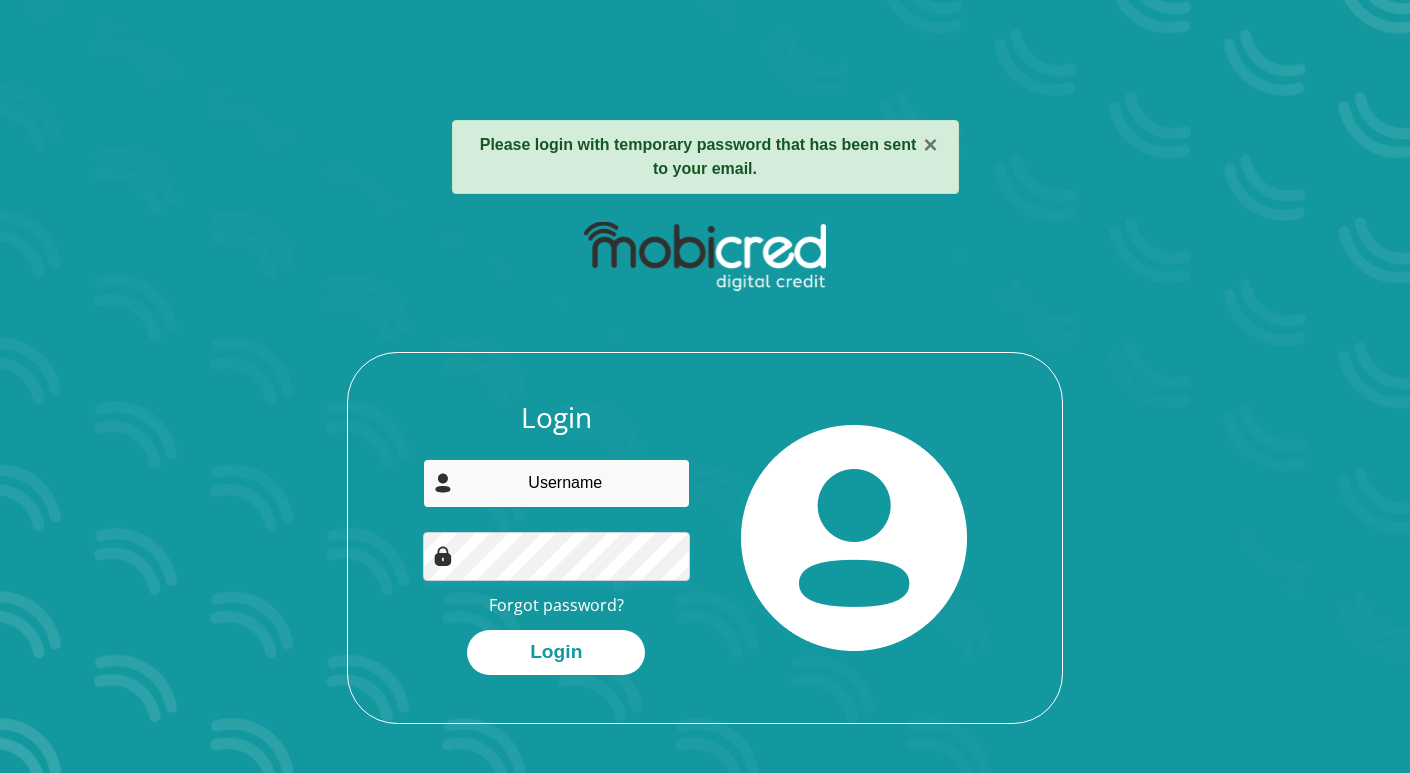 click at bounding box center (557, 483) 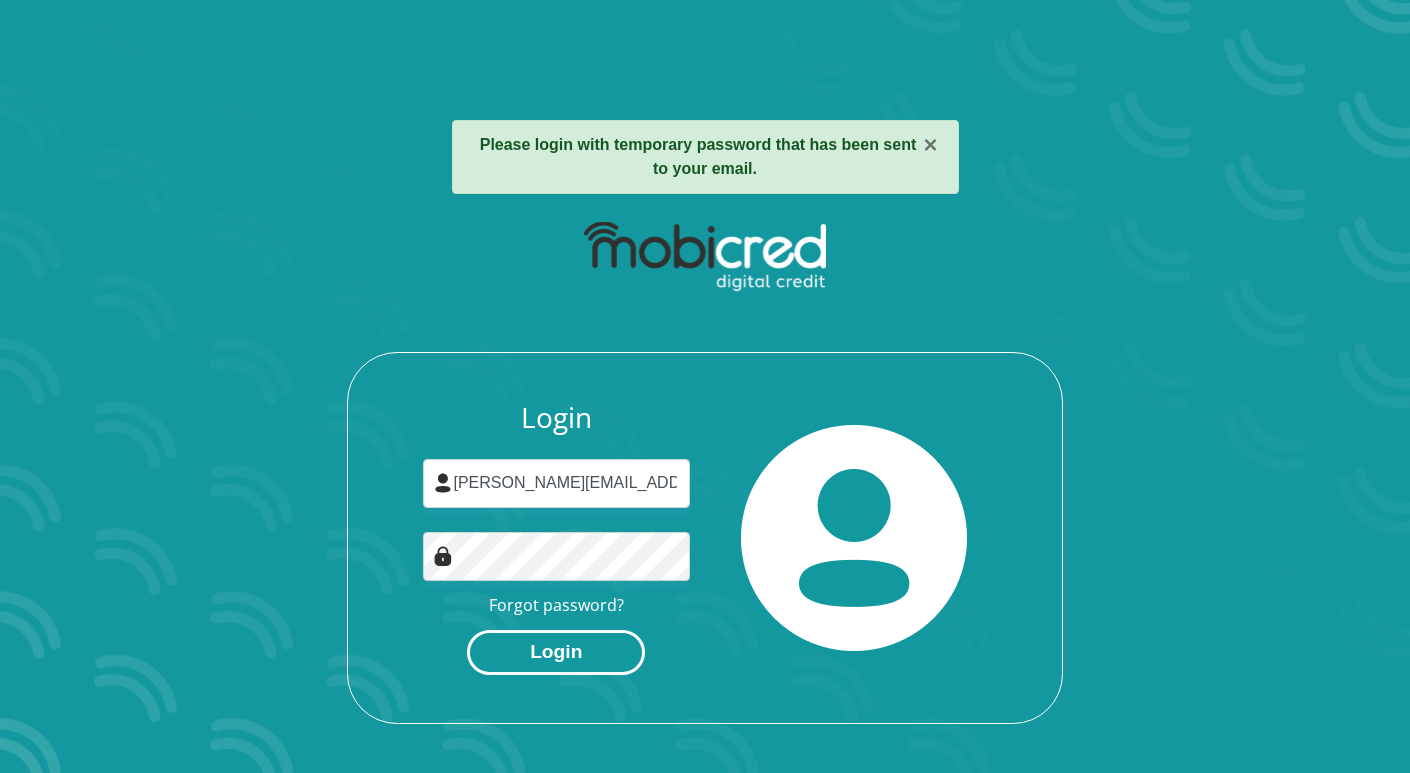 click on "Login" at bounding box center [556, 652] 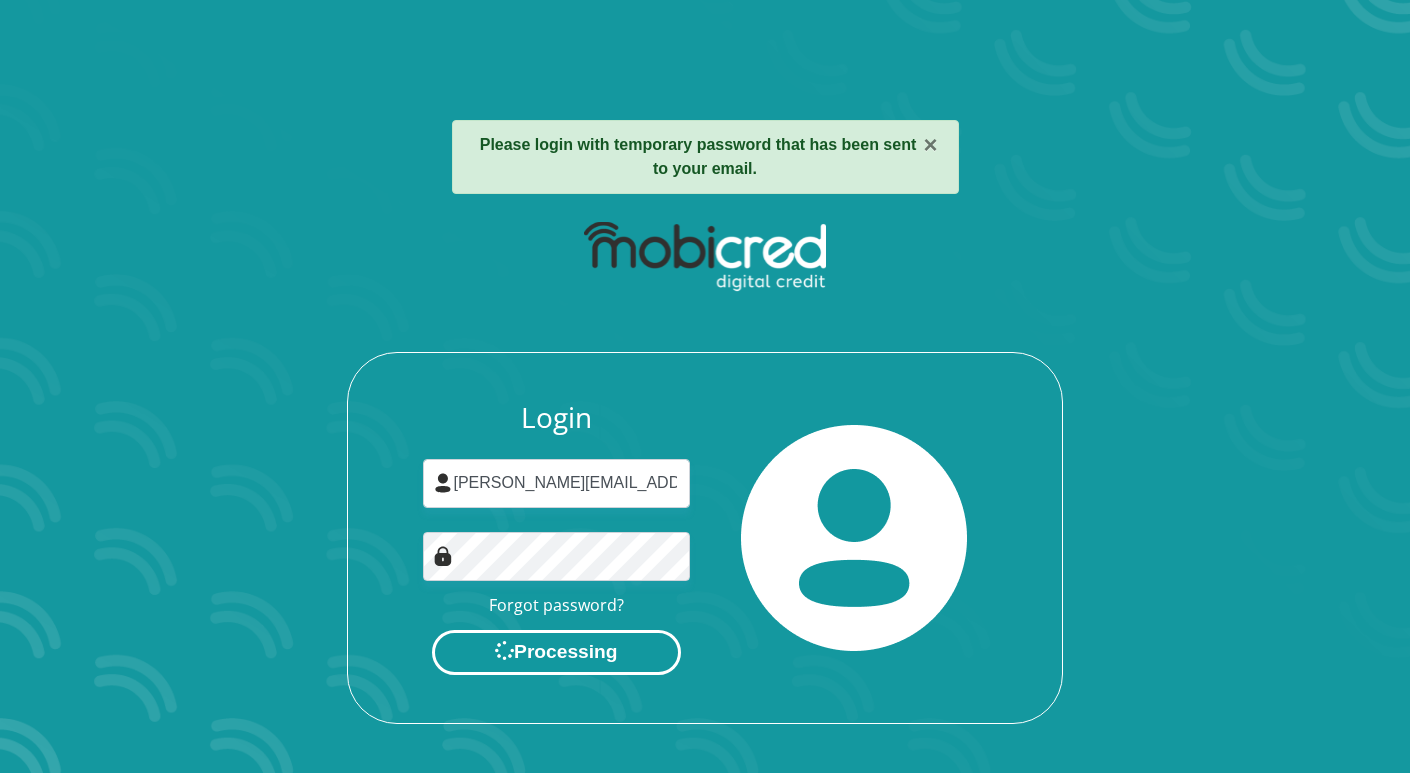 scroll, scrollTop: 0, scrollLeft: 0, axis: both 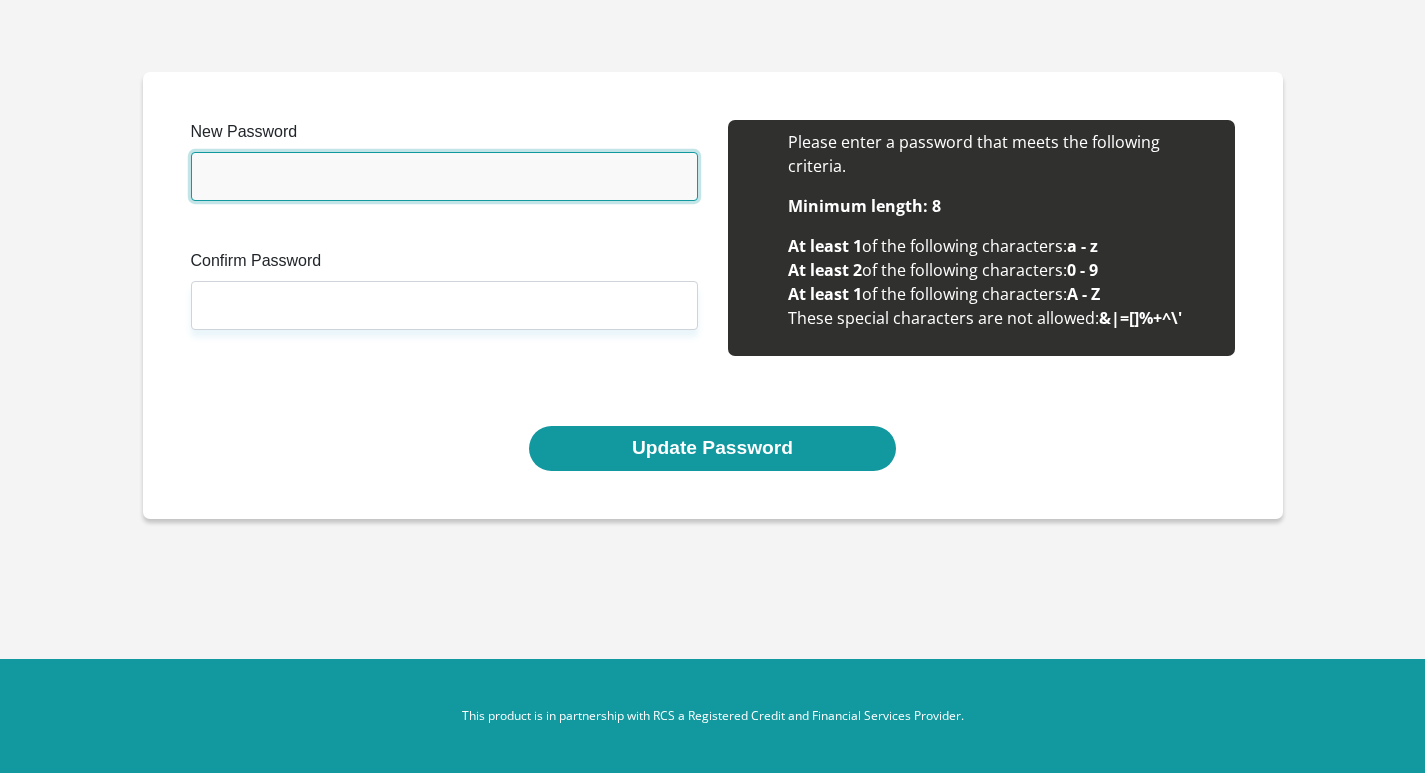 click on "New Password" at bounding box center [444, 176] 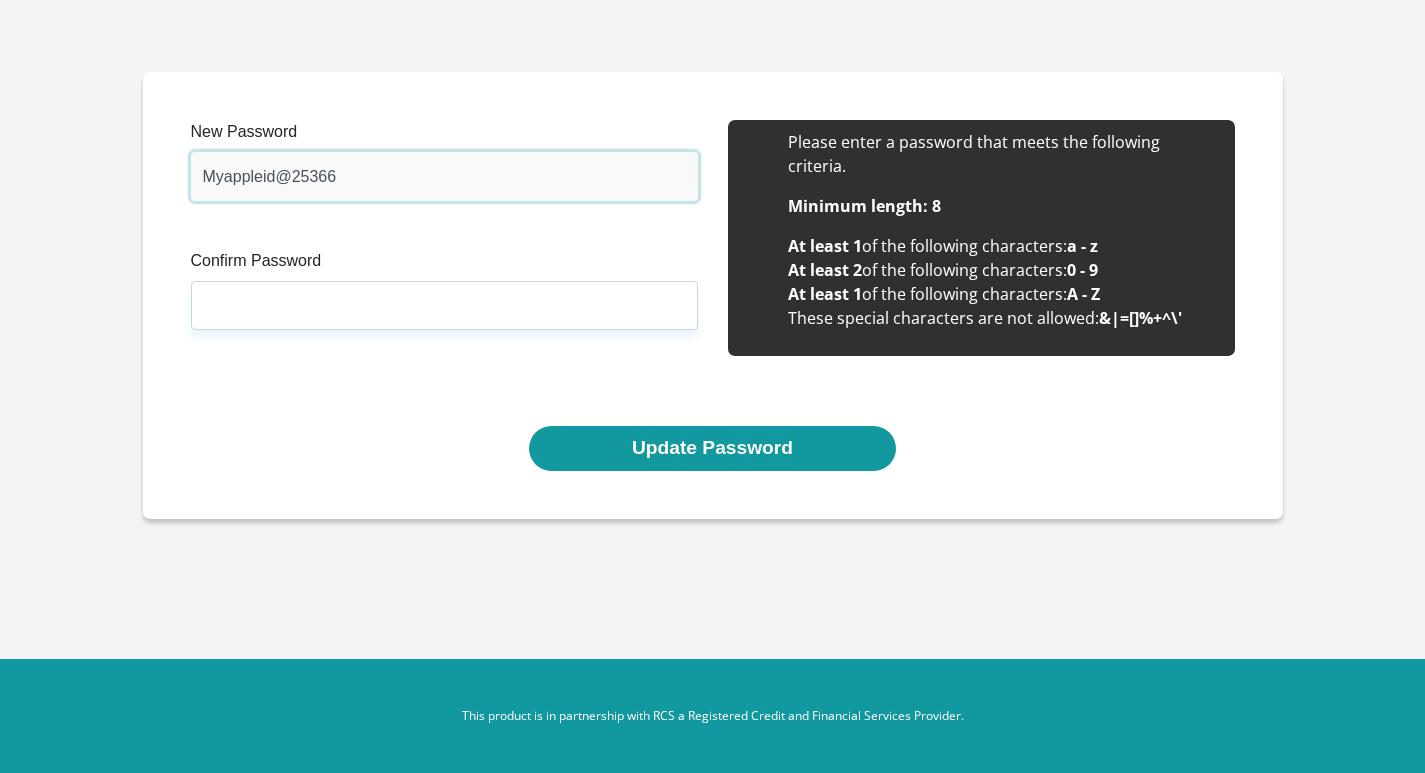 click on "Myappleid@25366" at bounding box center [444, 176] 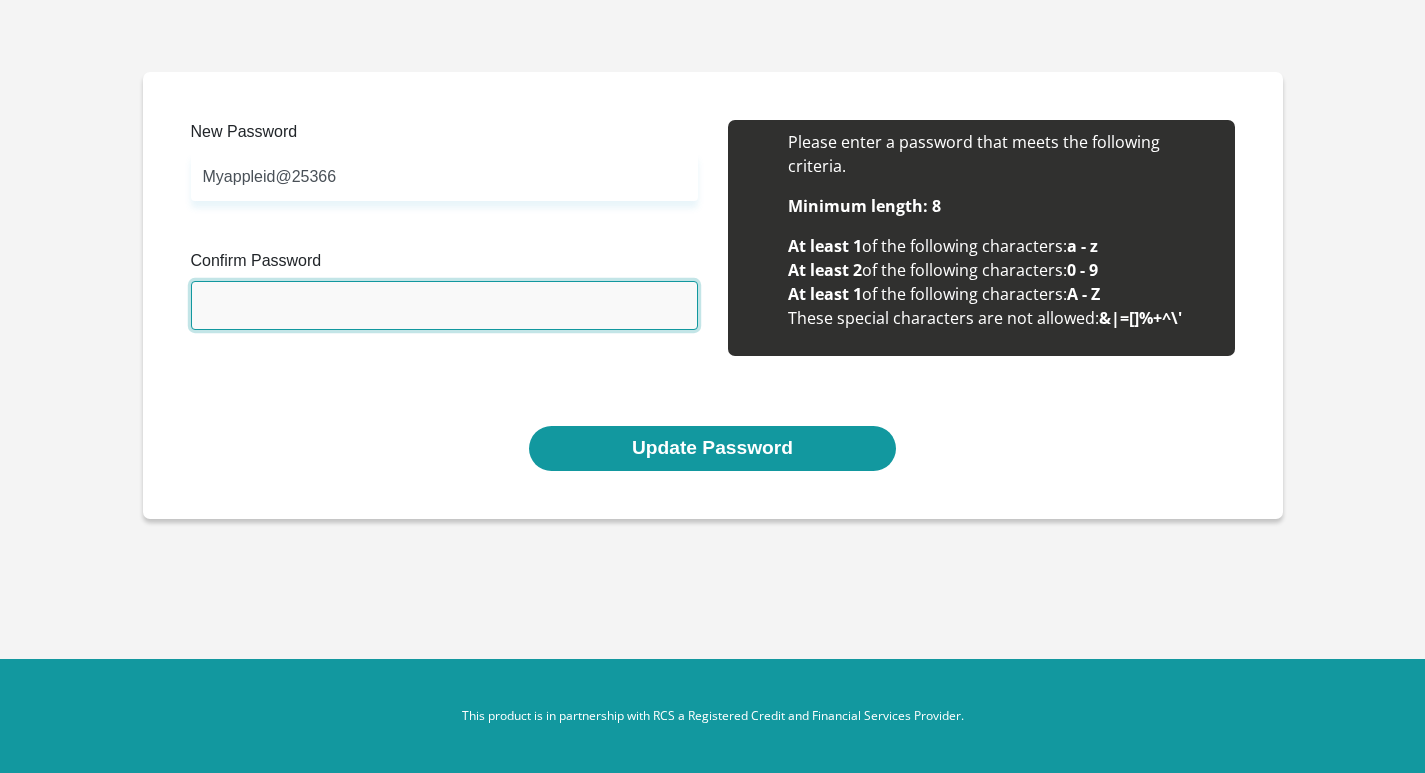 click on "Confirm Password" at bounding box center (444, 305) 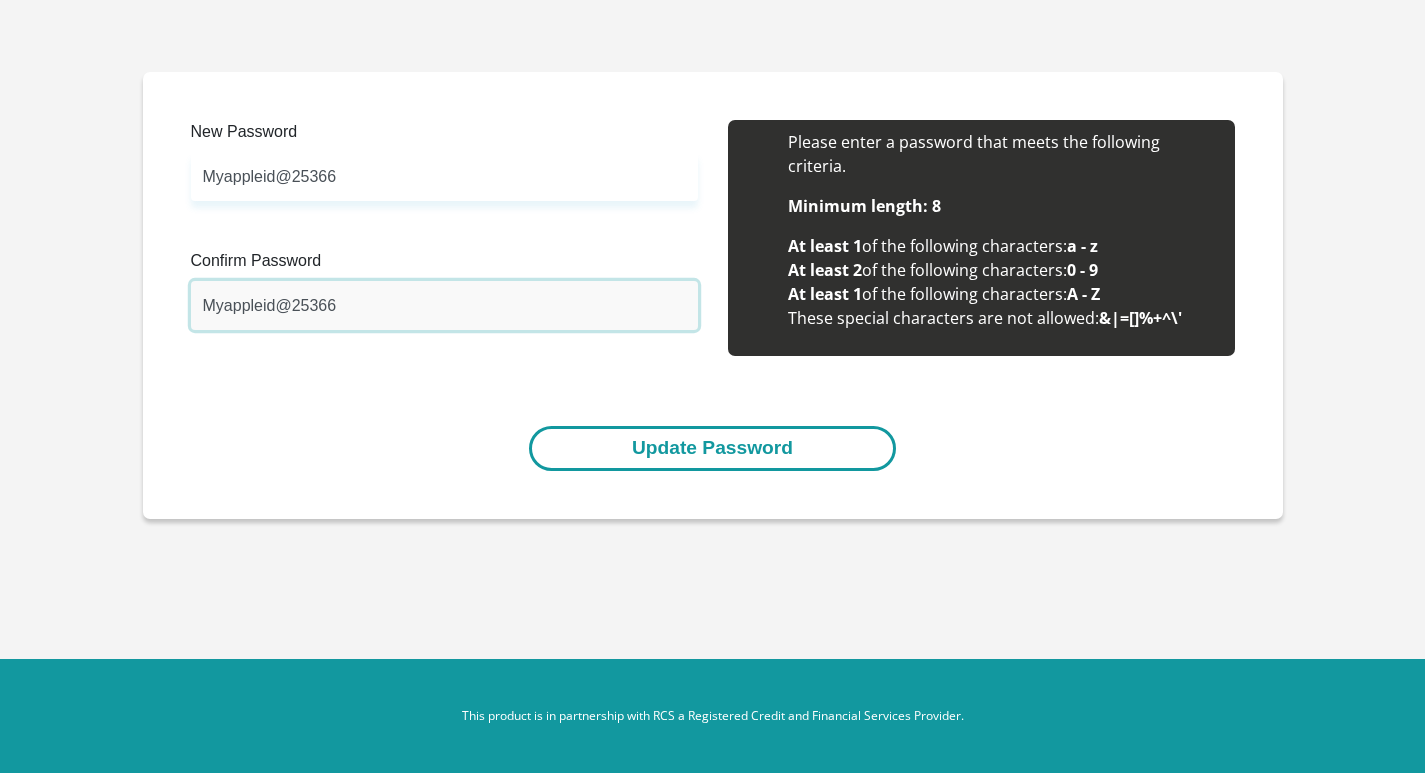 type on "Myappleid@25366" 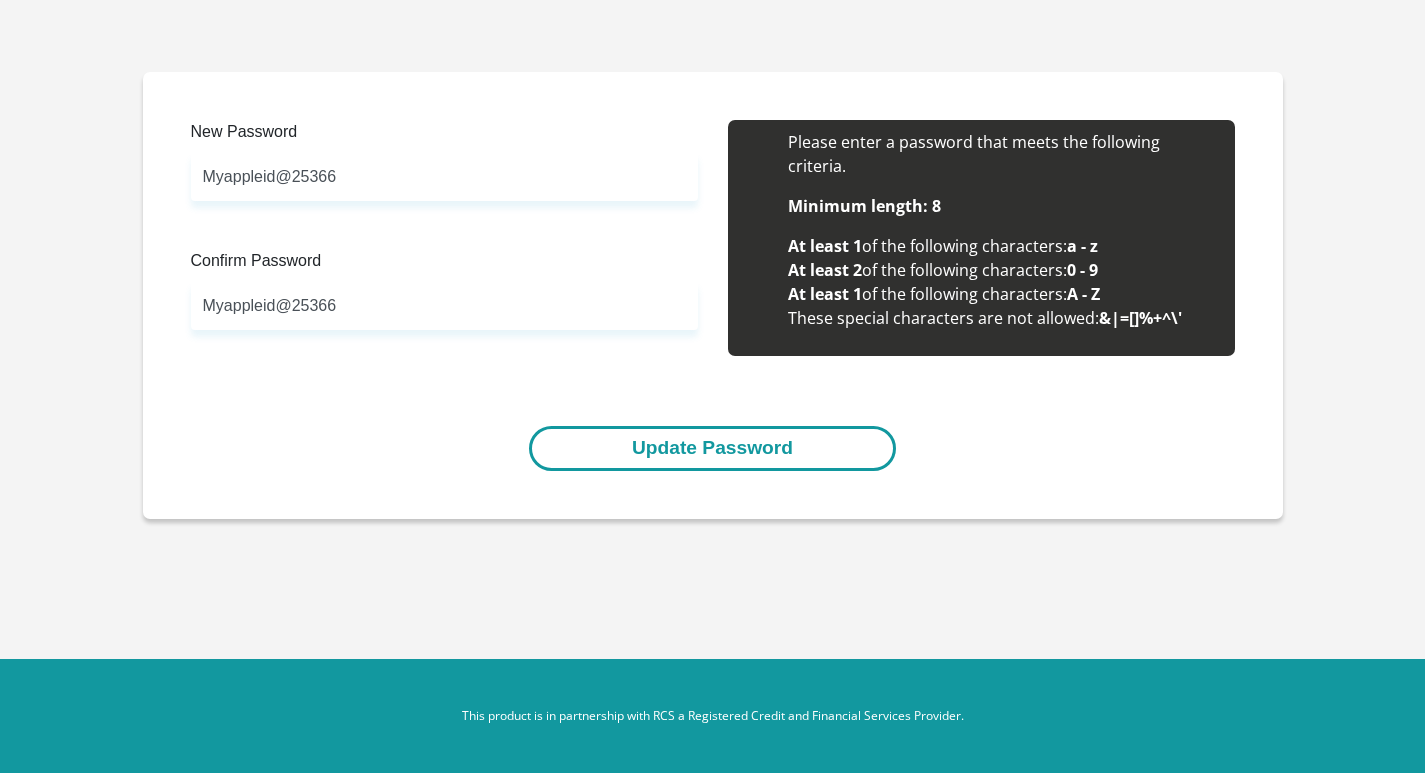 click on "Update Password" at bounding box center [712, 448] 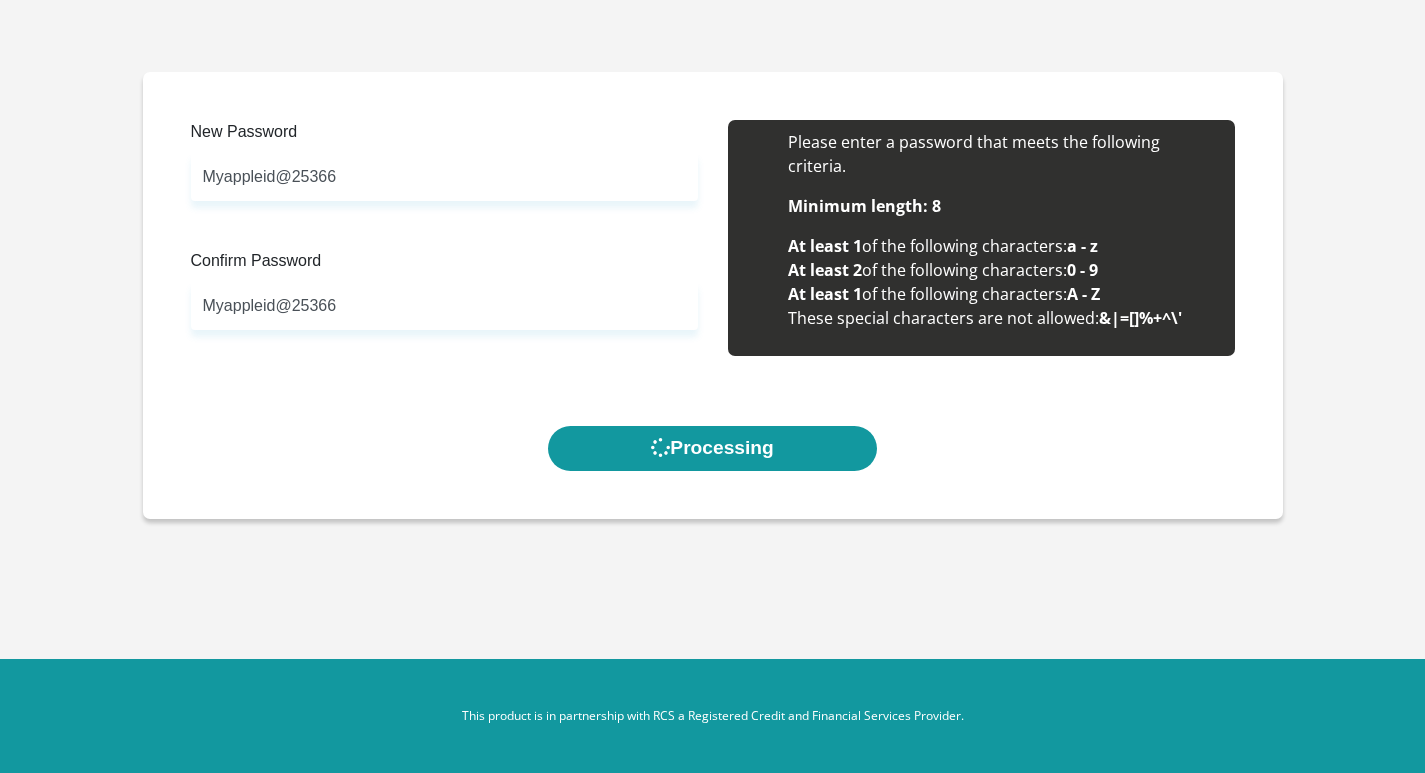 scroll, scrollTop: 0, scrollLeft: 0, axis: both 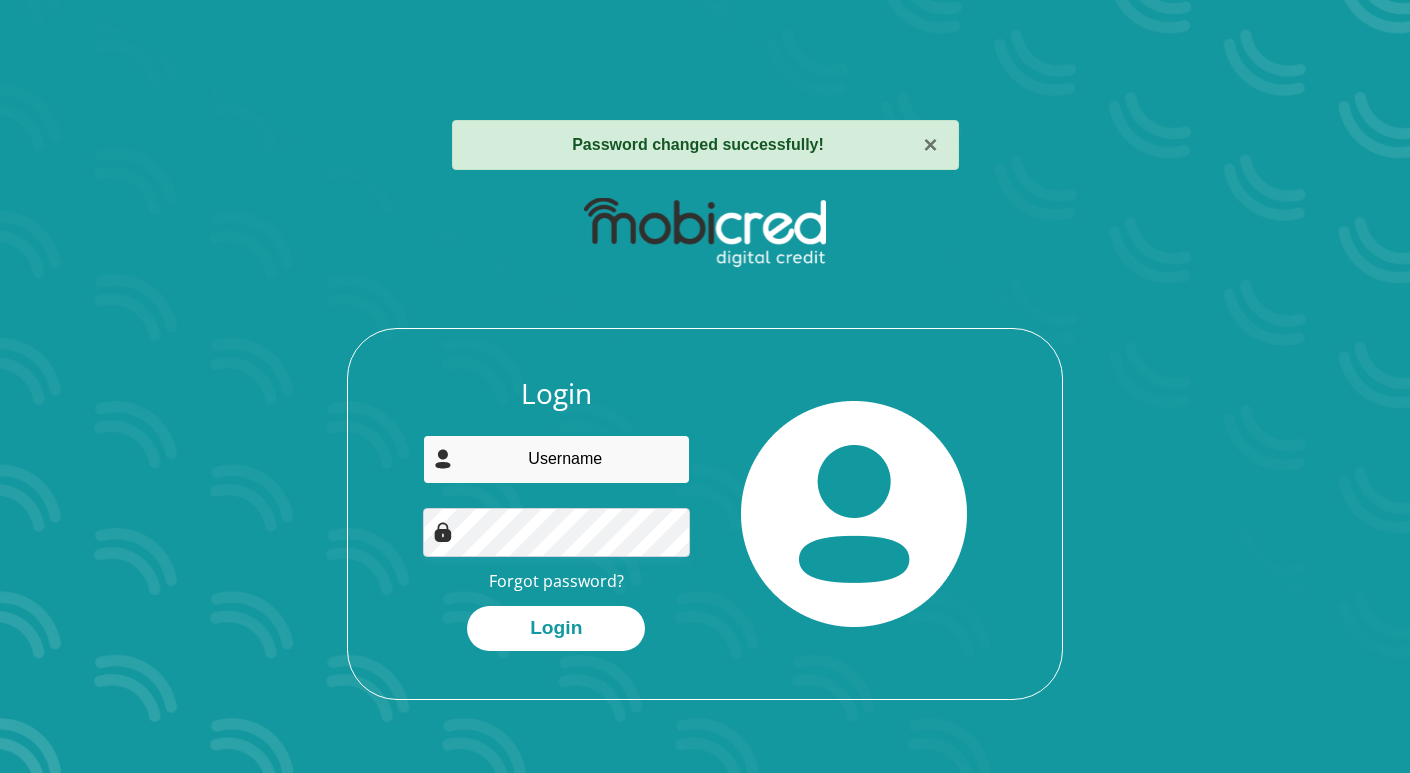 click at bounding box center [557, 459] 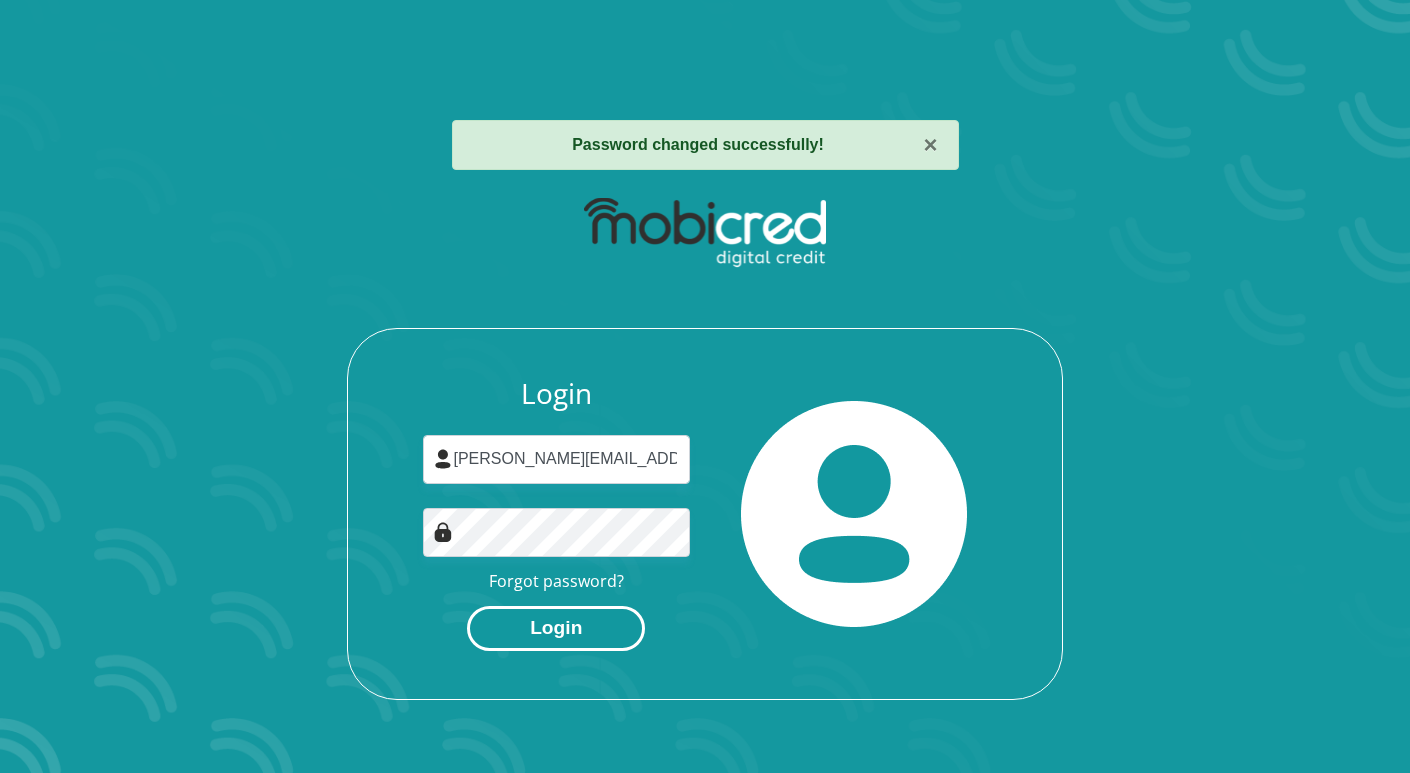 click on "Login" at bounding box center [556, 628] 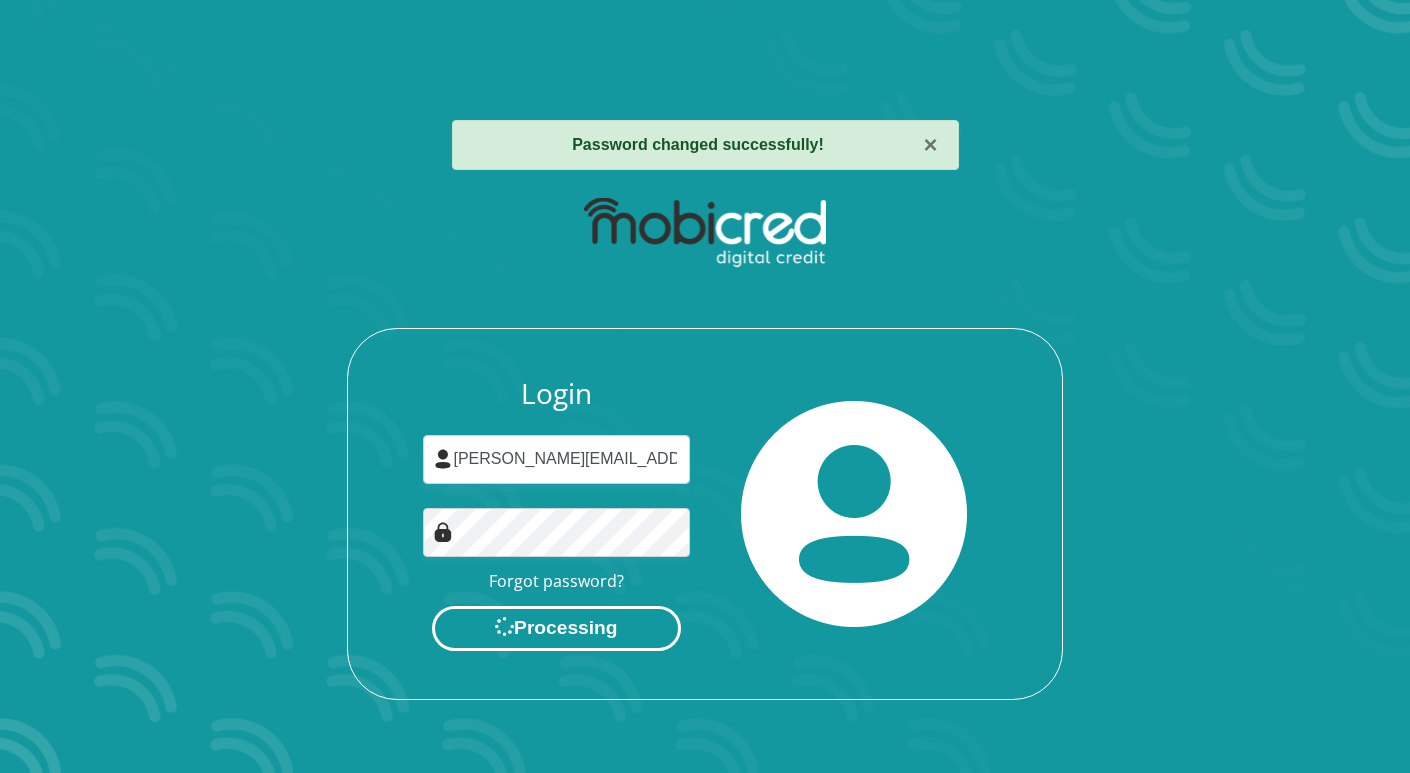scroll, scrollTop: 0, scrollLeft: 0, axis: both 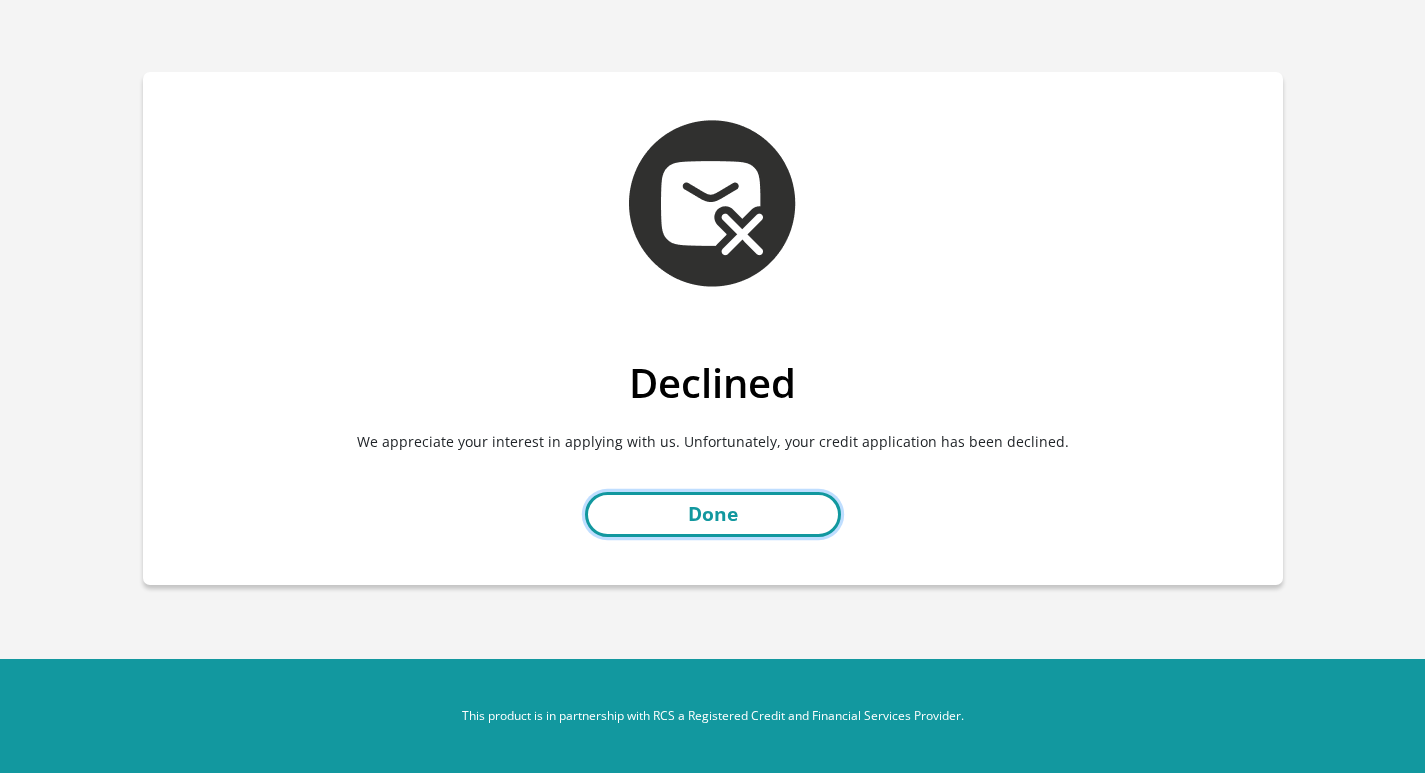 click on "Done" at bounding box center [713, 514] 